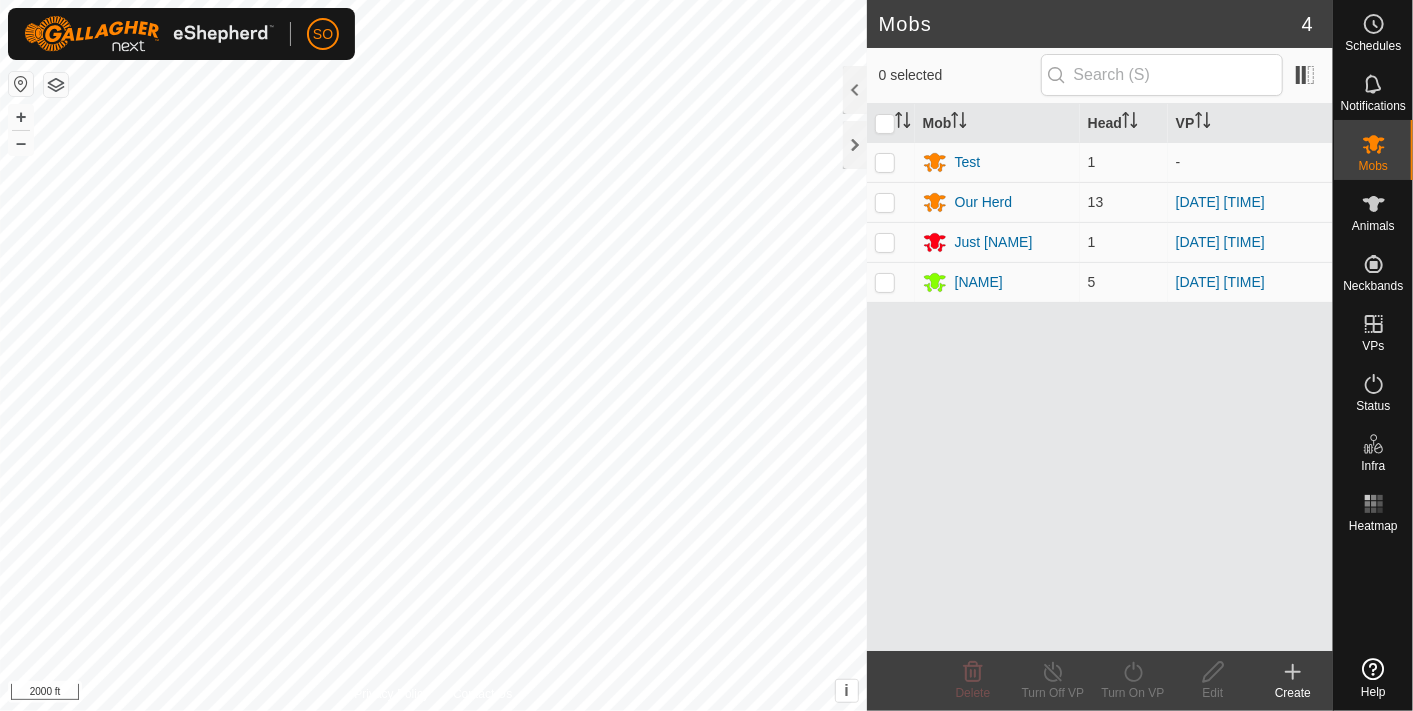 scroll, scrollTop: 0, scrollLeft: 0, axis: both 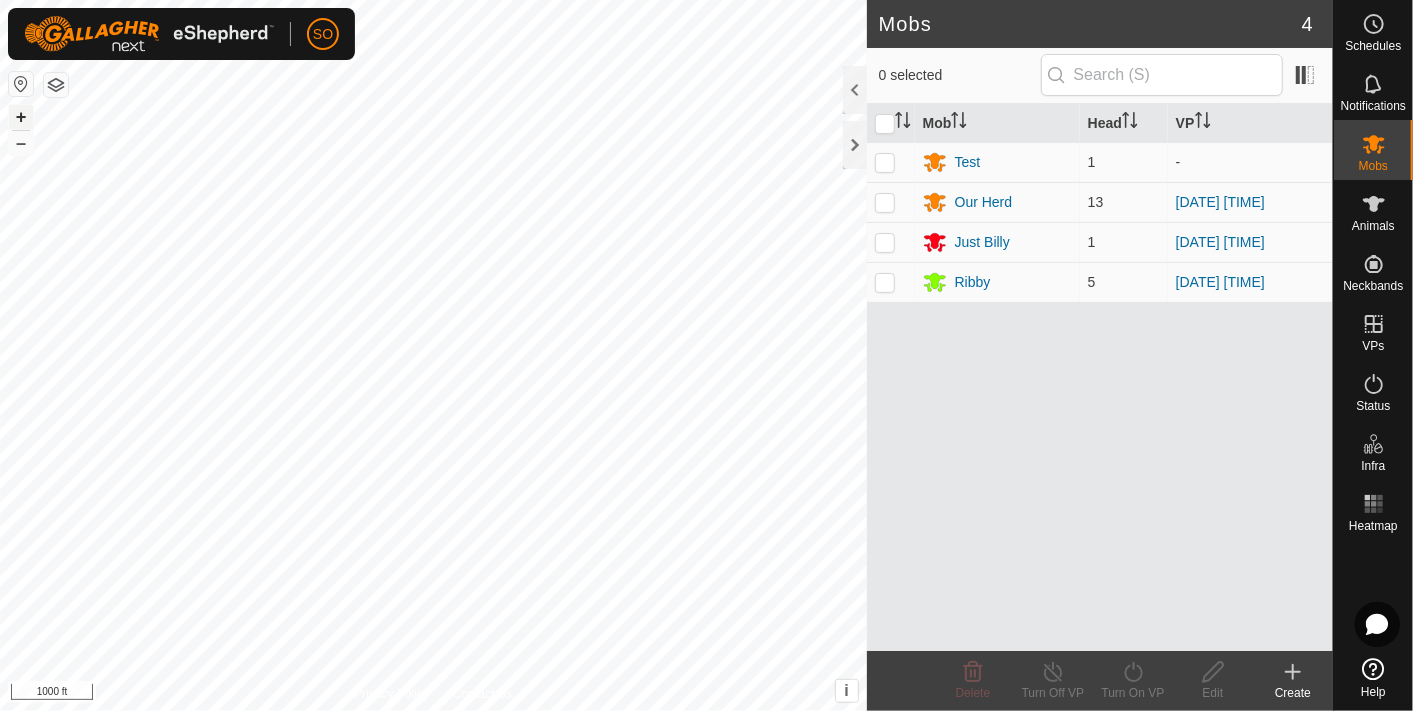 click on "+" at bounding box center [21, 117] 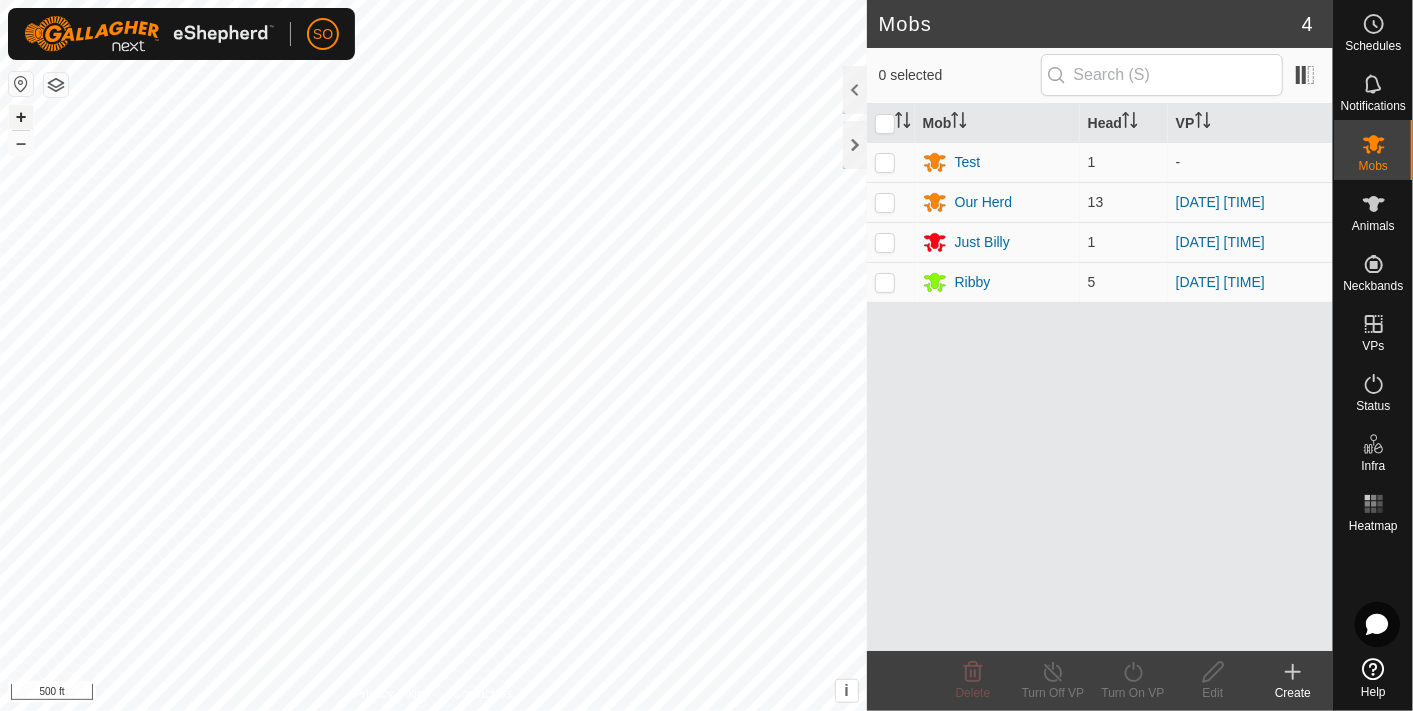 click on "+" at bounding box center [21, 117] 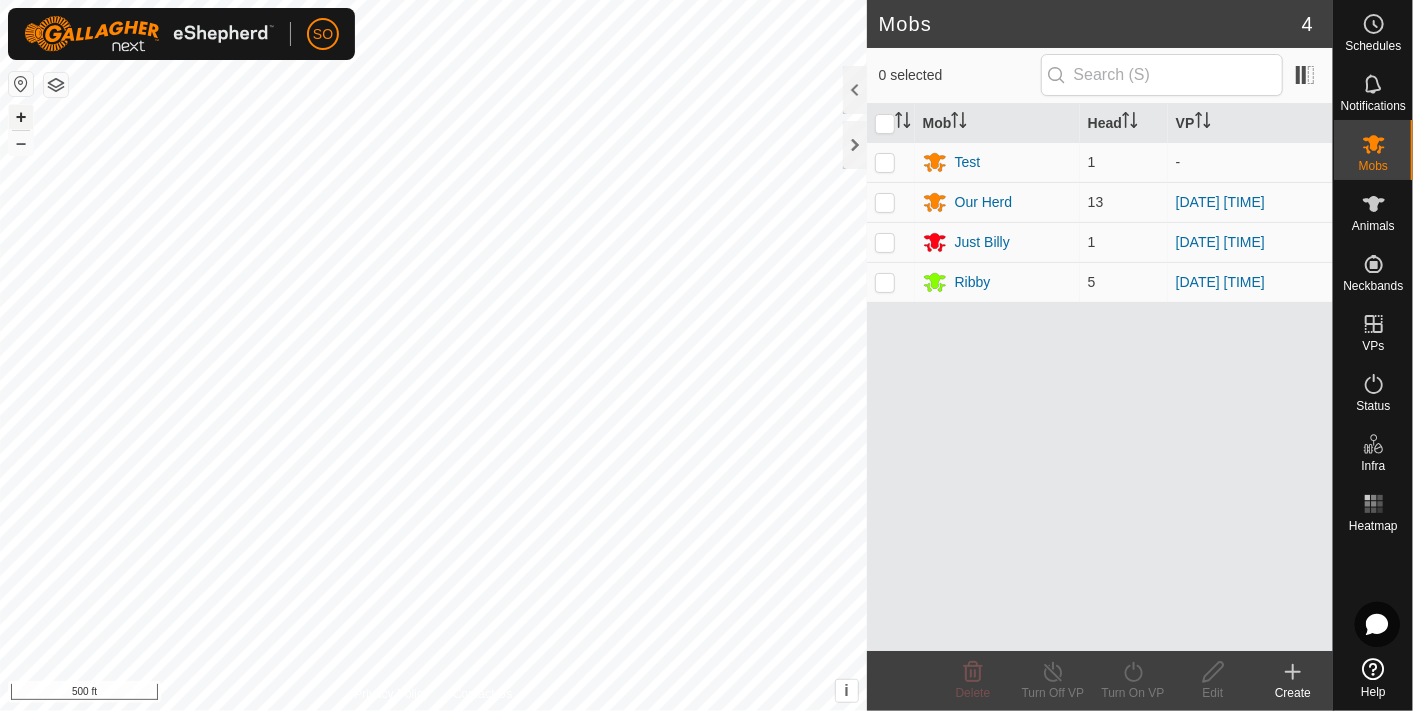 click on "+" at bounding box center (21, 117) 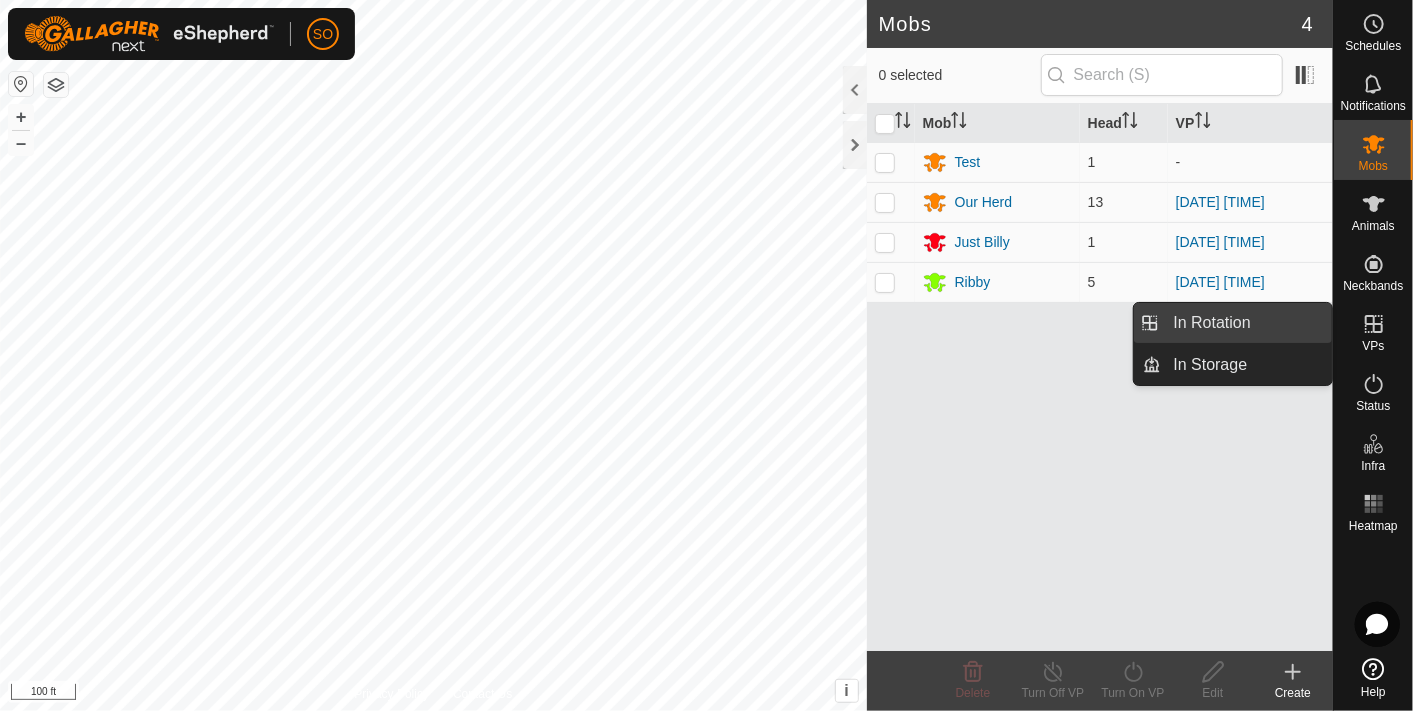 drag, startPoint x: 1314, startPoint y: 321, endPoint x: 1247, endPoint y: 322, distance: 67.00746 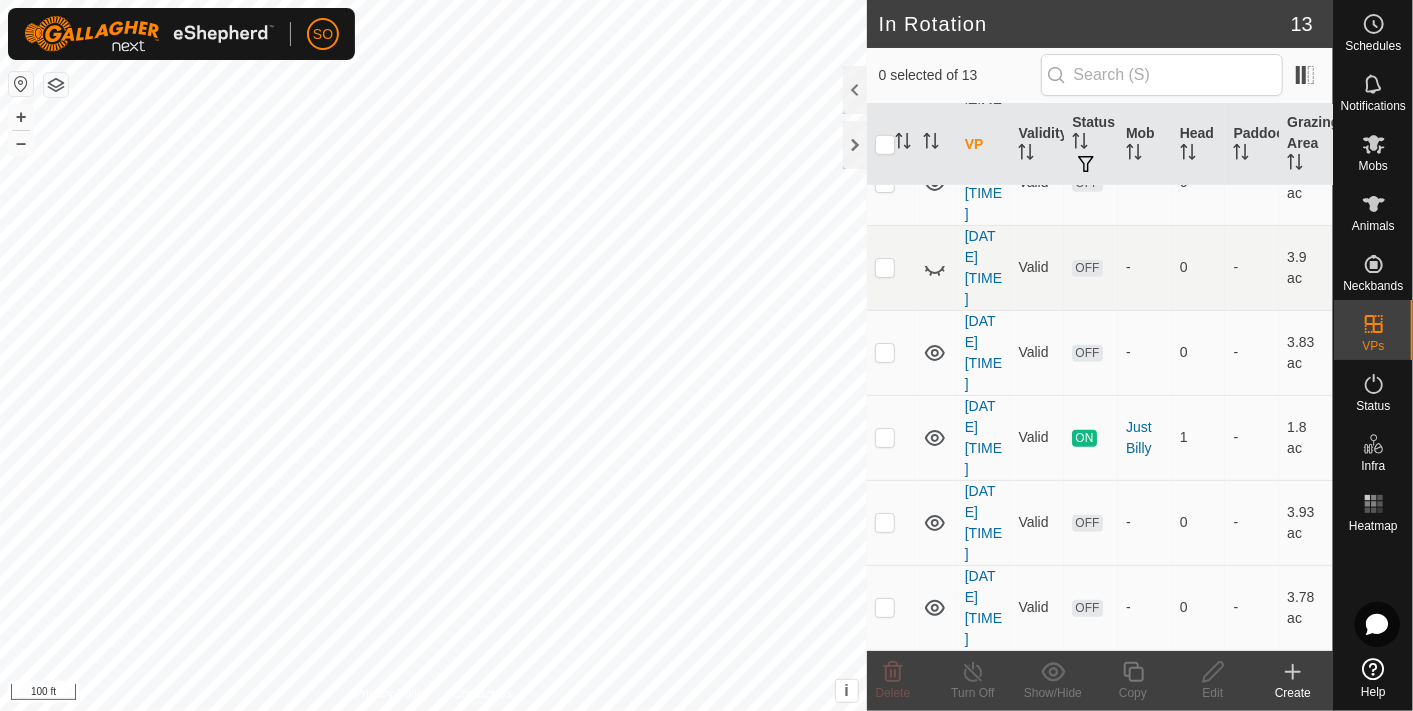 scroll, scrollTop: 697, scrollLeft: 0, axis: vertical 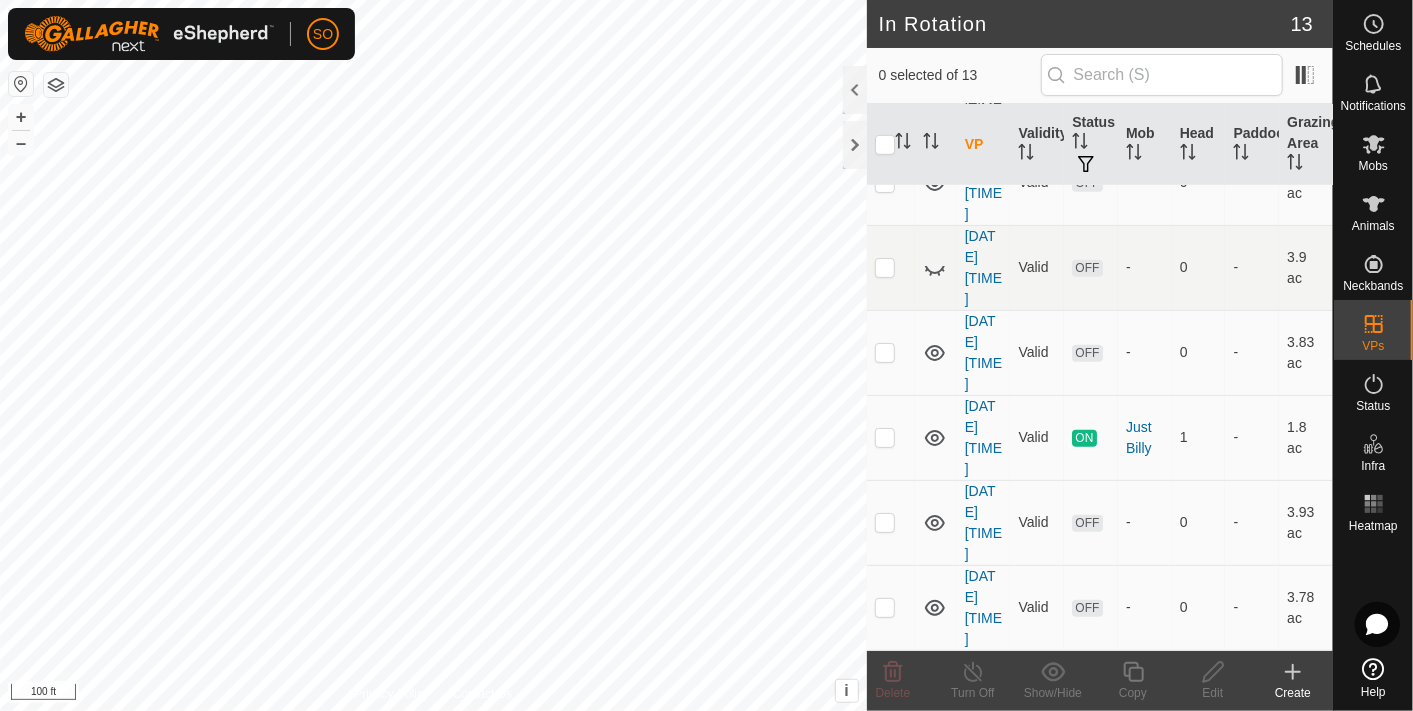 click on "Valid" at bounding box center (1037, 437) 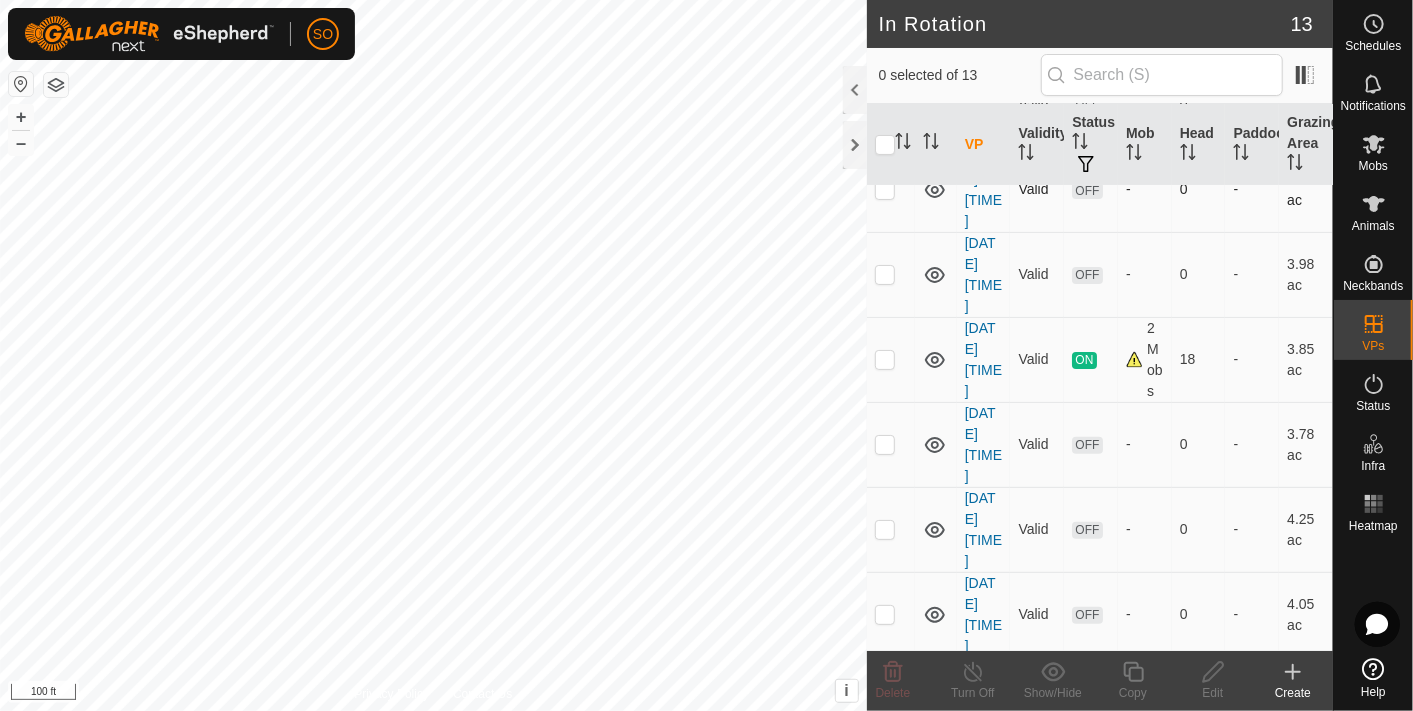 scroll, scrollTop: 257, scrollLeft: 0, axis: vertical 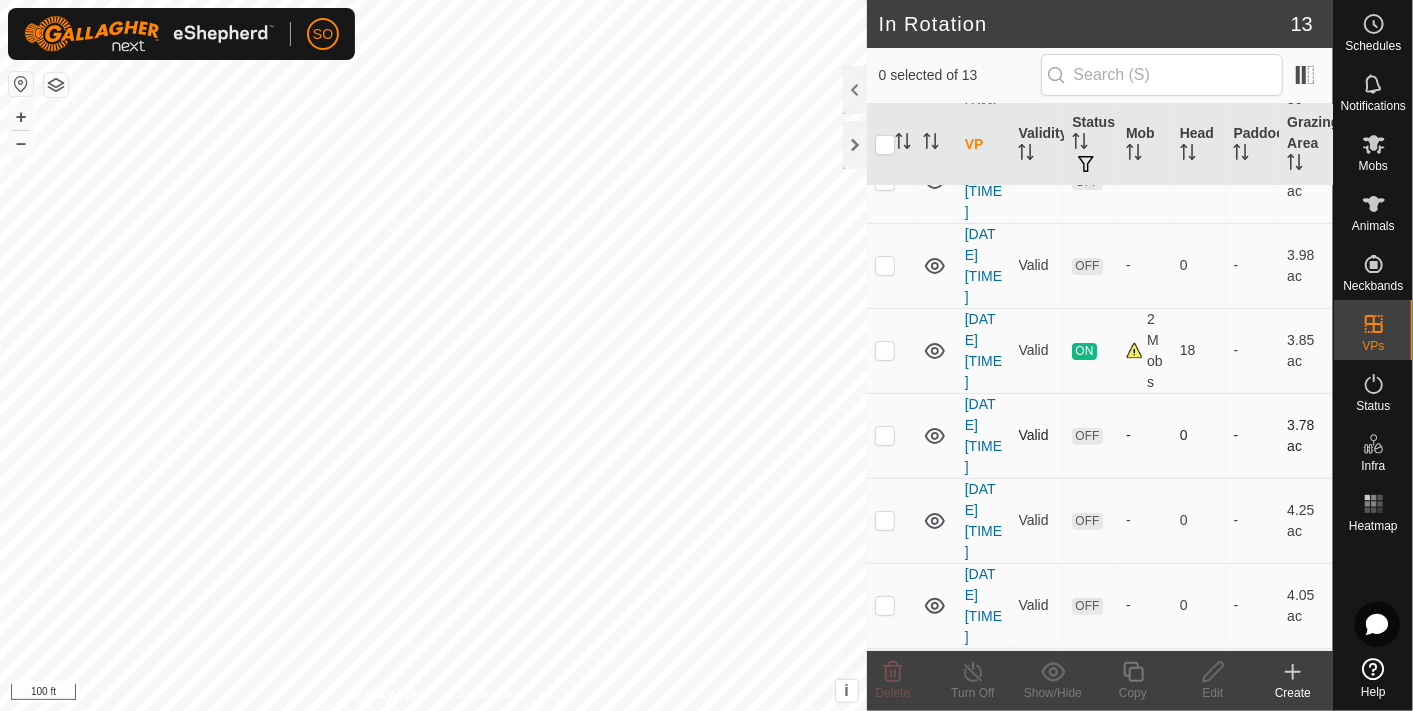 click at bounding box center (885, 435) 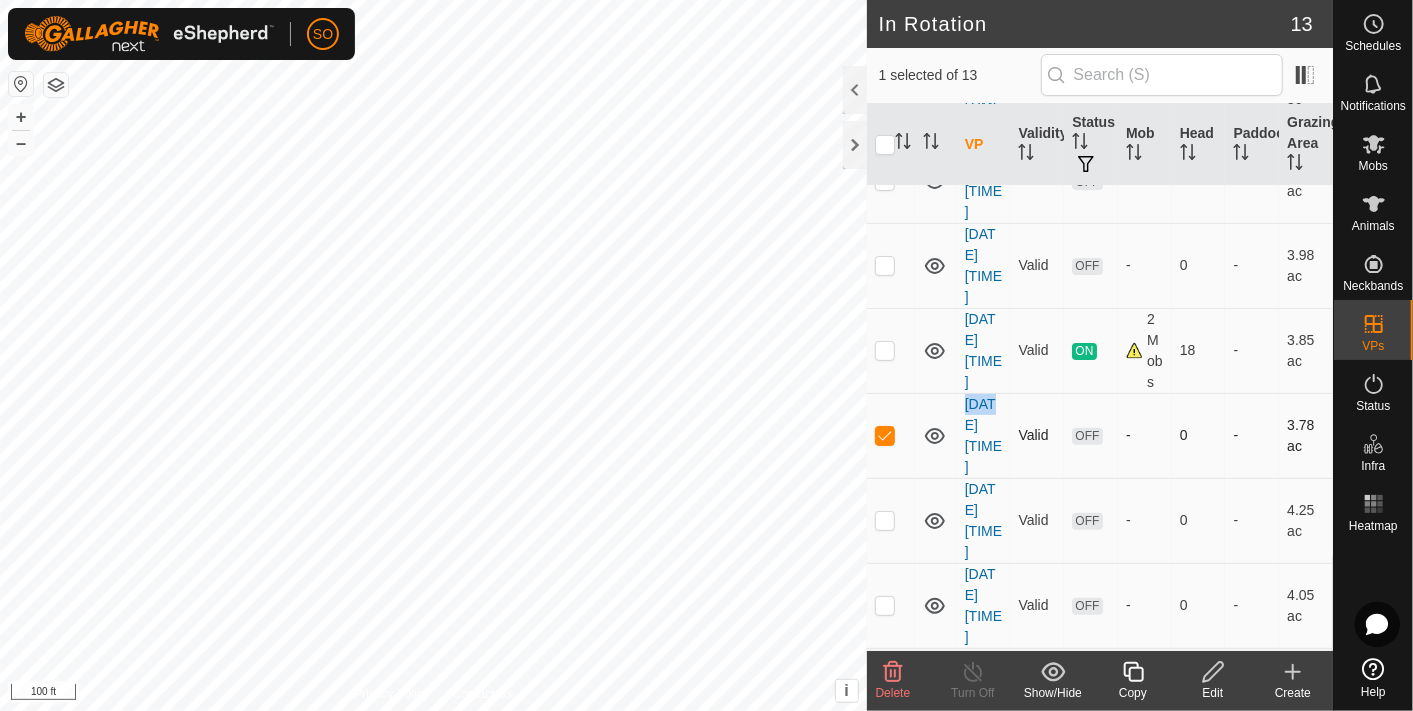 click at bounding box center (885, 435) 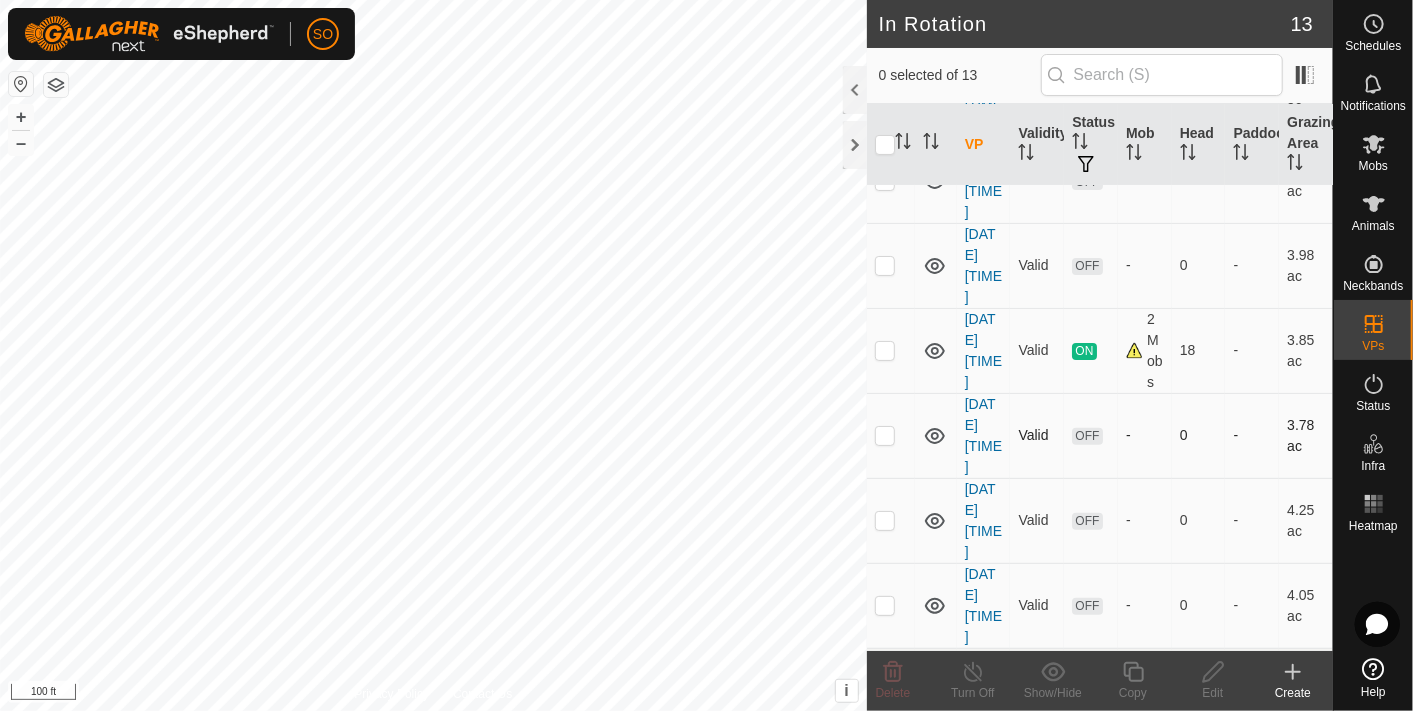 click at bounding box center (885, 435) 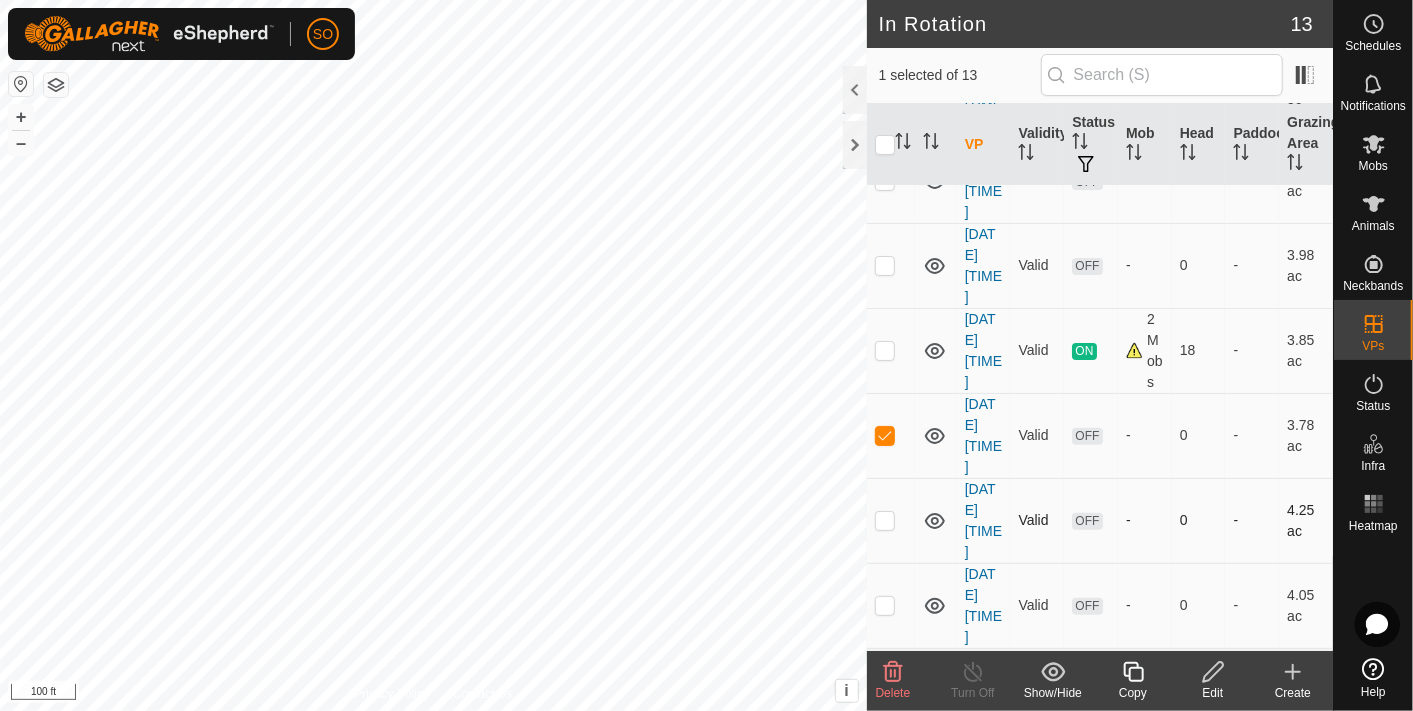 click at bounding box center [885, 520] 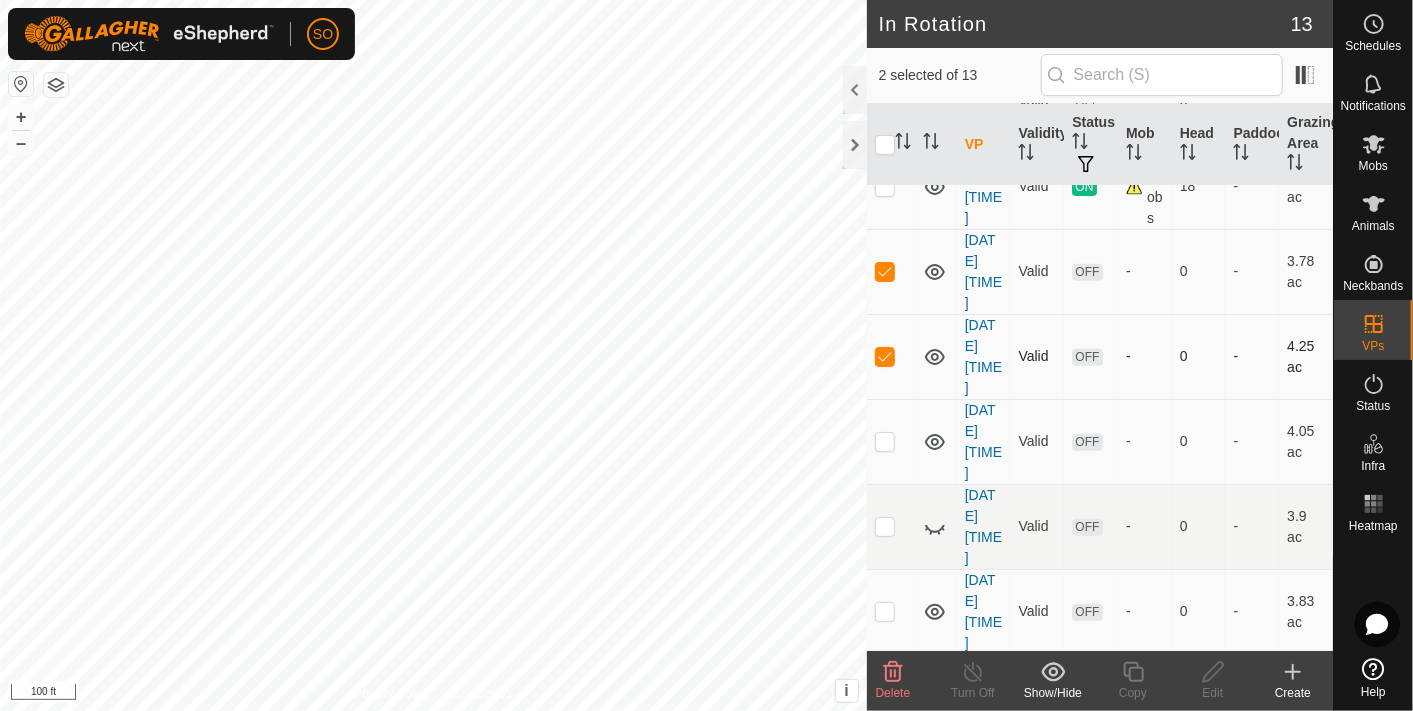 scroll, scrollTop: 423, scrollLeft: 0, axis: vertical 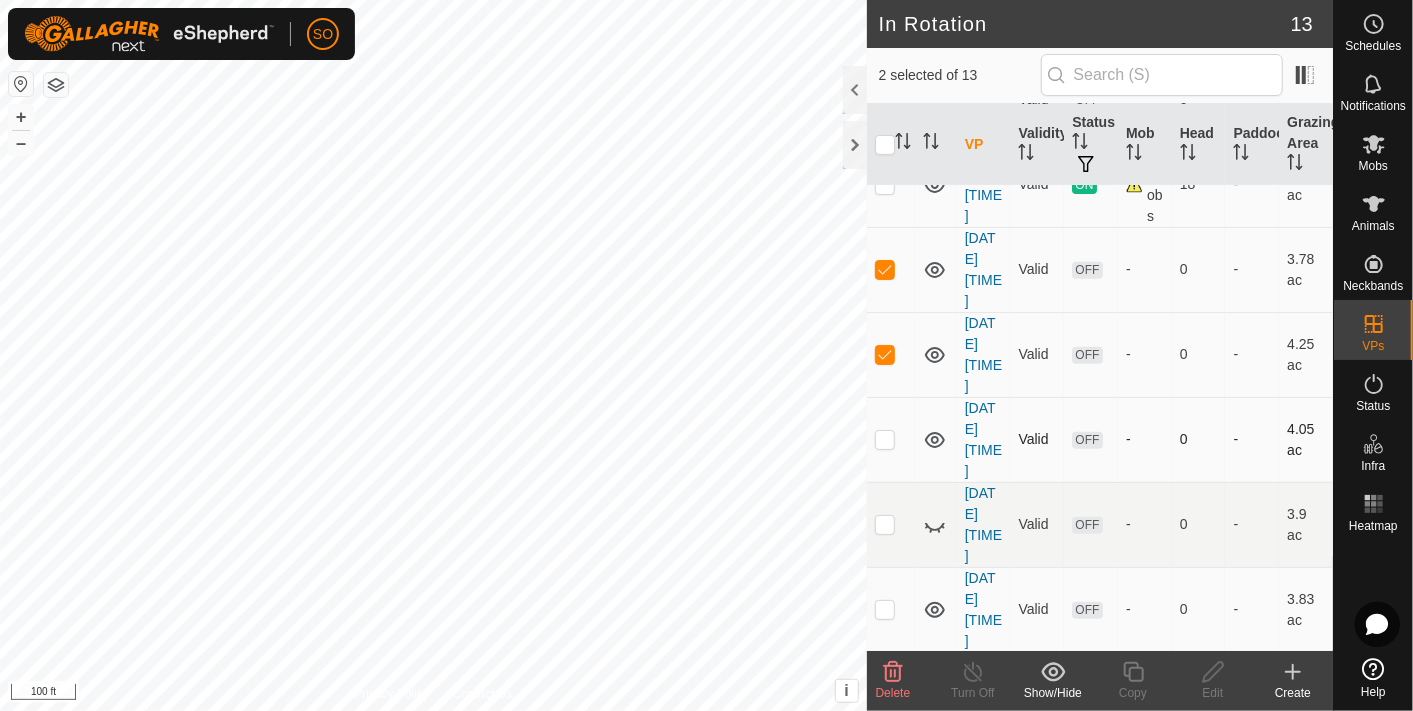 click at bounding box center (885, 439) 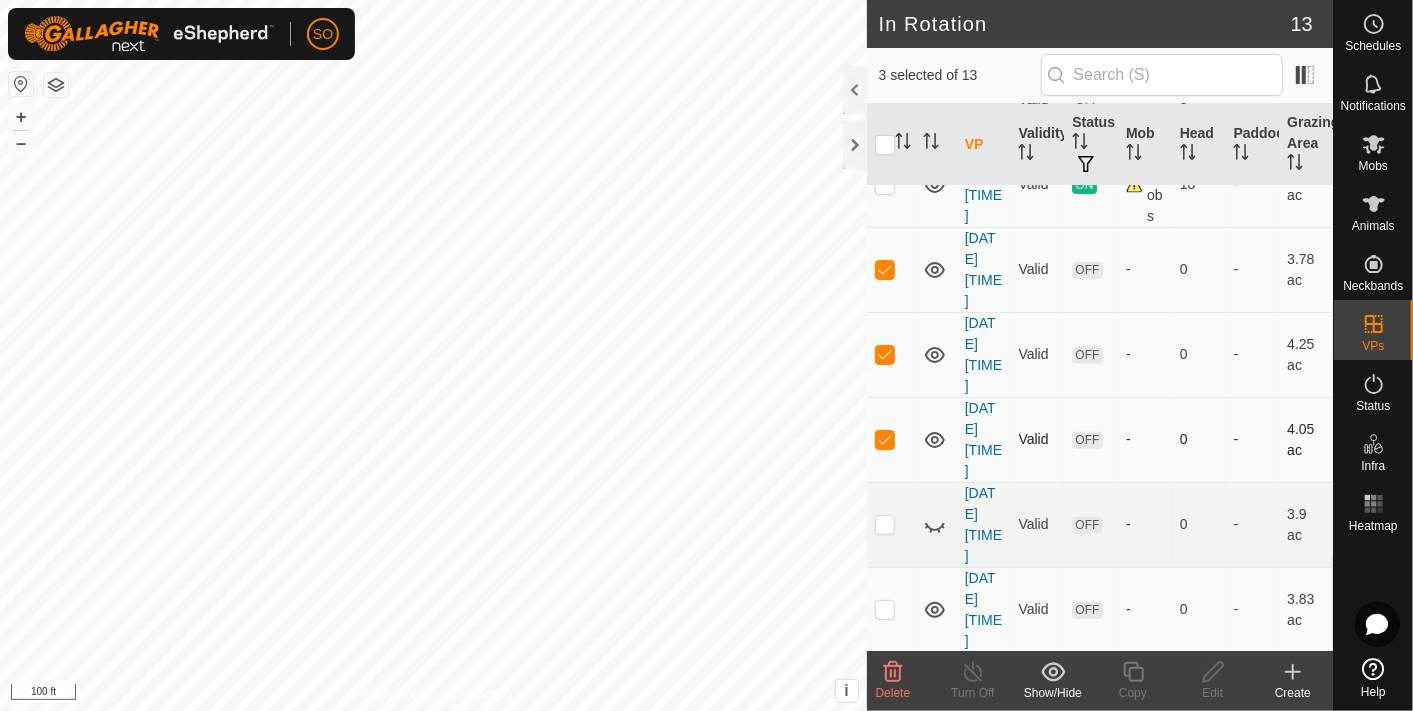 click at bounding box center (885, 439) 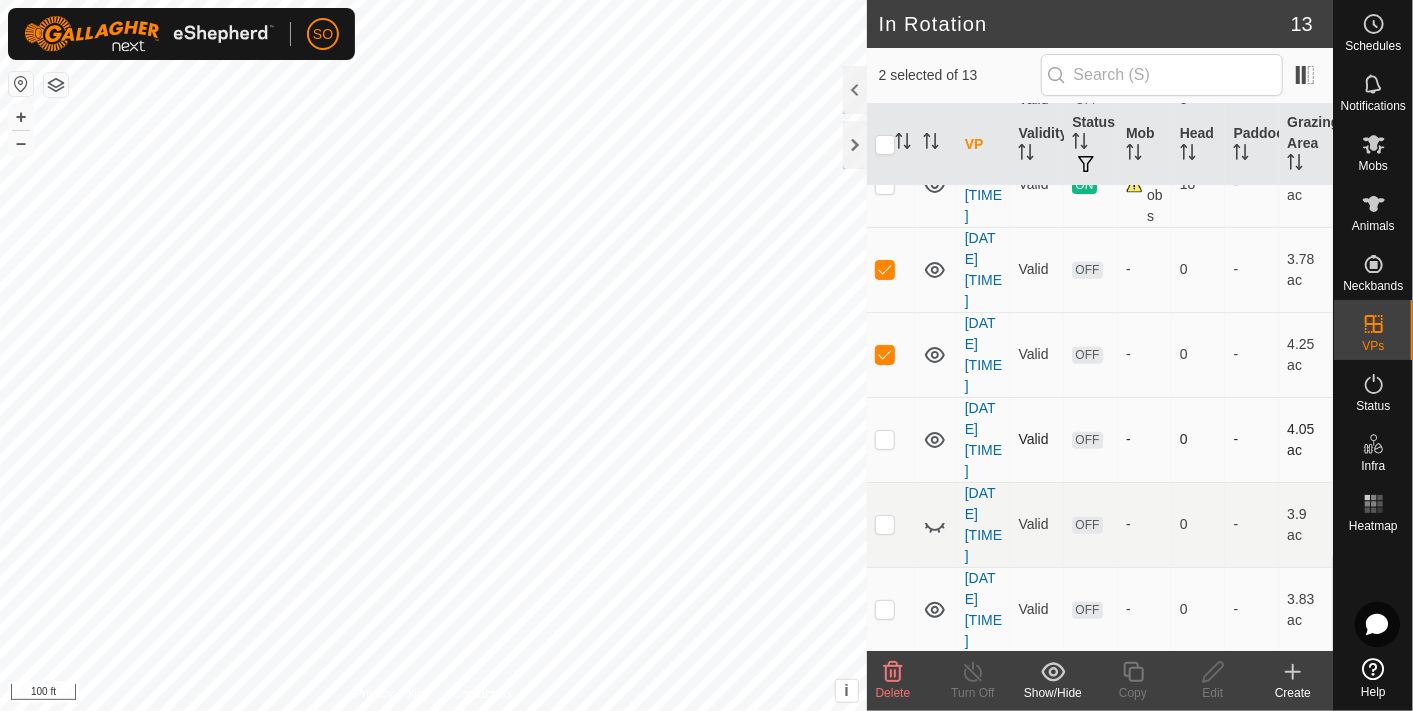 click at bounding box center (885, 439) 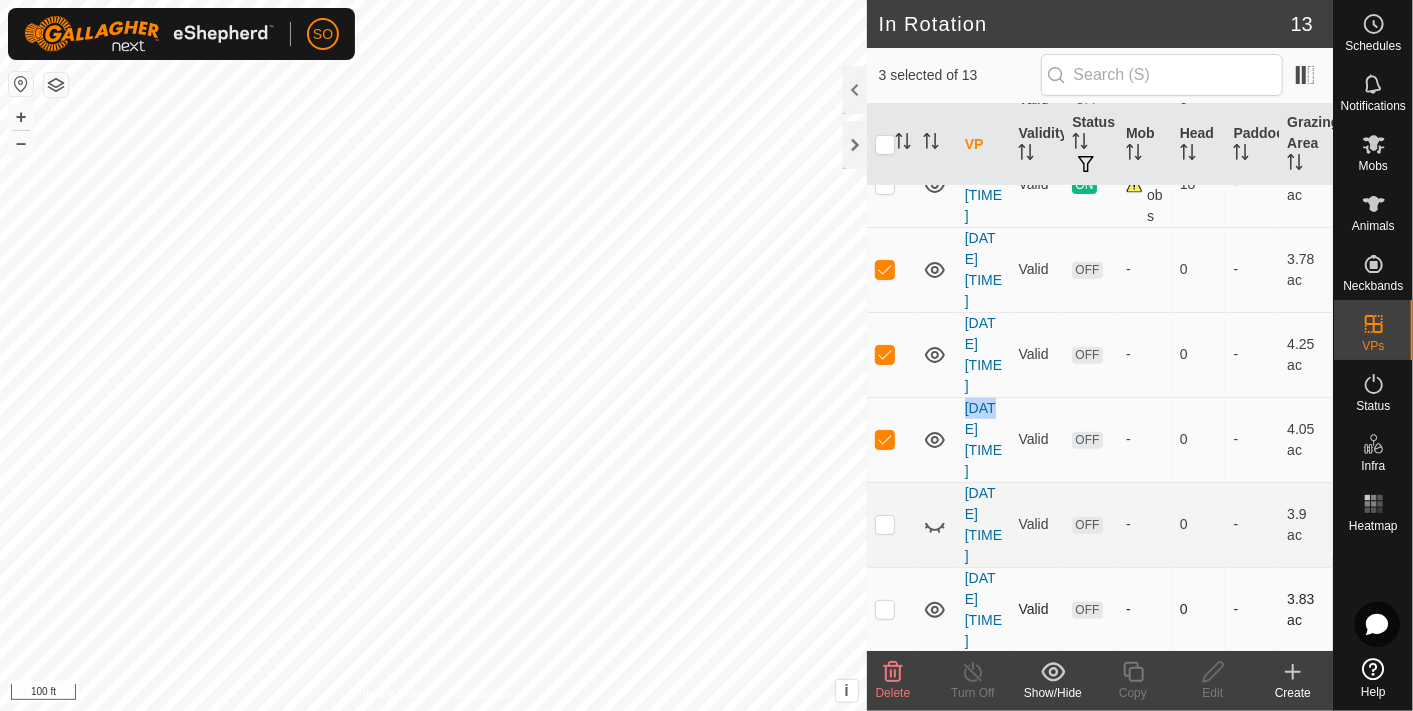 scroll, scrollTop: 436, scrollLeft: 0, axis: vertical 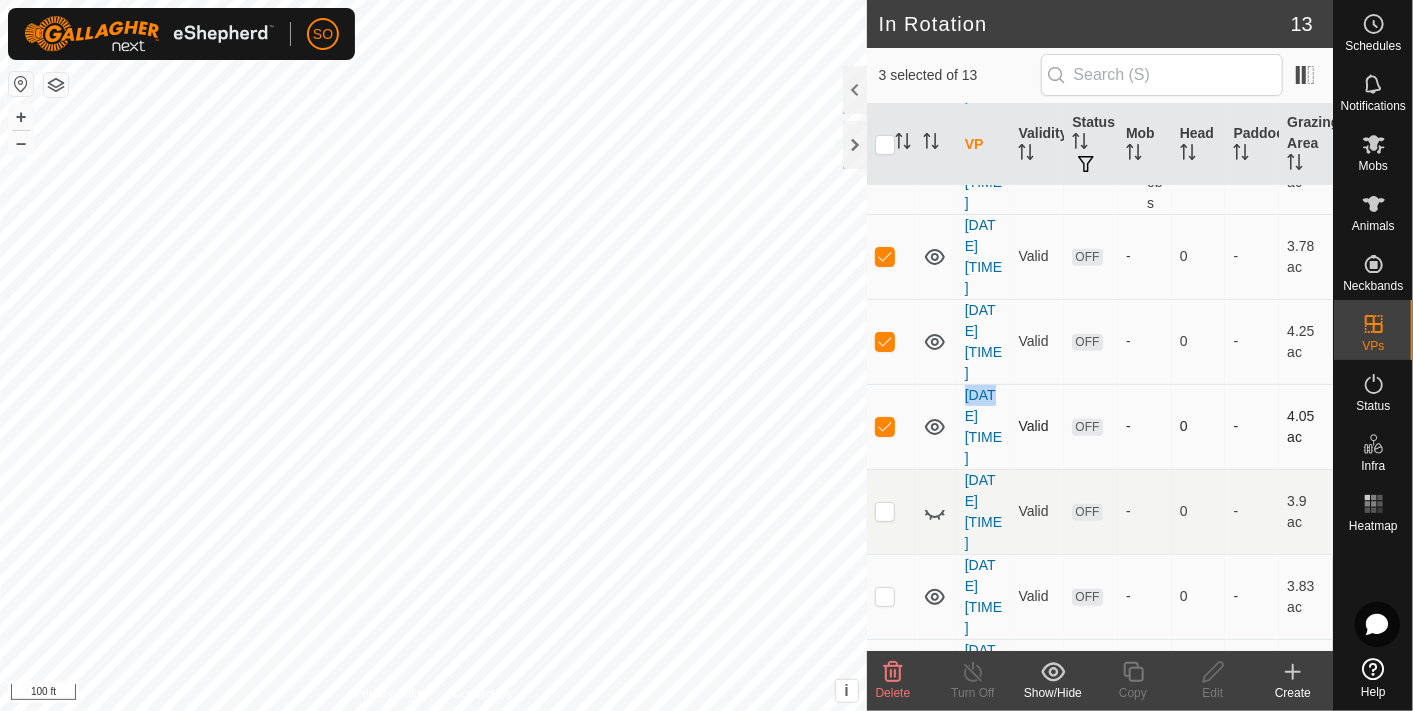 drag, startPoint x: 880, startPoint y: 450, endPoint x: 909, endPoint y: 462, distance: 31.38471 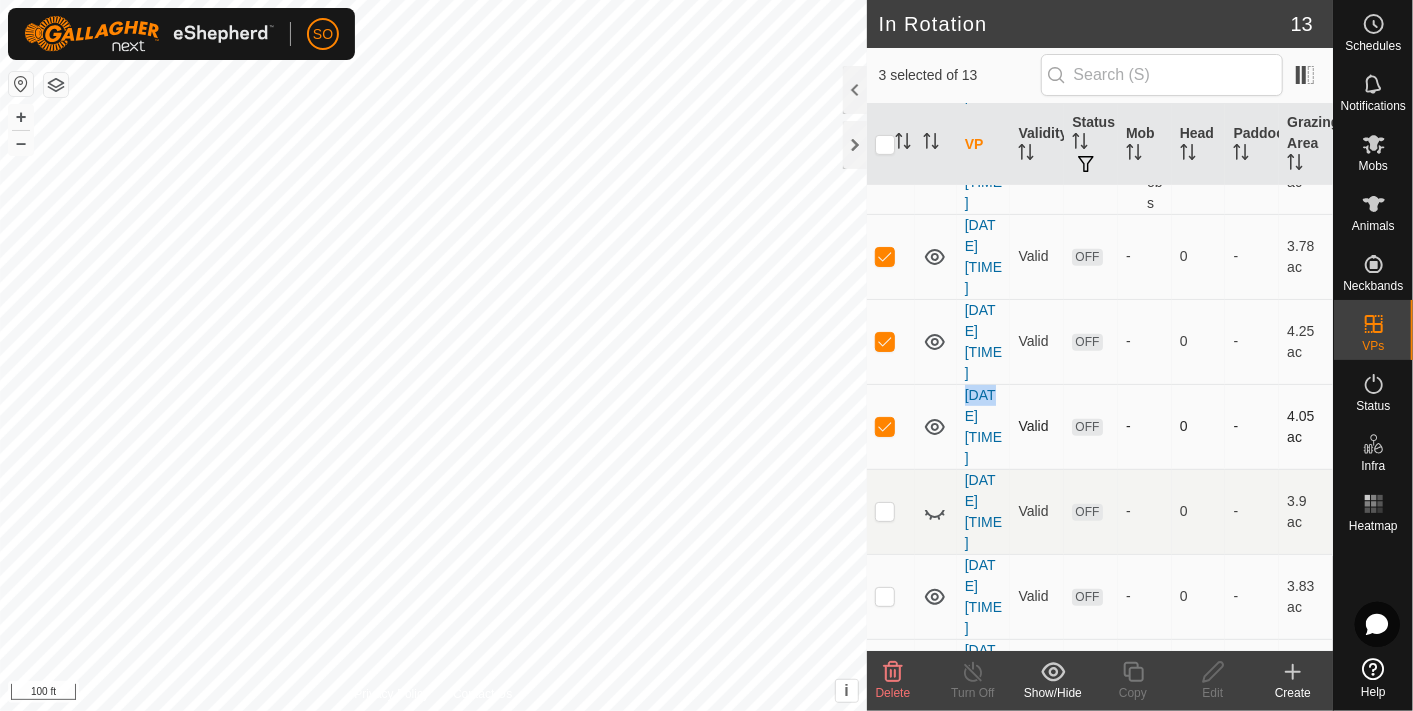 click at bounding box center [891, 426] 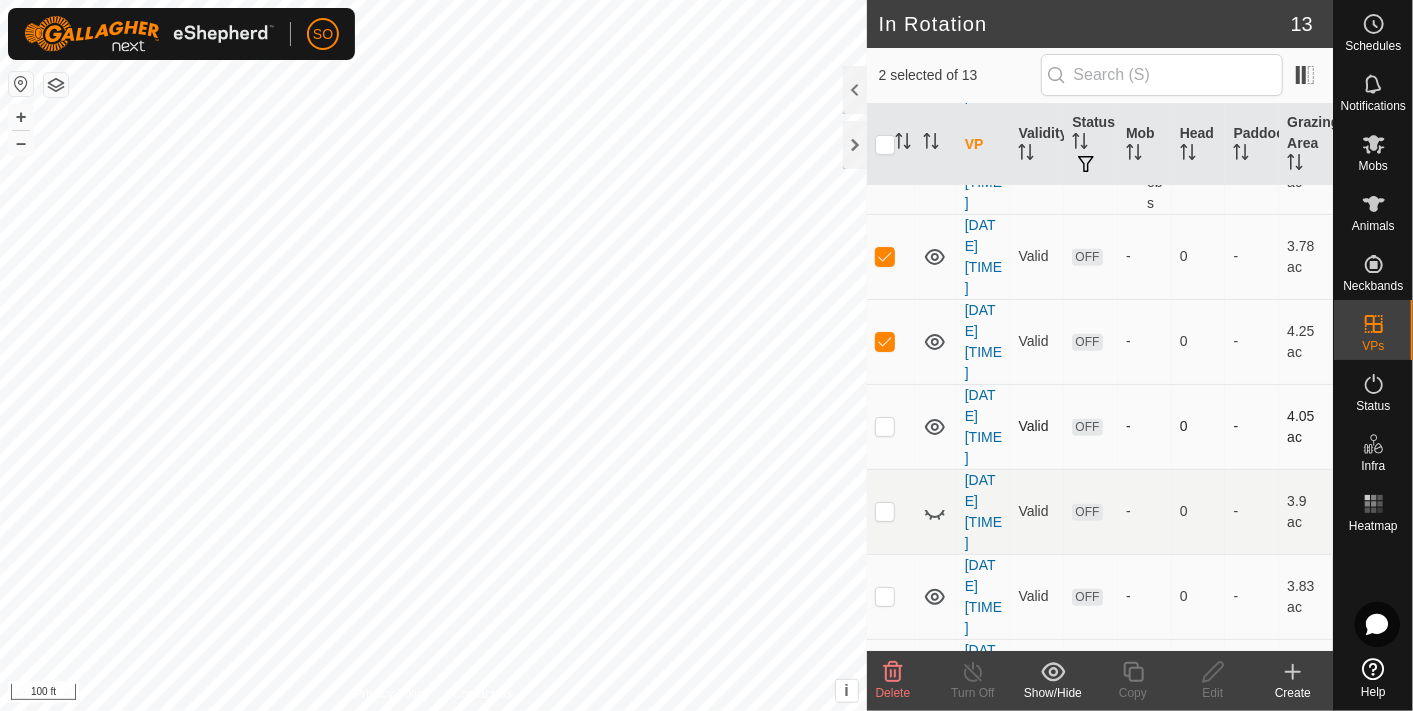drag, startPoint x: 909, startPoint y: 462, endPoint x: 885, endPoint y: 447, distance: 28.301943 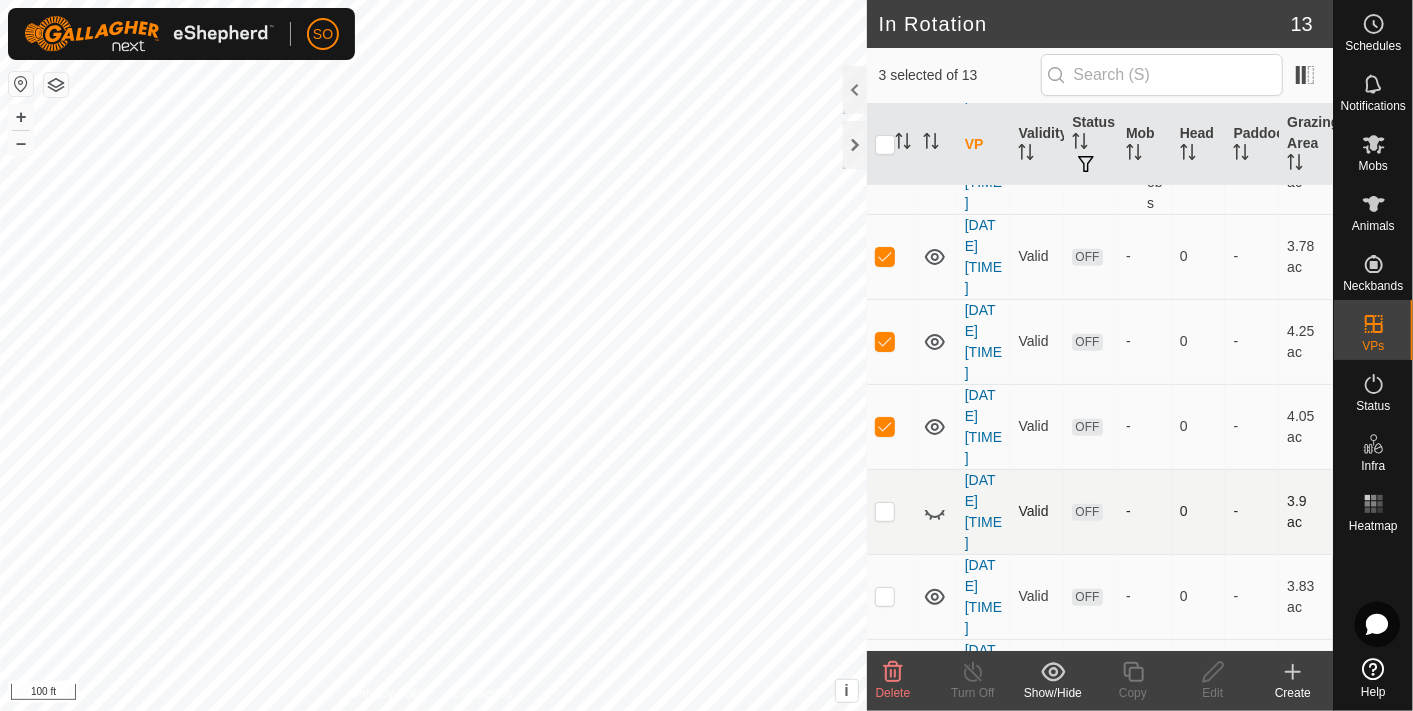 click at bounding box center (885, 511) 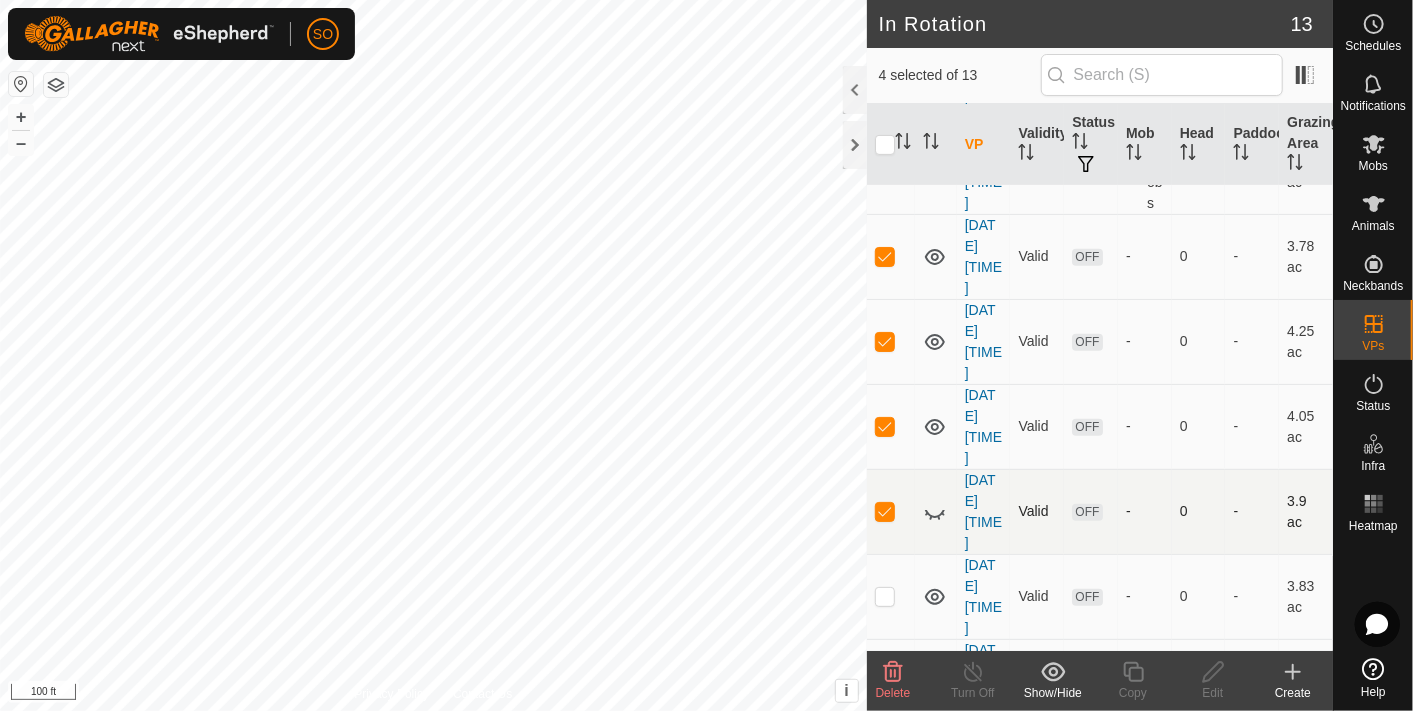 click 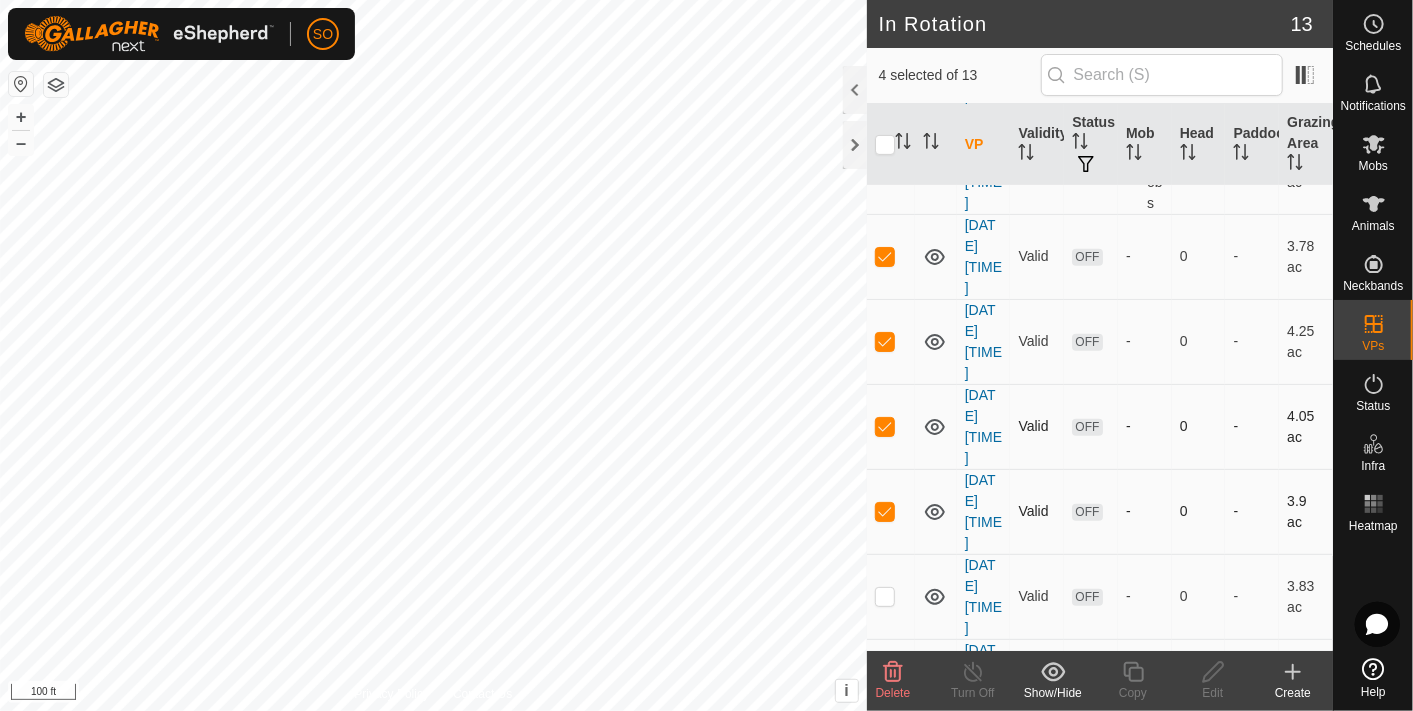 click 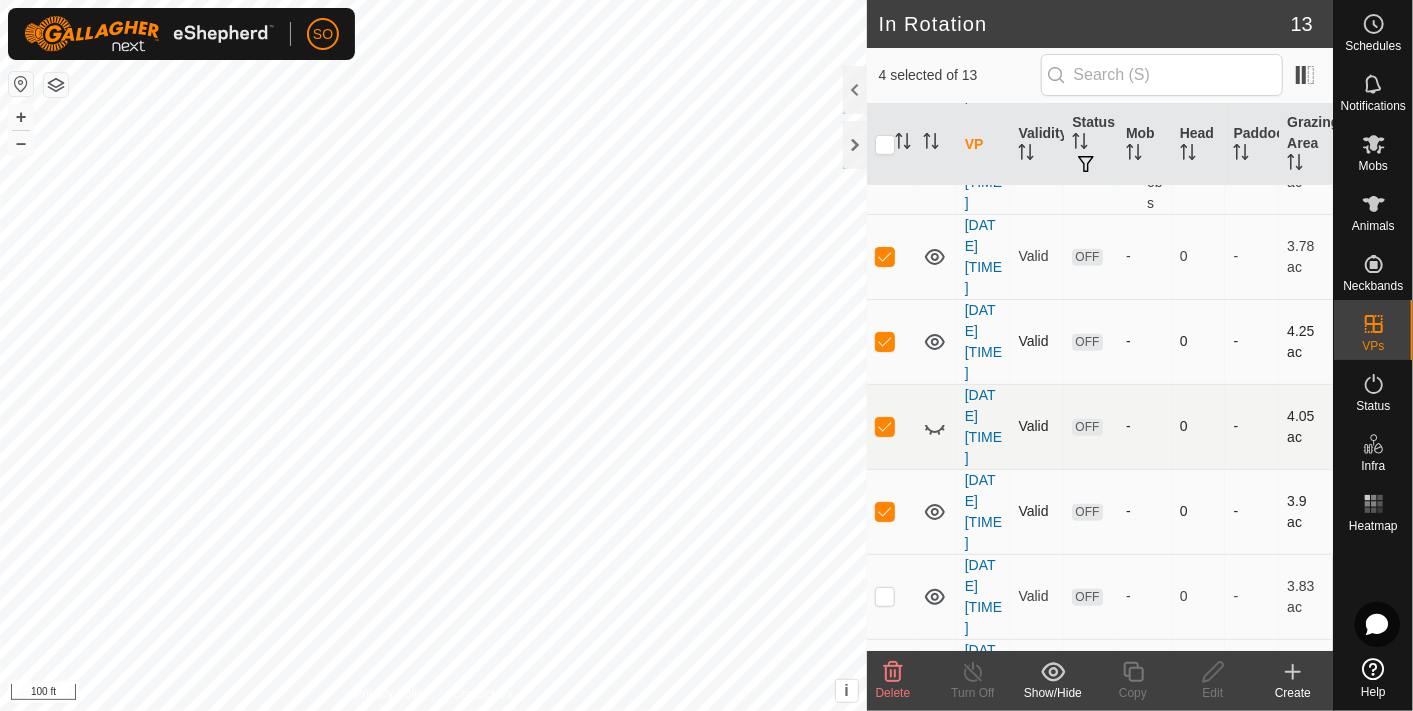 click 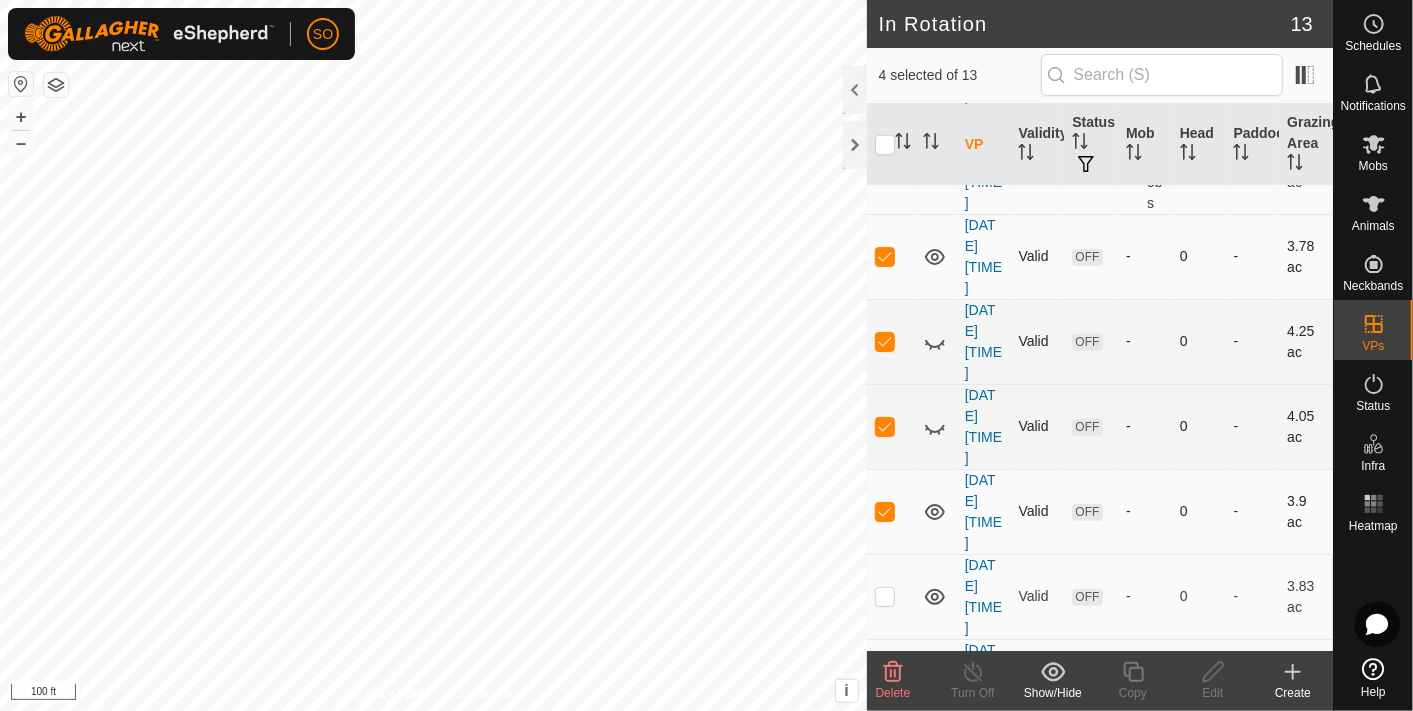 click 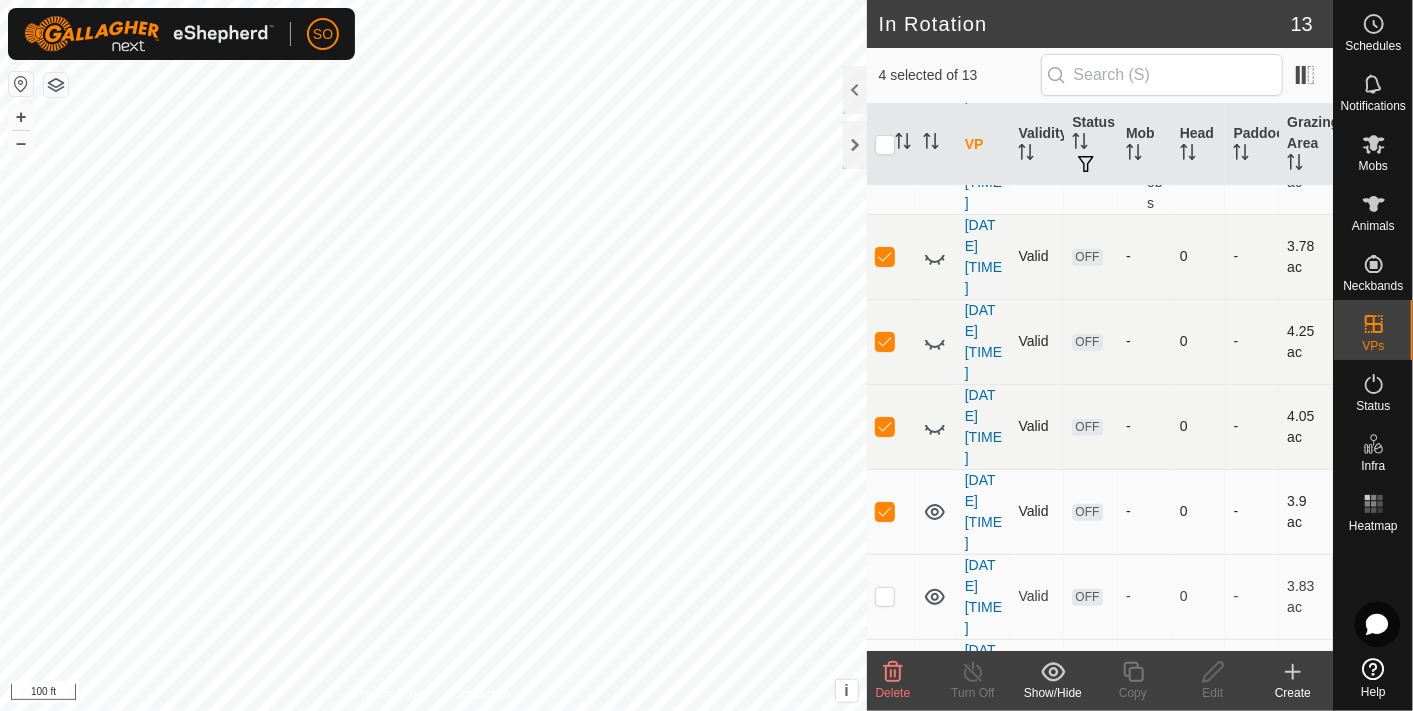 click 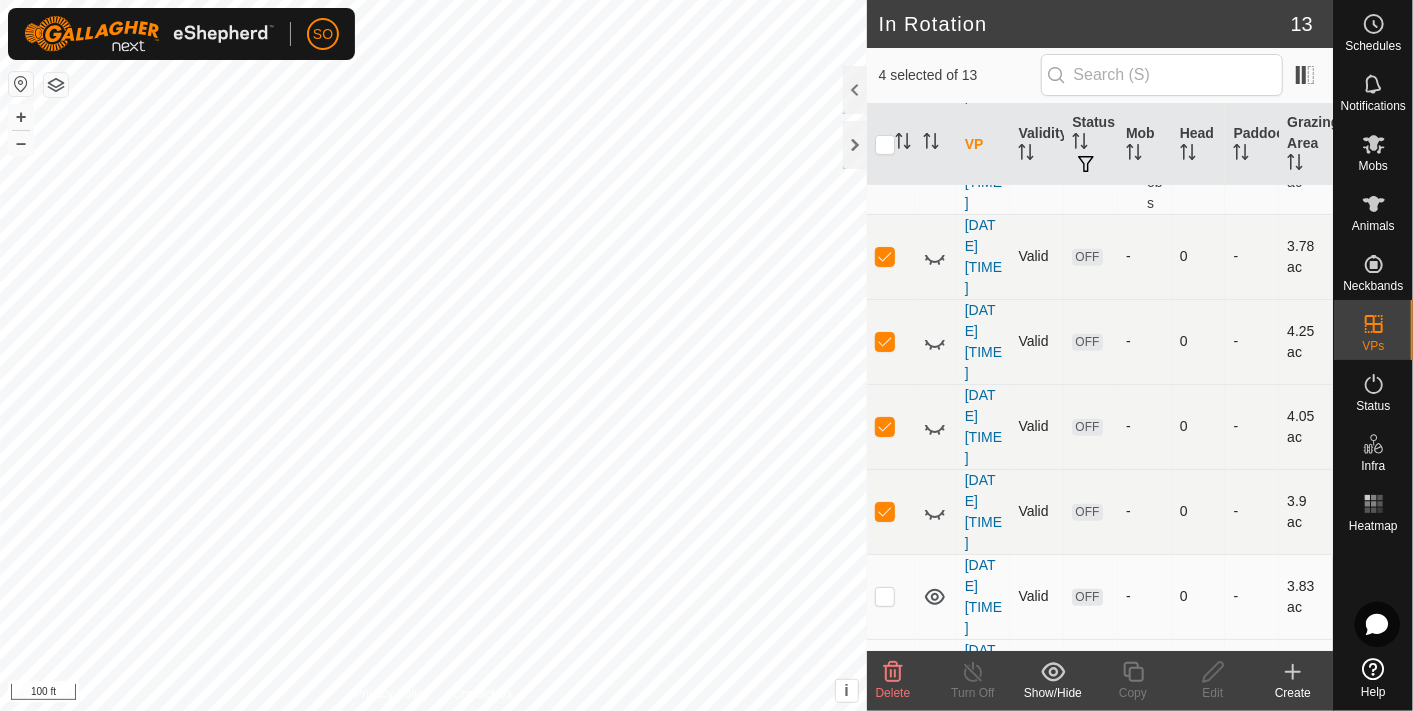 click at bounding box center (885, 596) 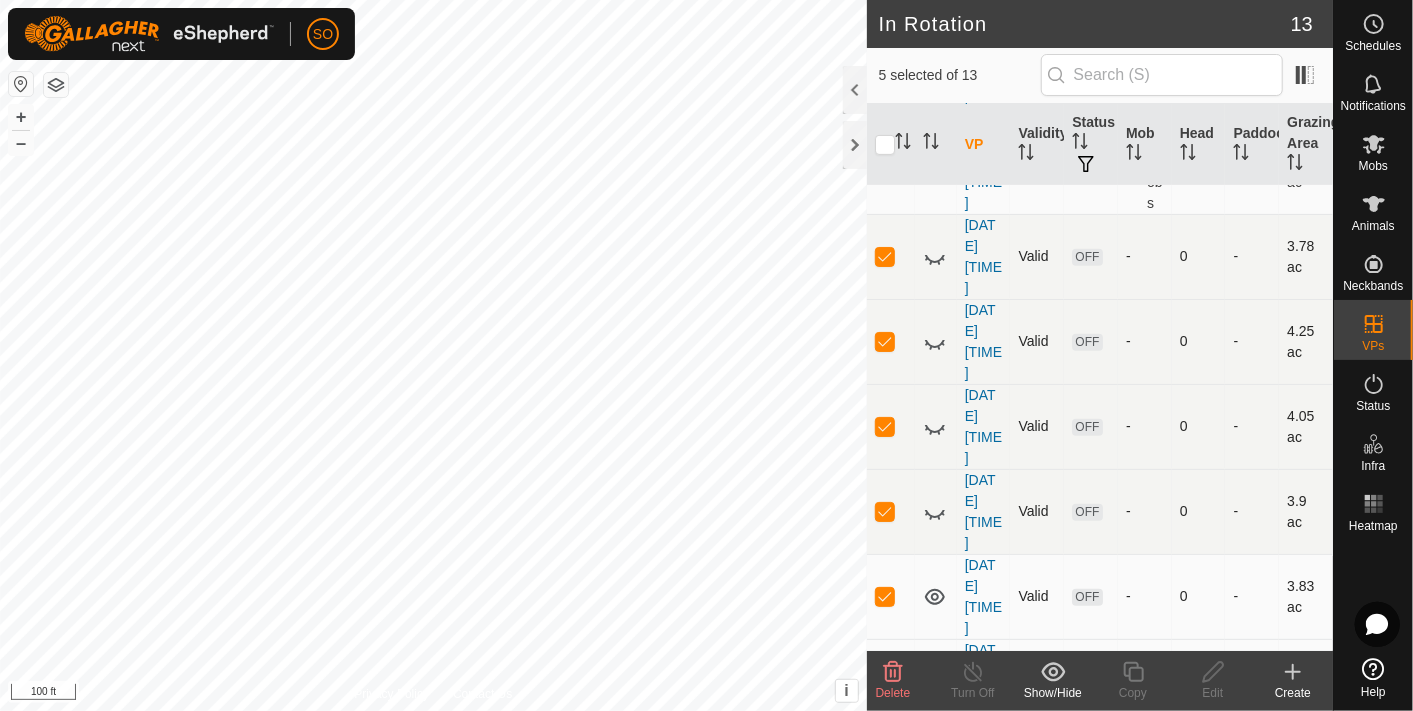 click 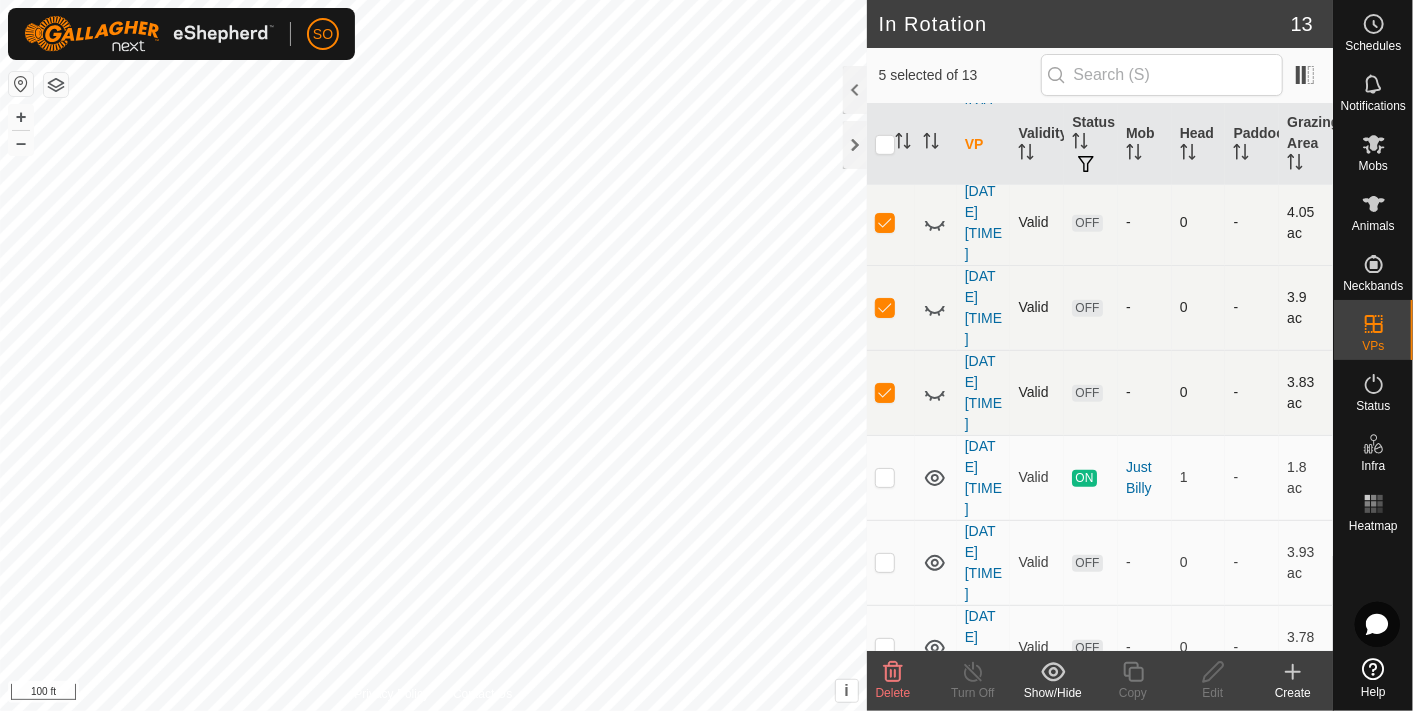 scroll, scrollTop: 697, scrollLeft: 0, axis: vertical 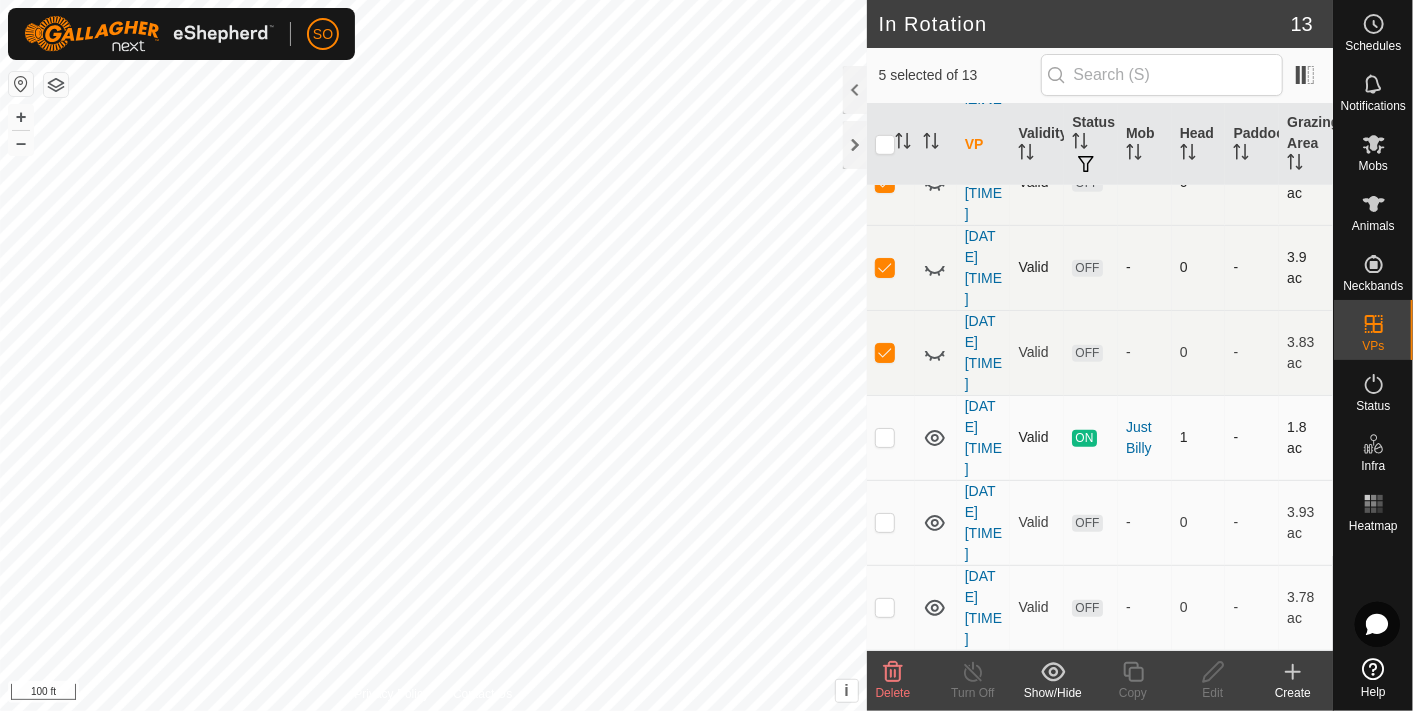 click at bounding box center (885, 437) 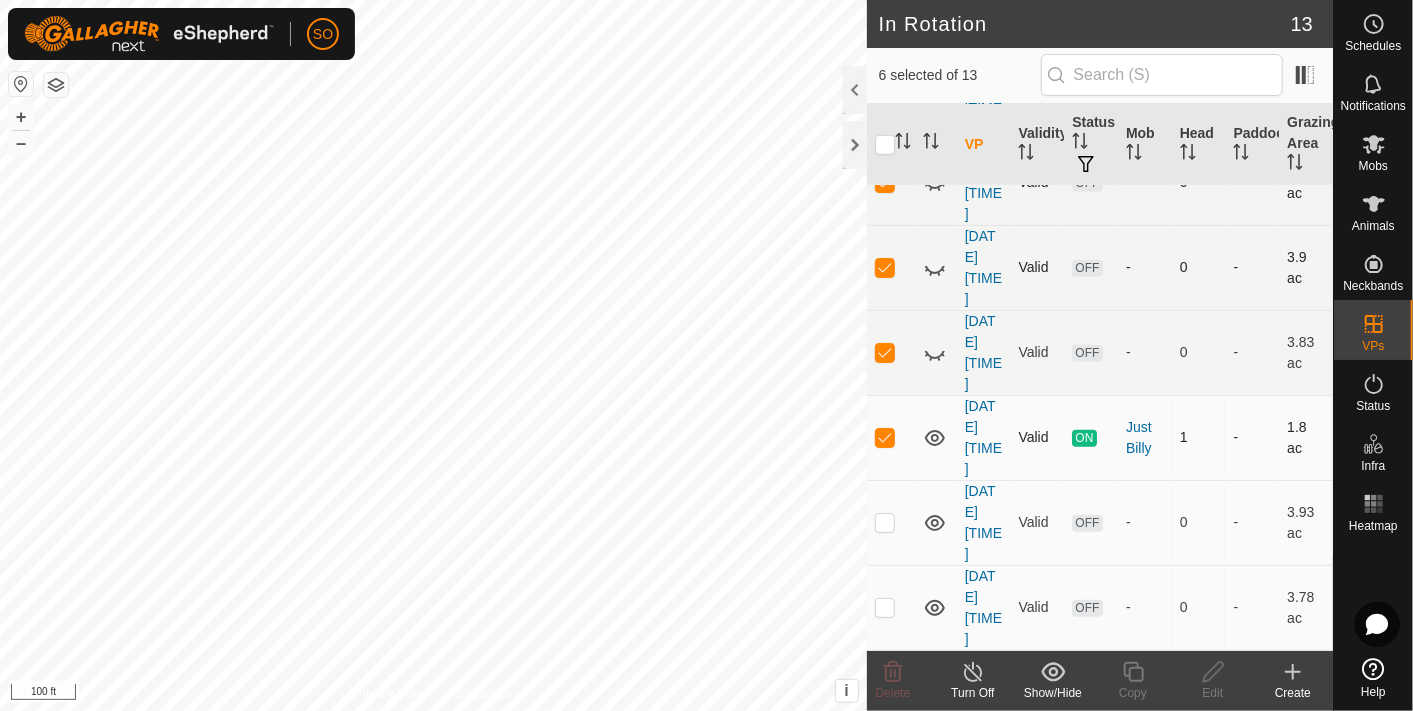 click 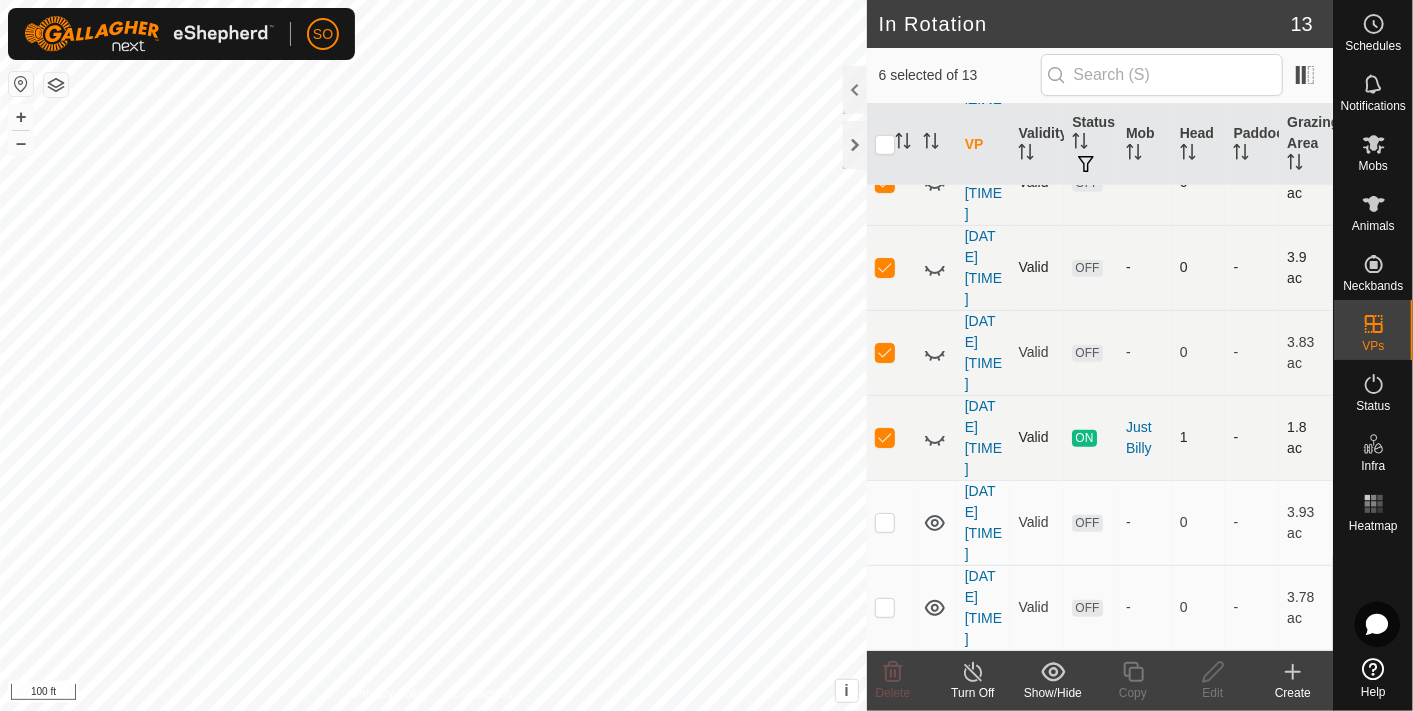 click 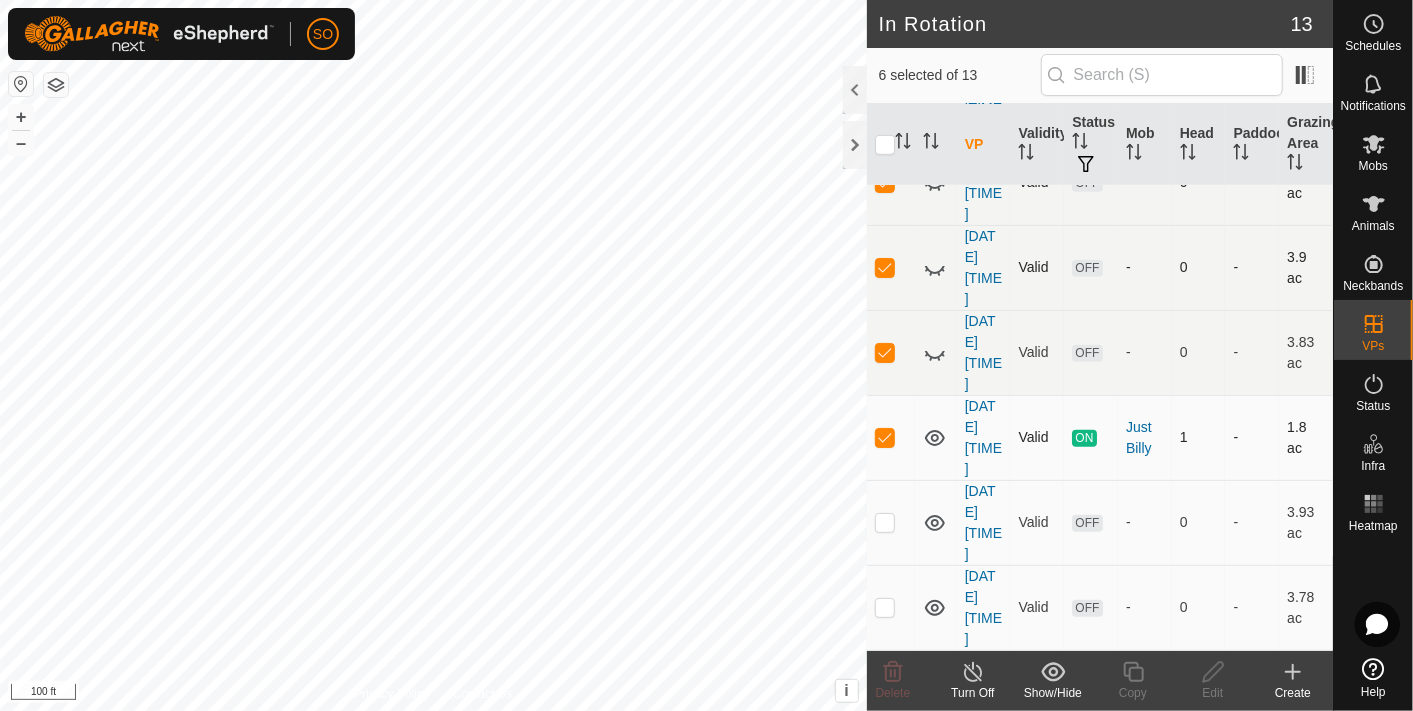 click at bounding box center [885, 437] 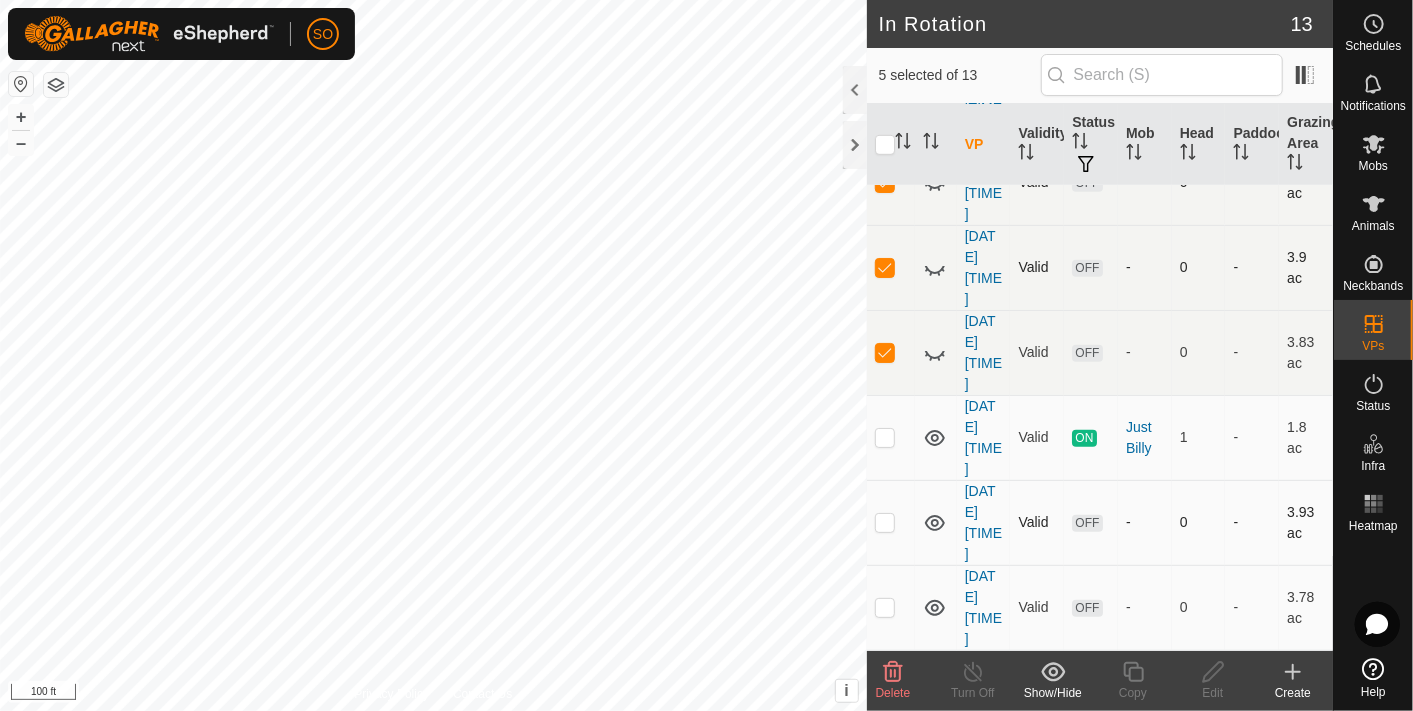 click at bounding box center [885, 522] 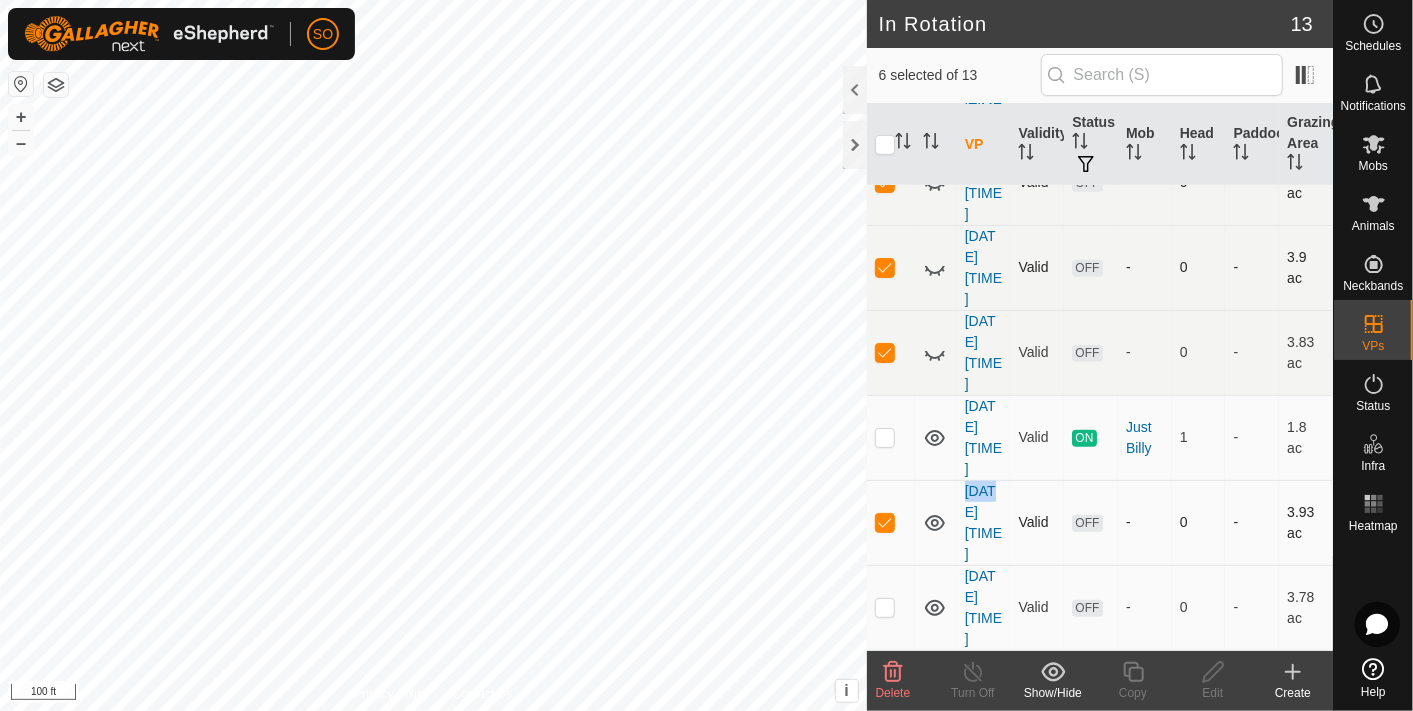 click at bounding box center [885, 522] 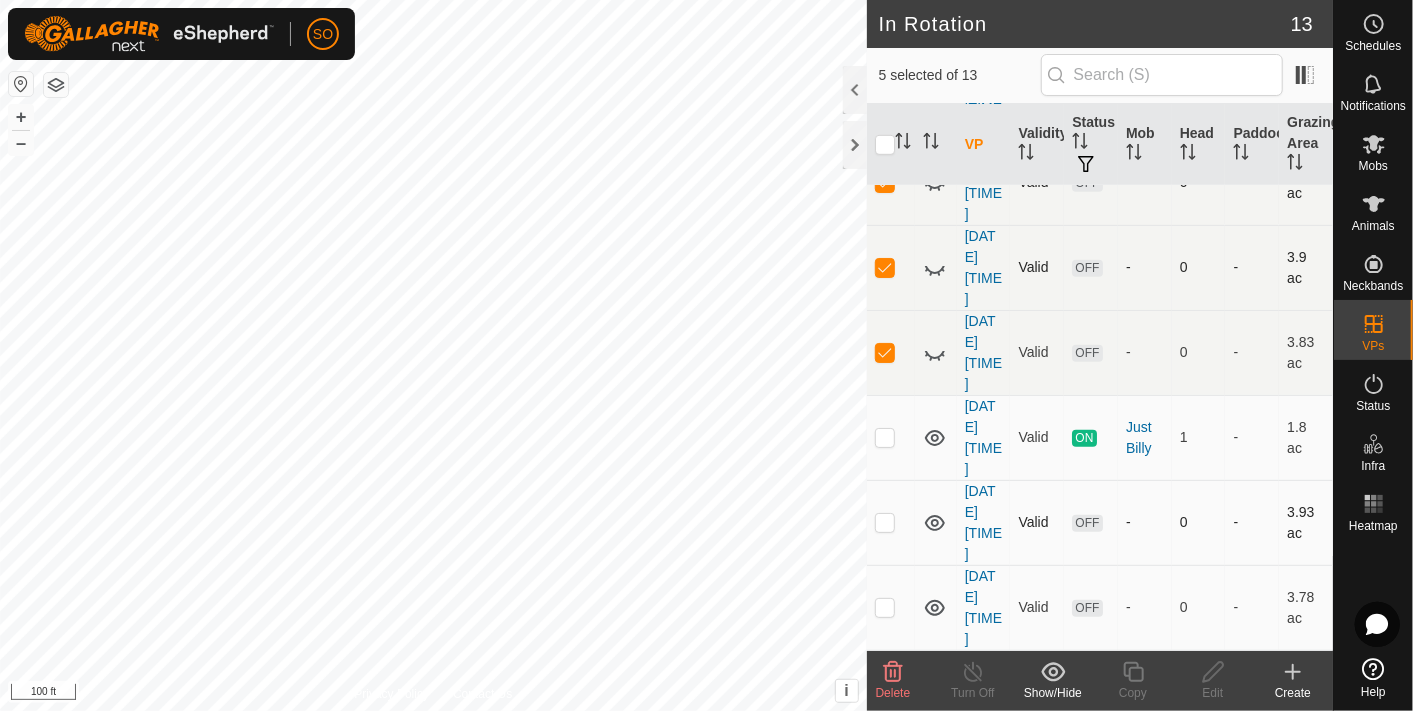 click at bounding box center (885, 522) 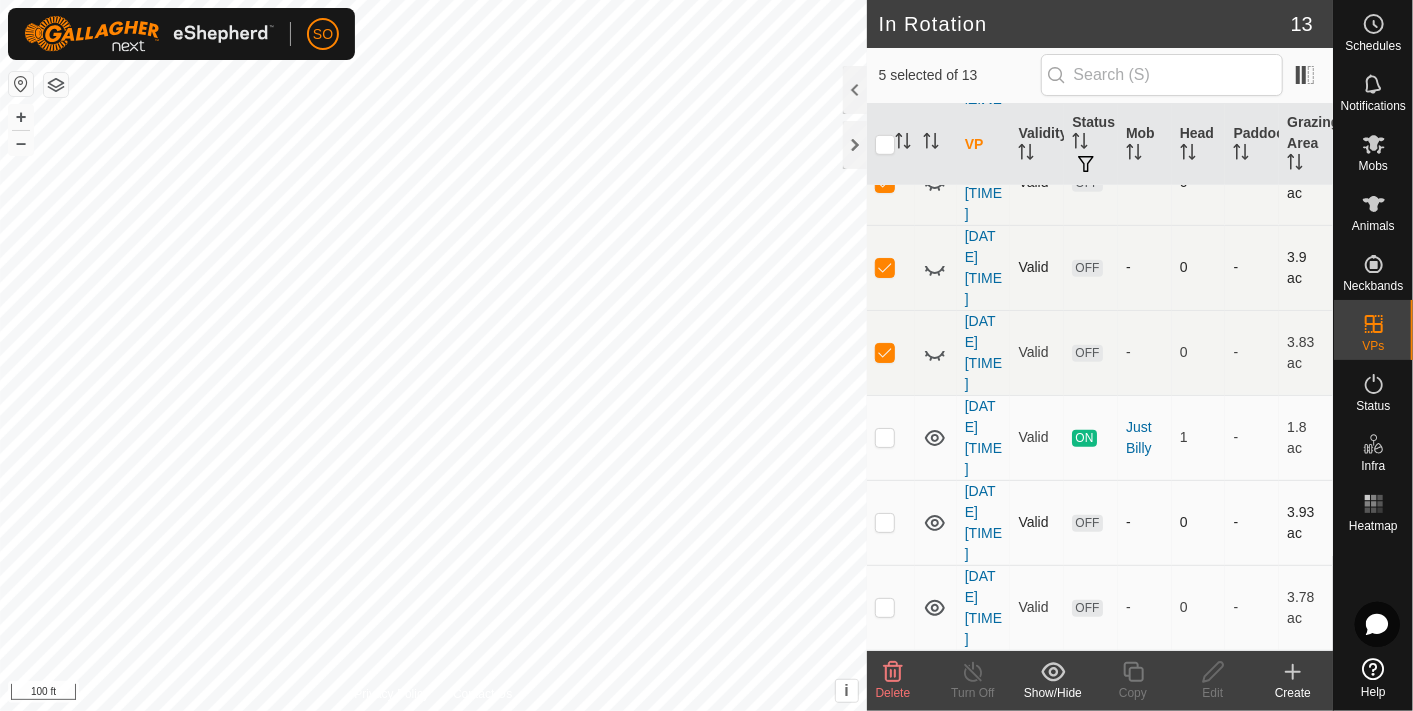 checkbox on "true" 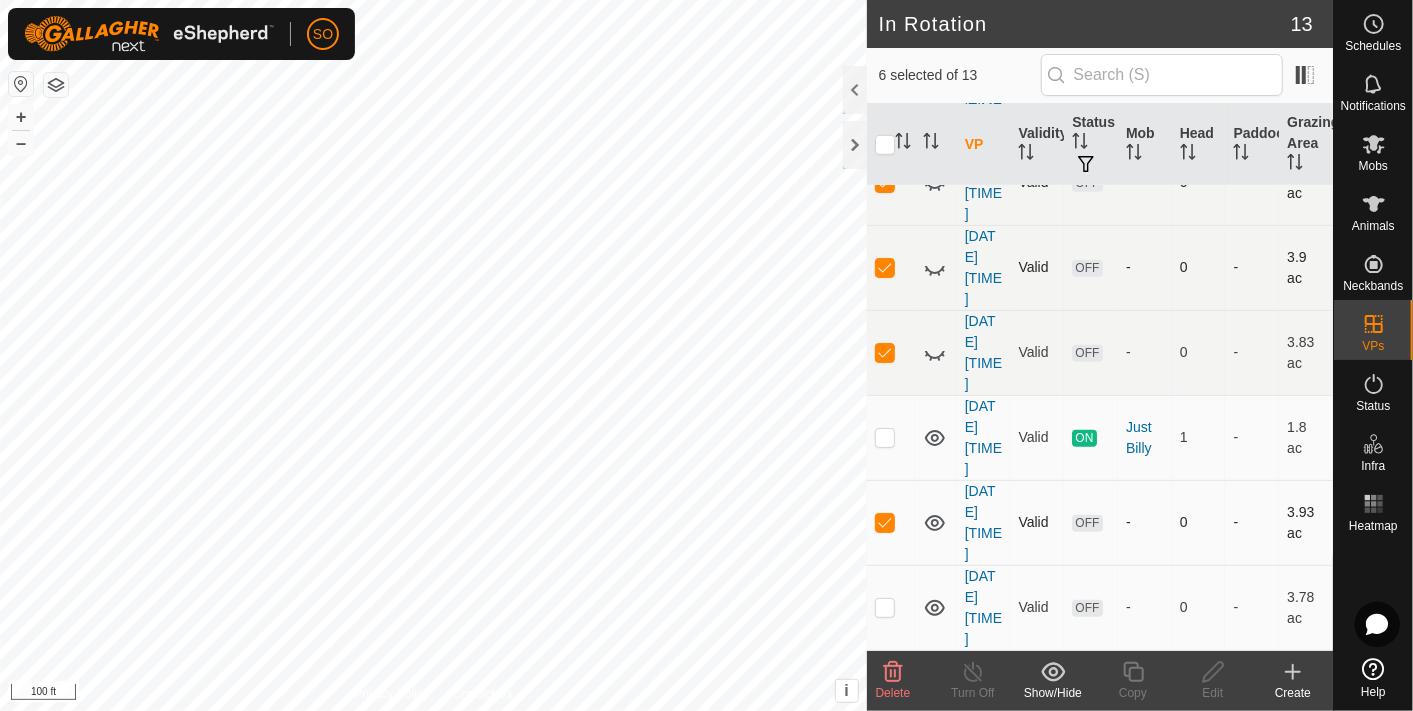 click 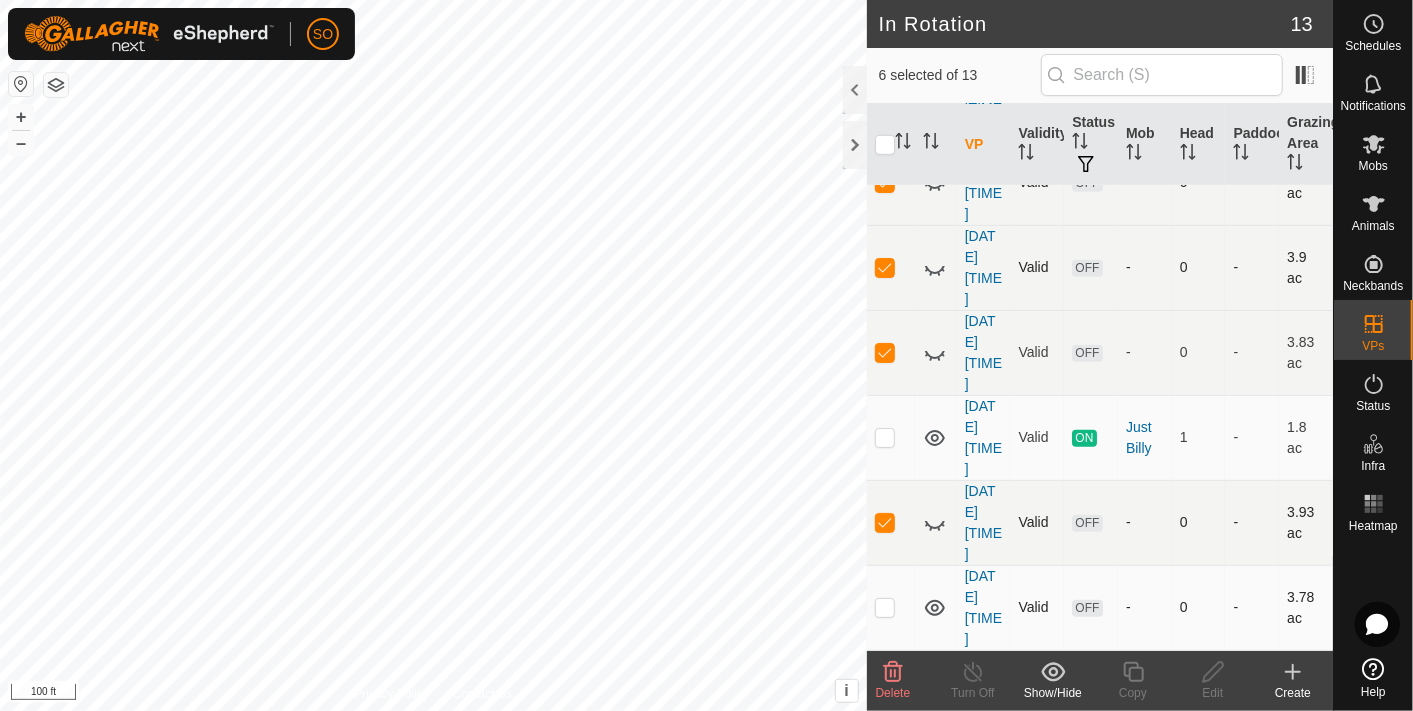 click at bounding box center [885, 607] 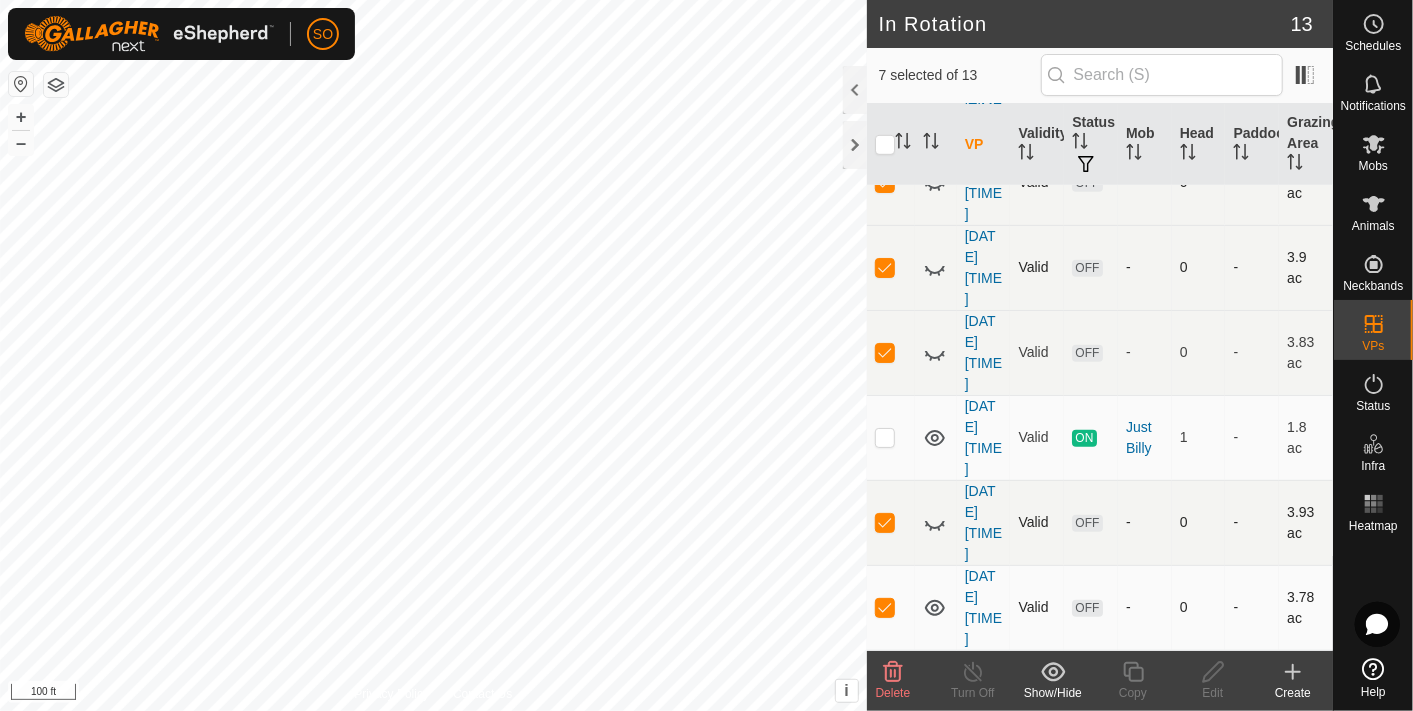 click 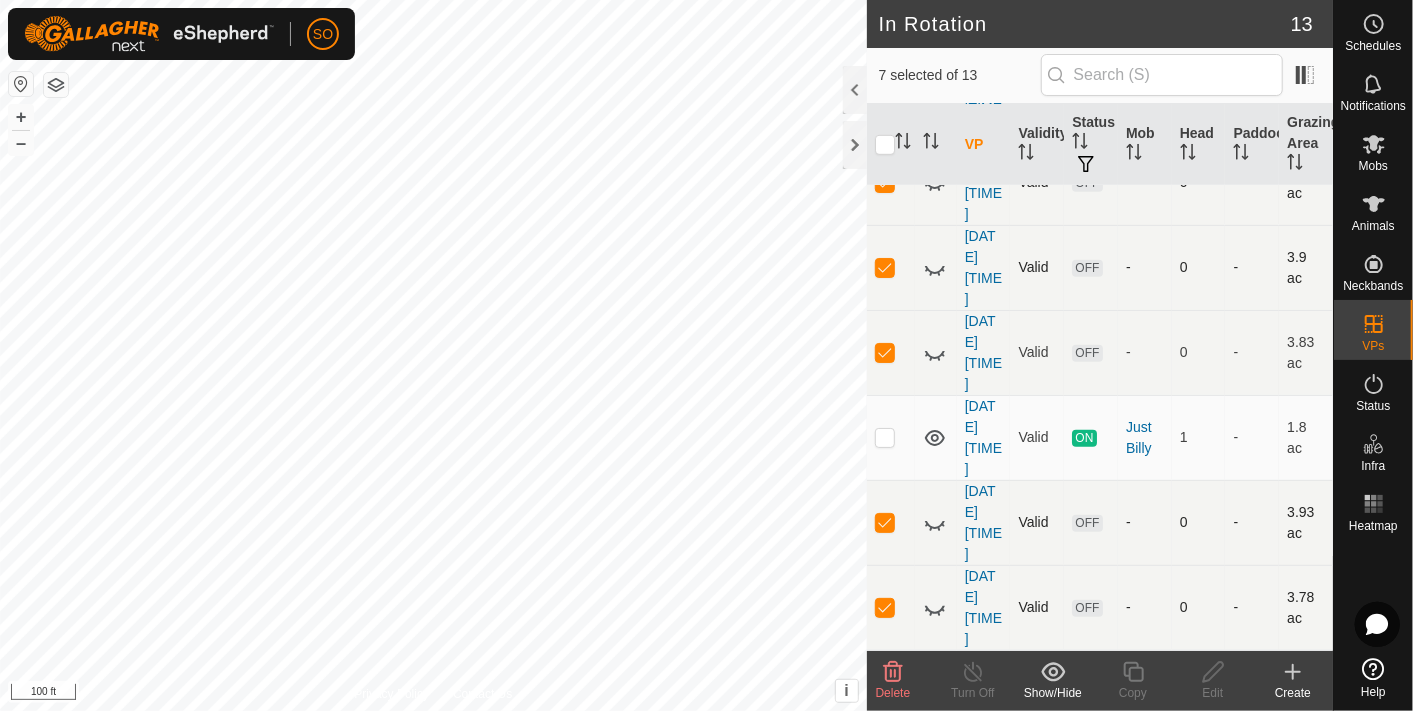 click 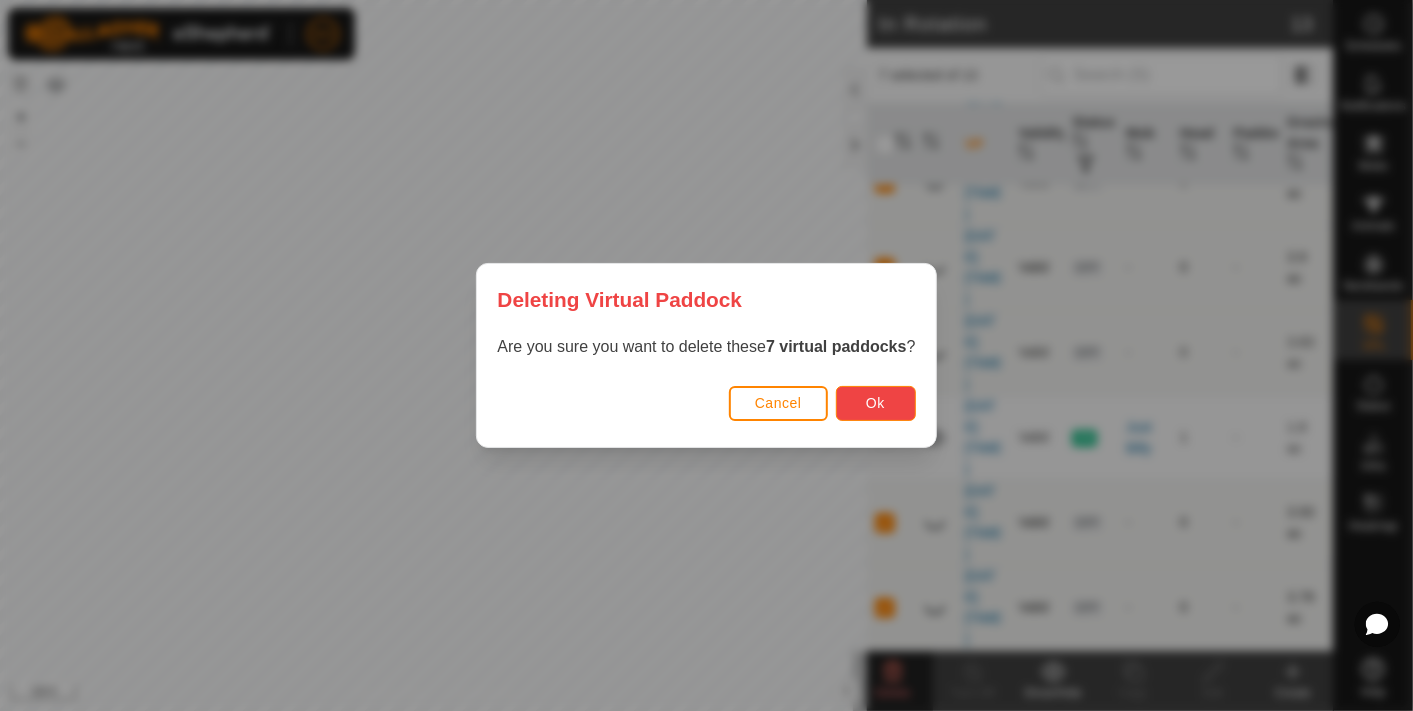 click on "Ok" at bounding box center (875, 403) 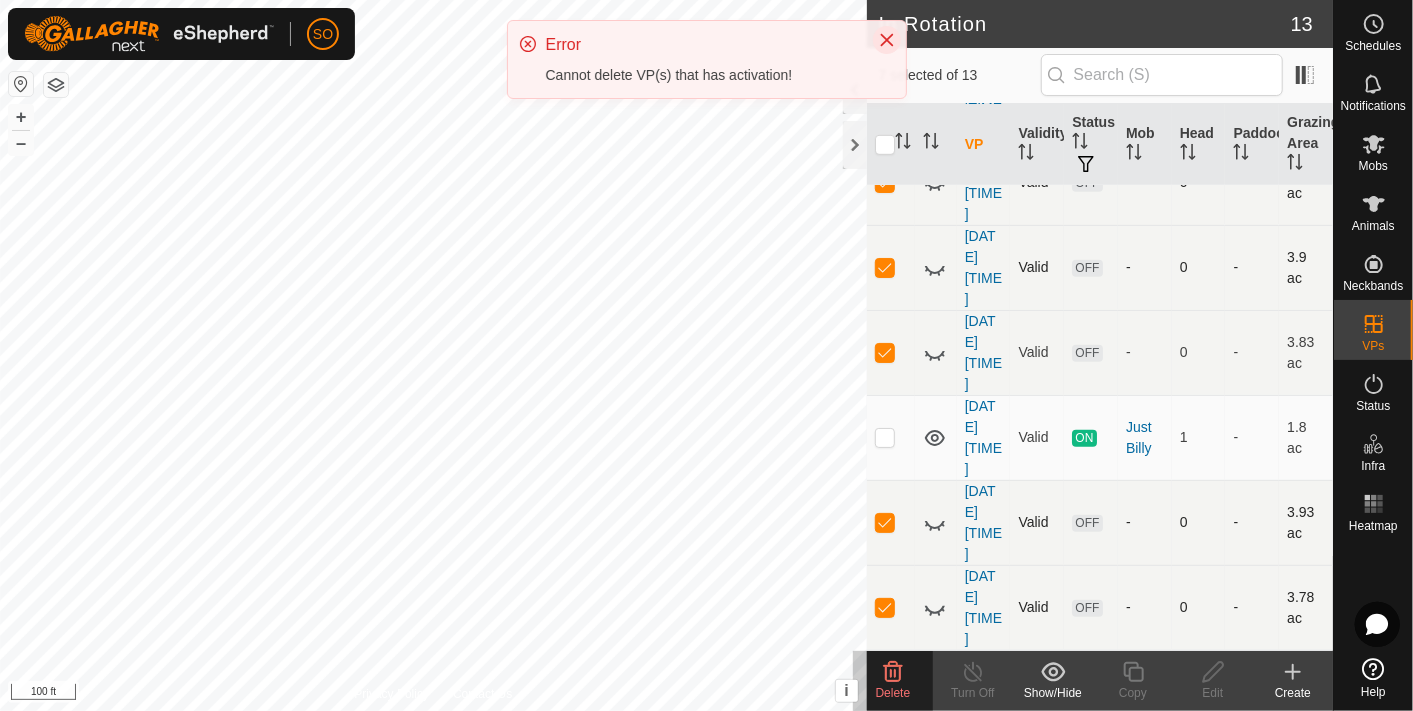 click 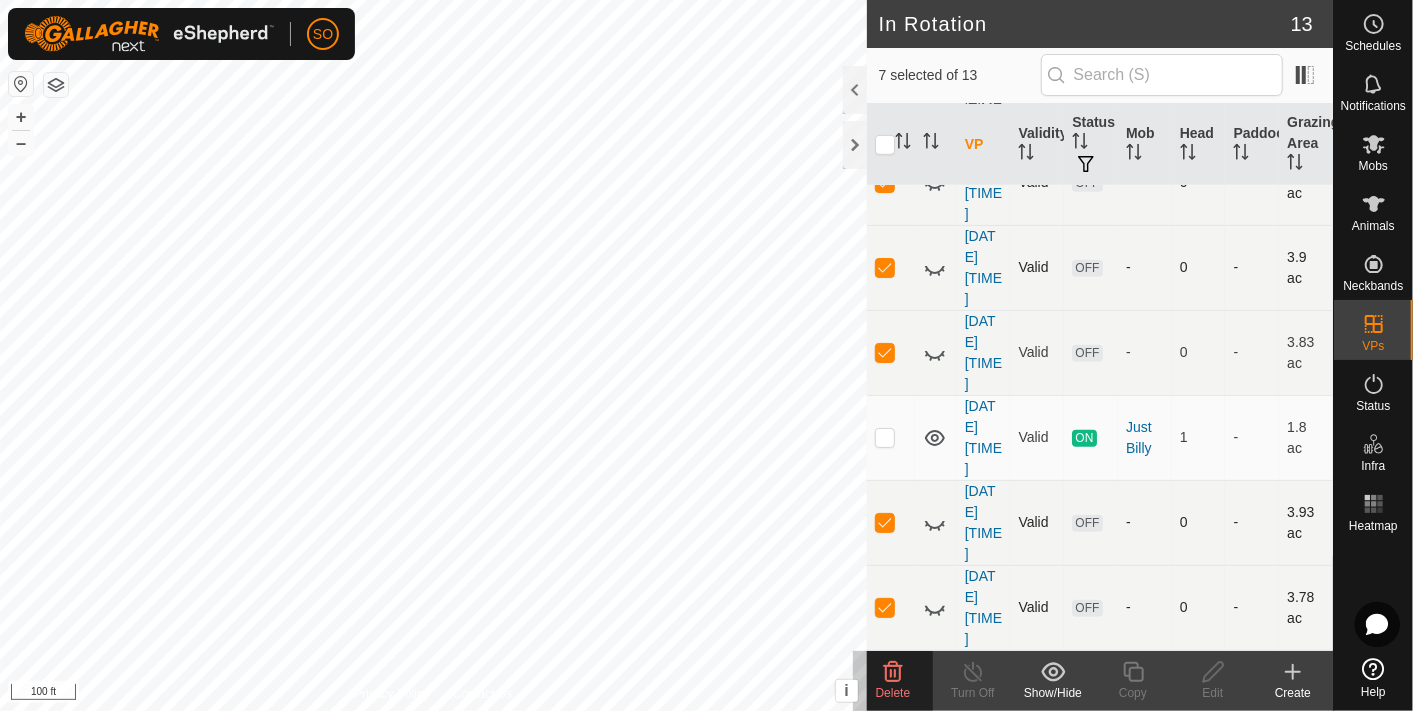 scroll, scrollTop: 697, scrollLeft: 0, axis: vertical 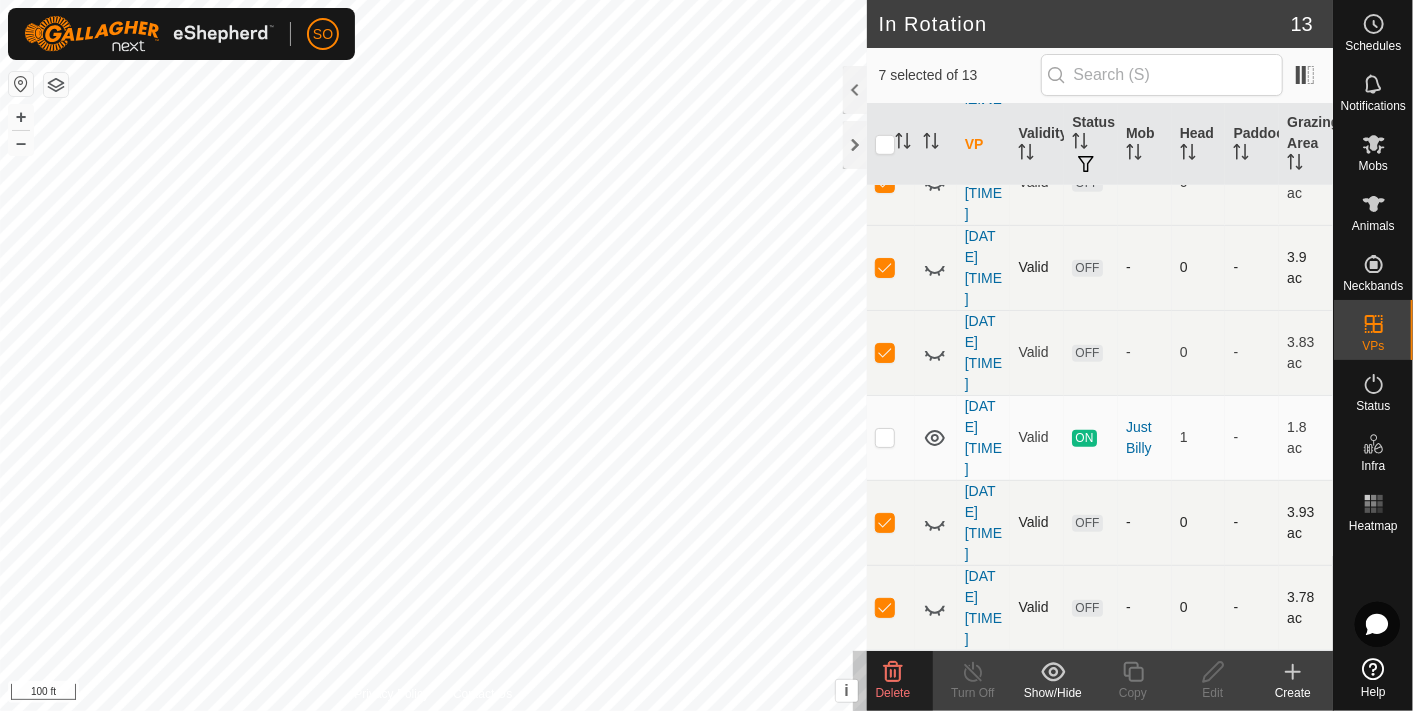 click 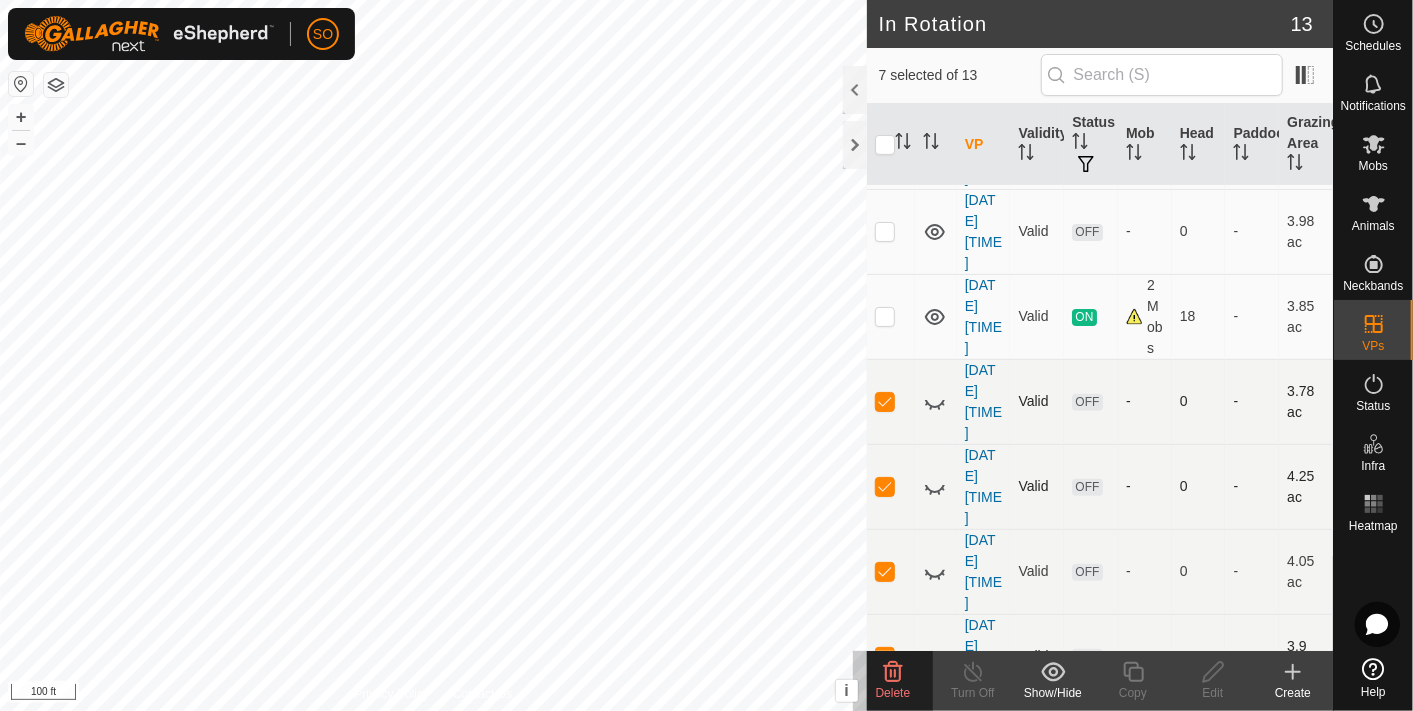scroll, scrollTop: 299, scrollLeft: 0, axis: vertical 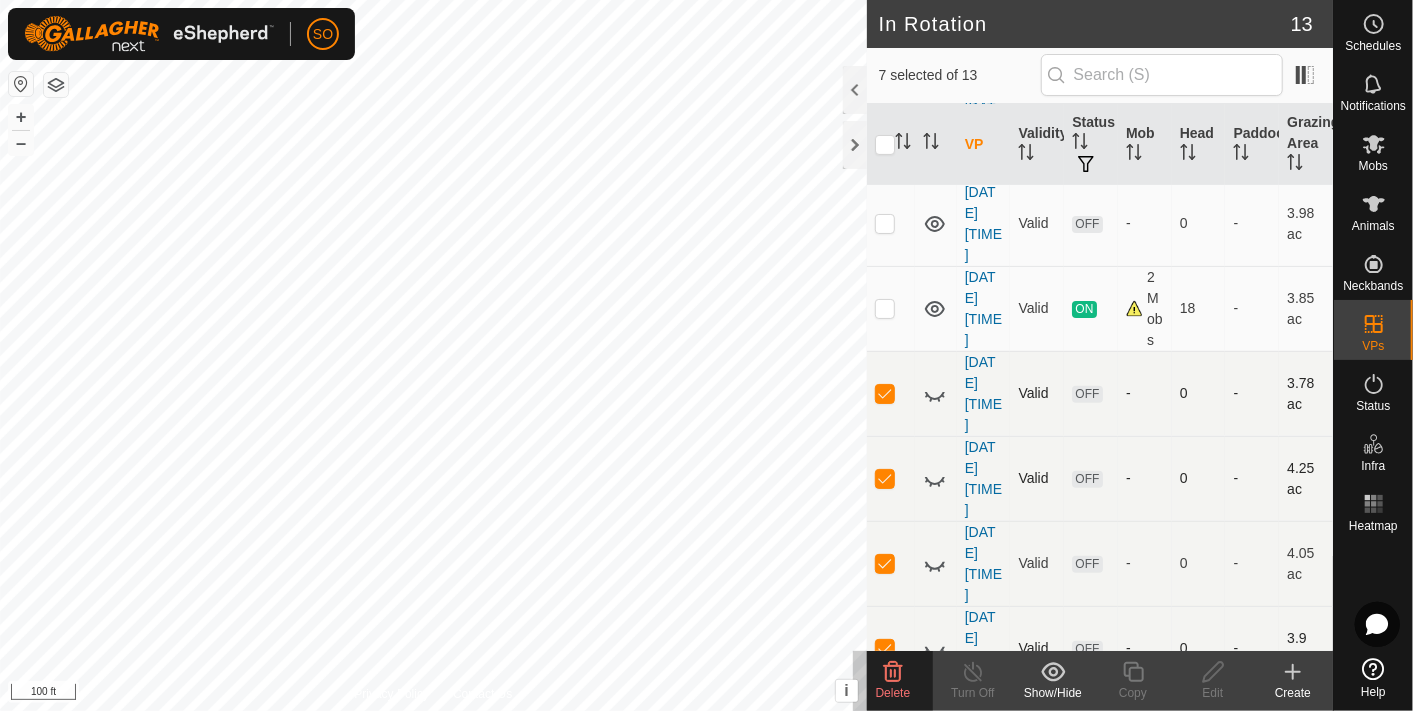 click at bounding box center (885, 393) 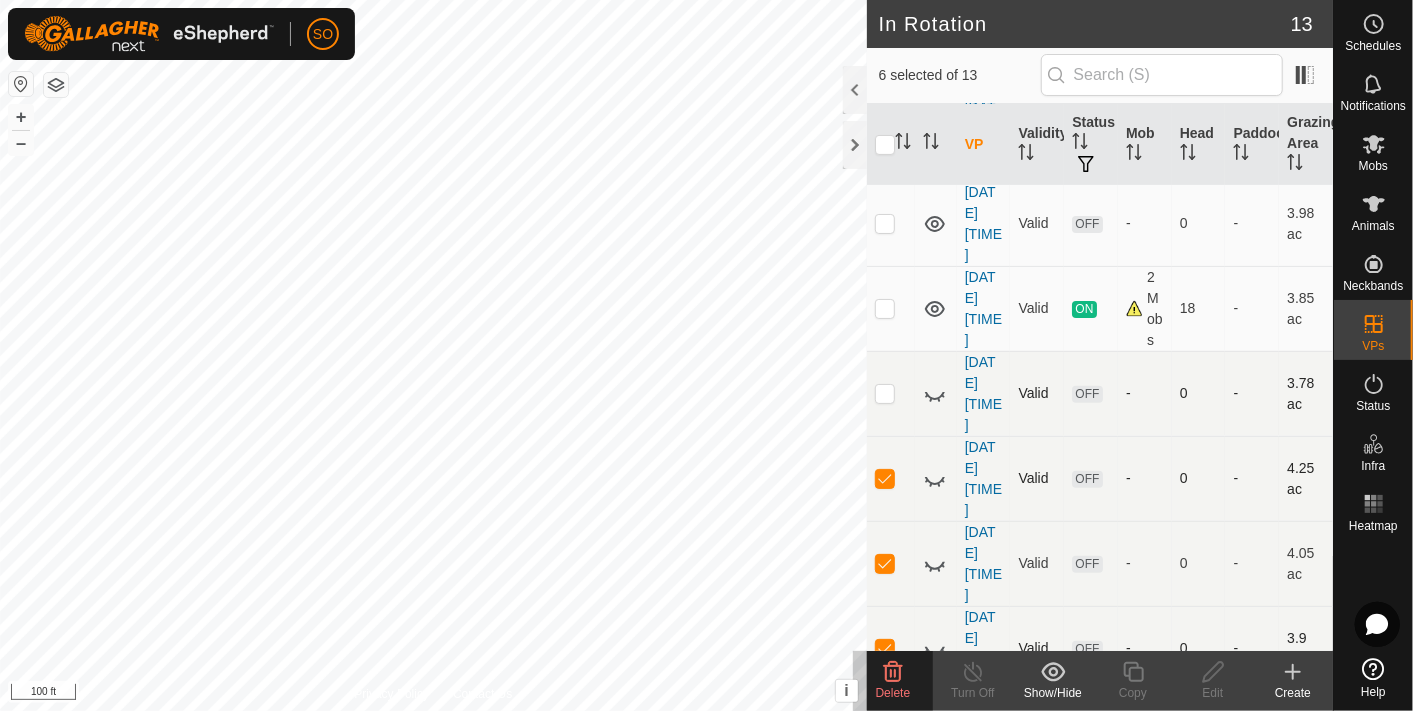 click at bounding box center (885, 393) 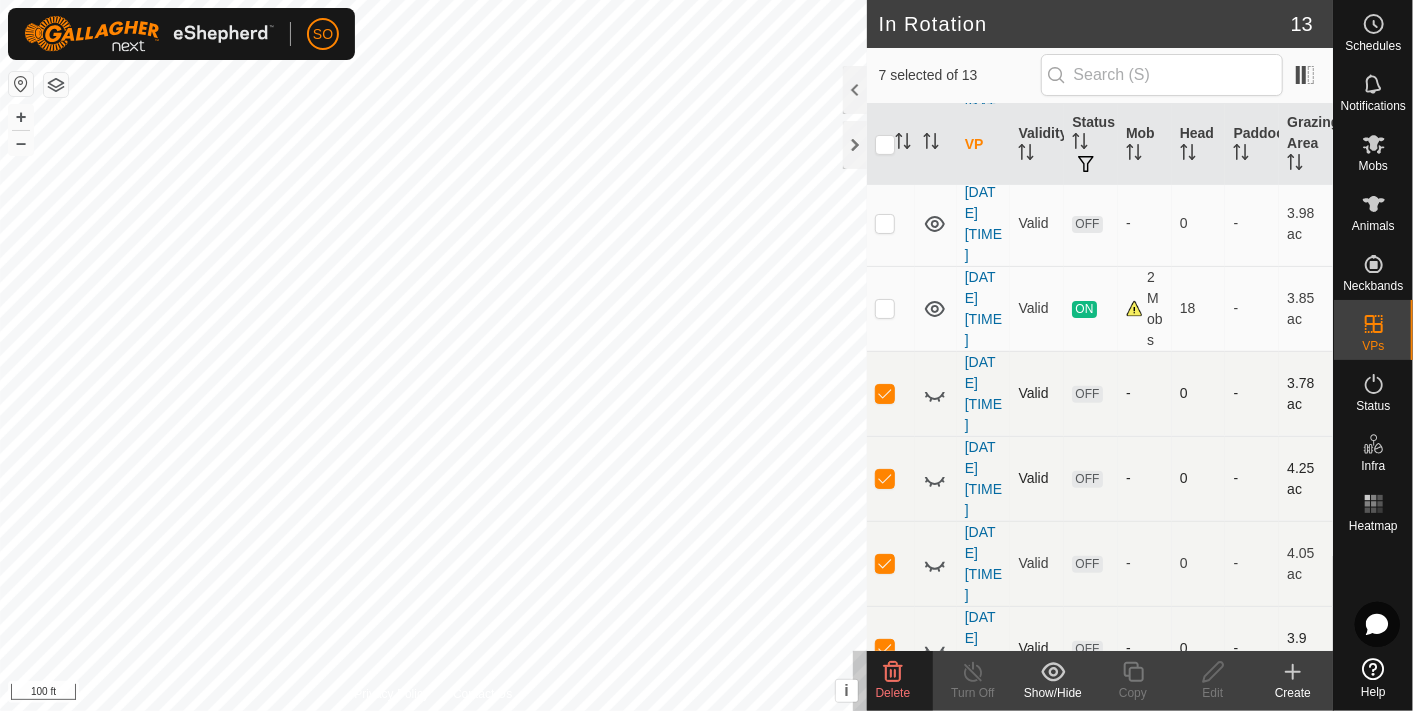 click at bounding box center [885, 393] 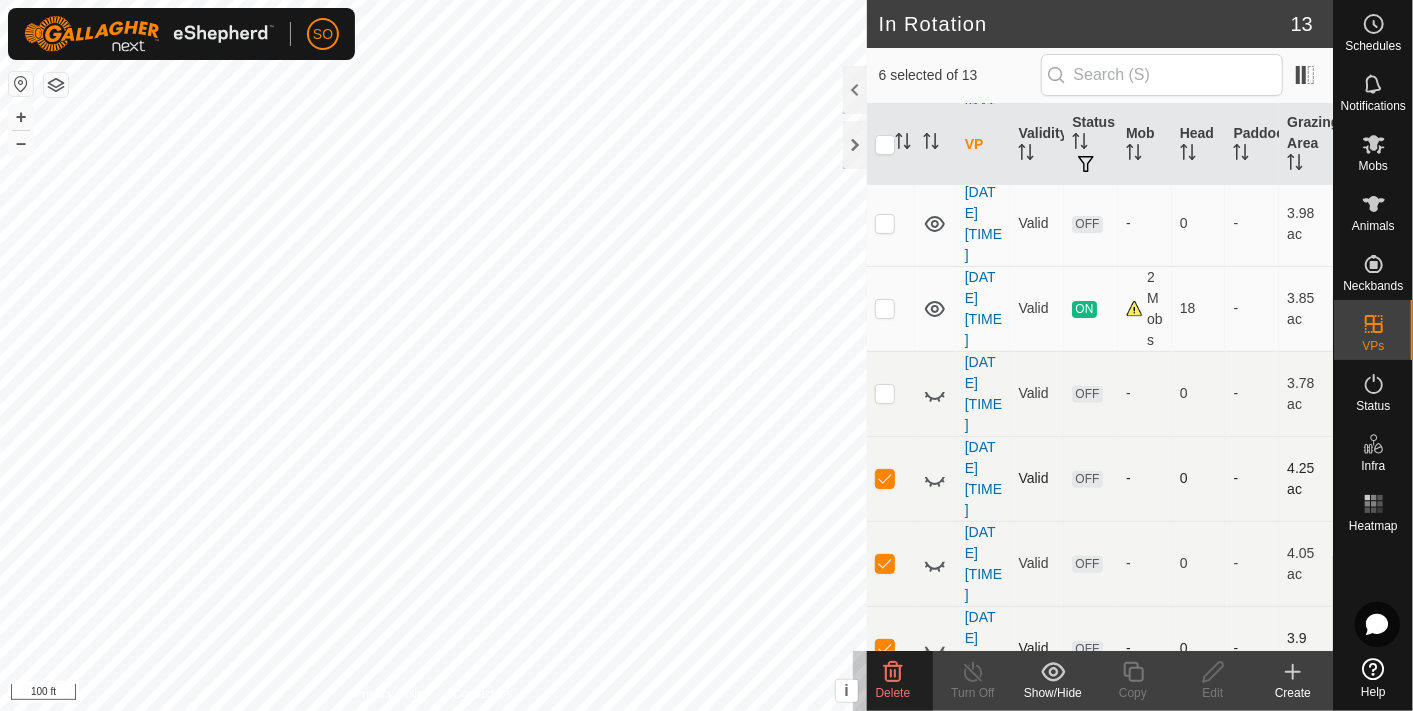 click at bounding box center (885, 478) 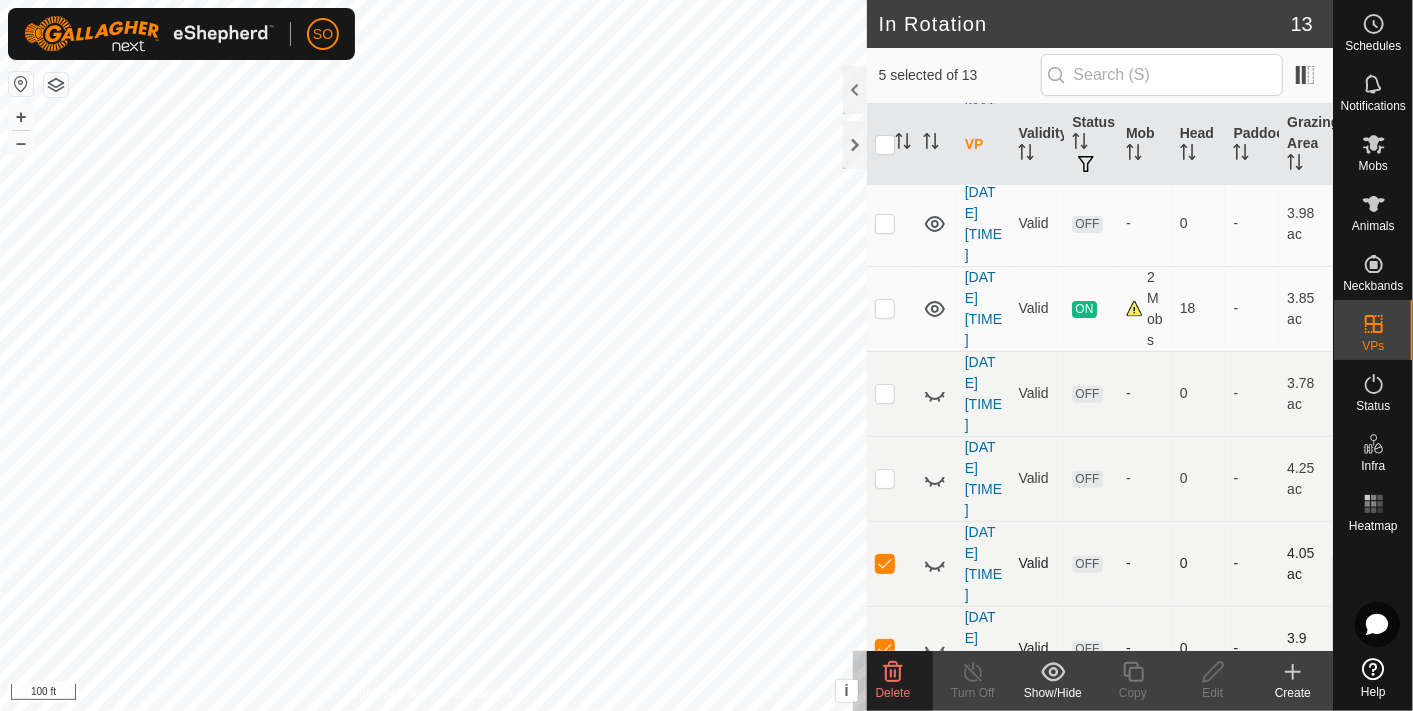 click at bounding box center (885, 563) 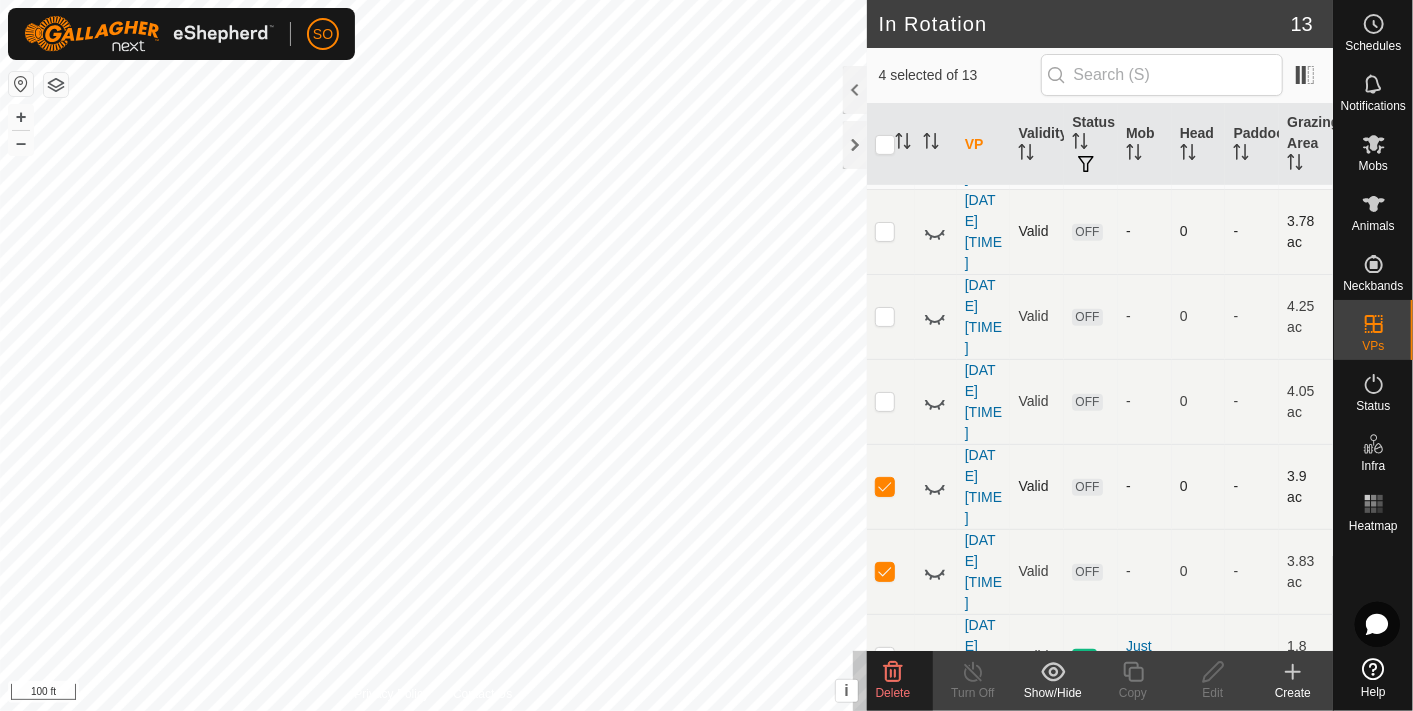 scroll, scrollTop: 462, scrollLeft: 0, axis: vertical 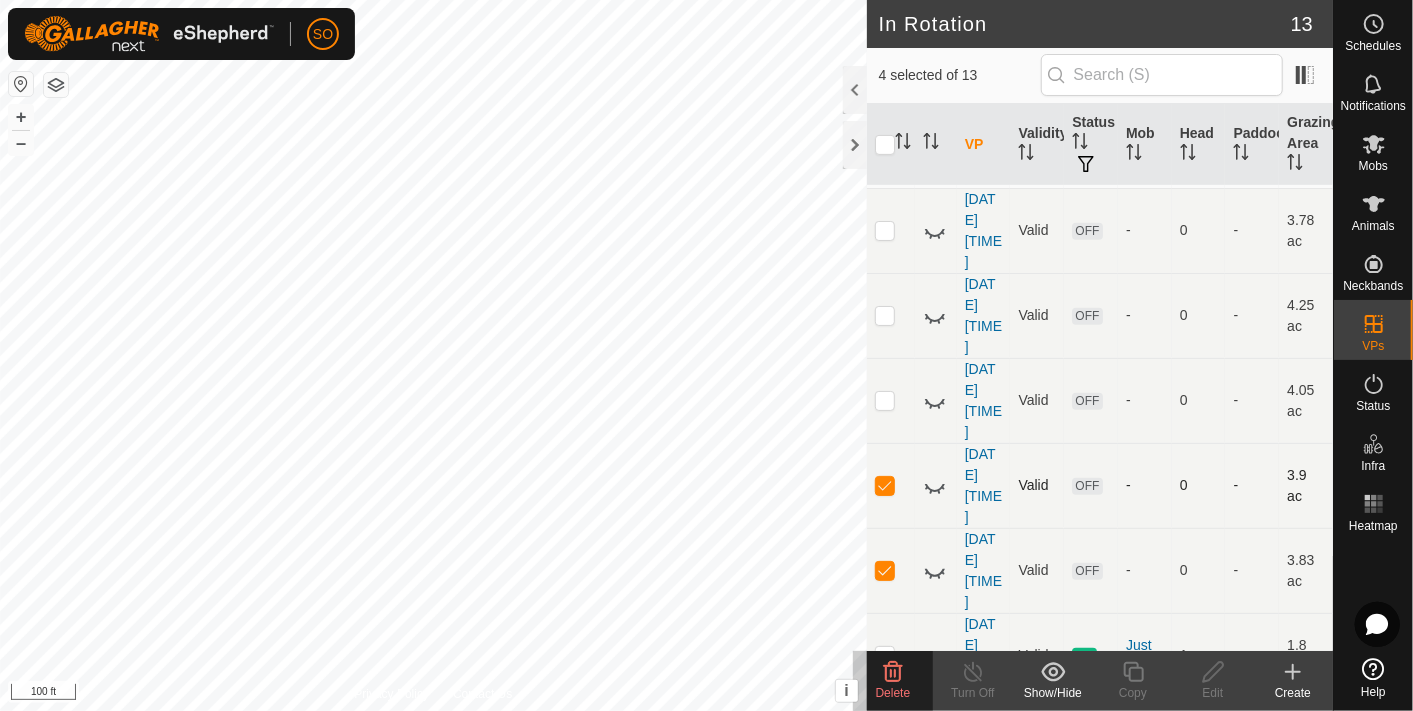click at bounding box center [885, 485] 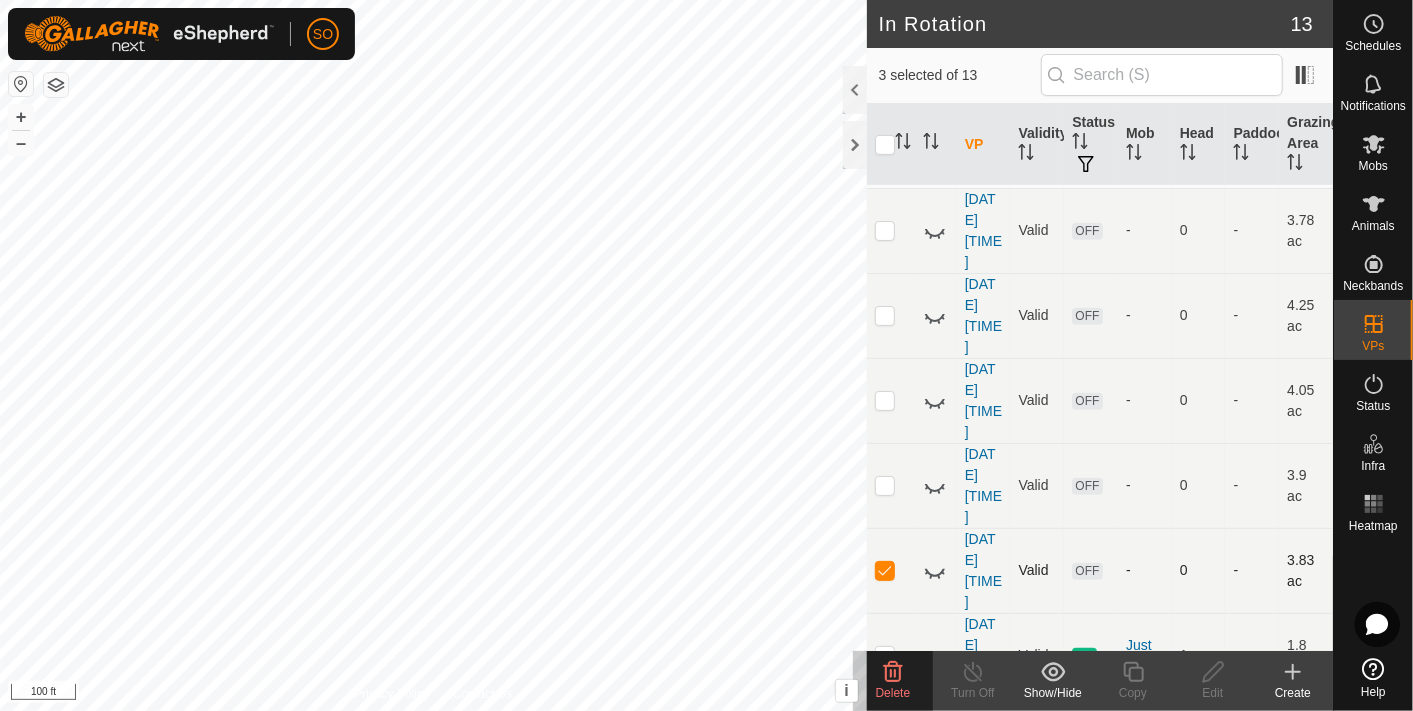 click at bounding box center [885, 570] 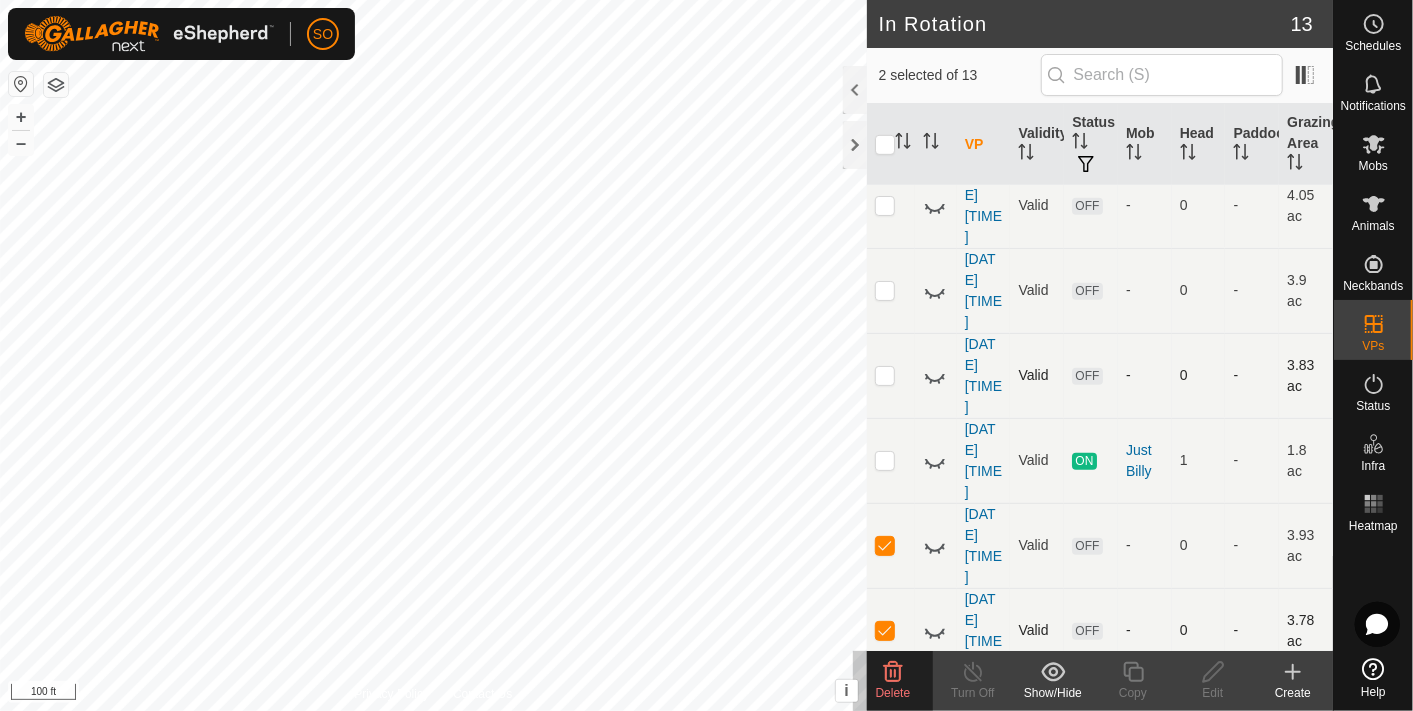 scroll, scrollTop: 697, scrollLeft: 0, axis: vertical 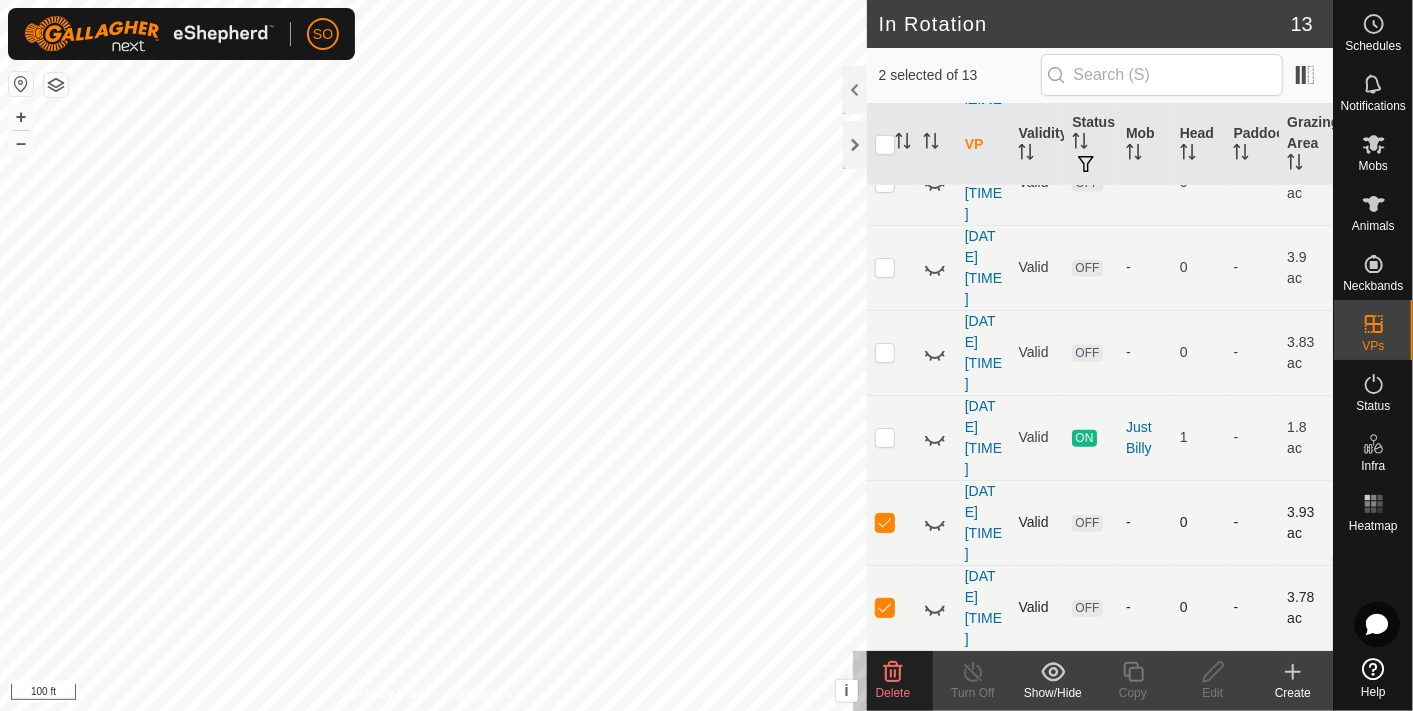 click at bounding box center [885, 522] 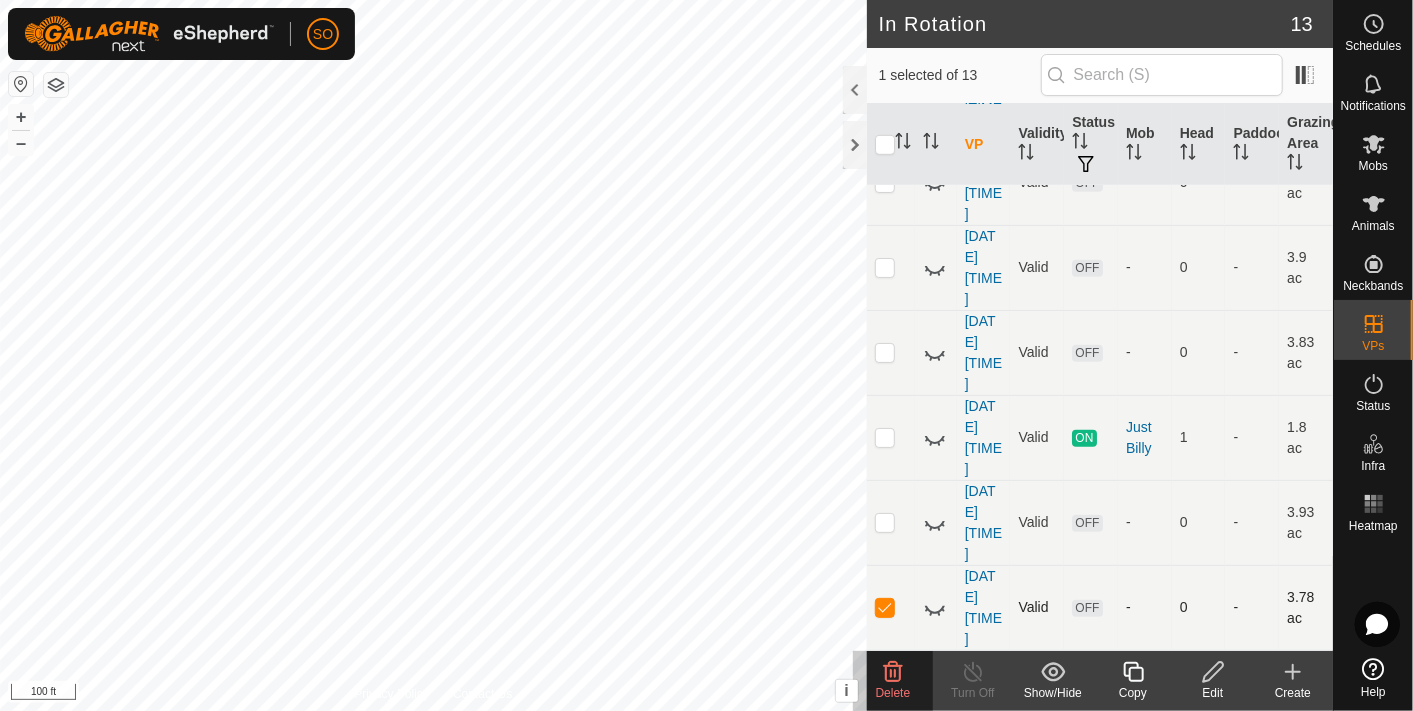 click at bounding box center [885, 607] 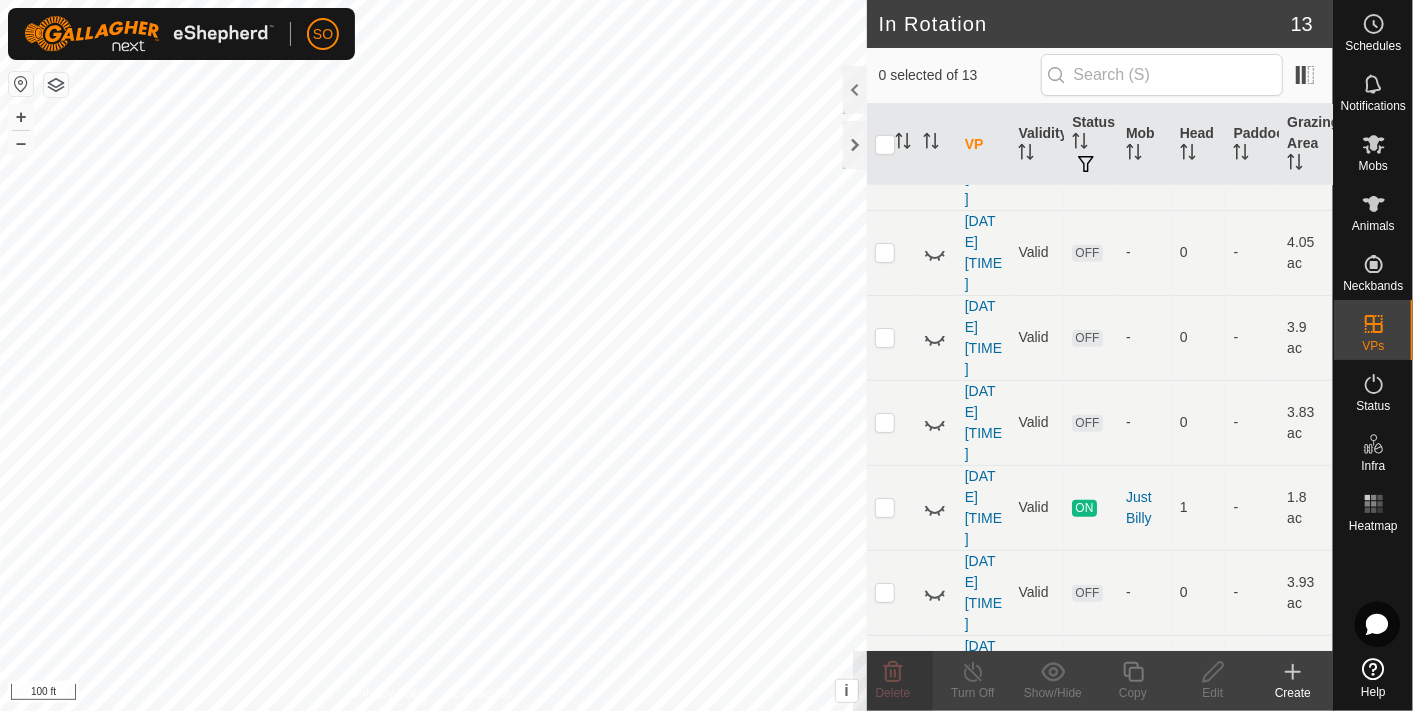 scroll, scrollTop: 697, scrollLeft: 0, axis: vertical 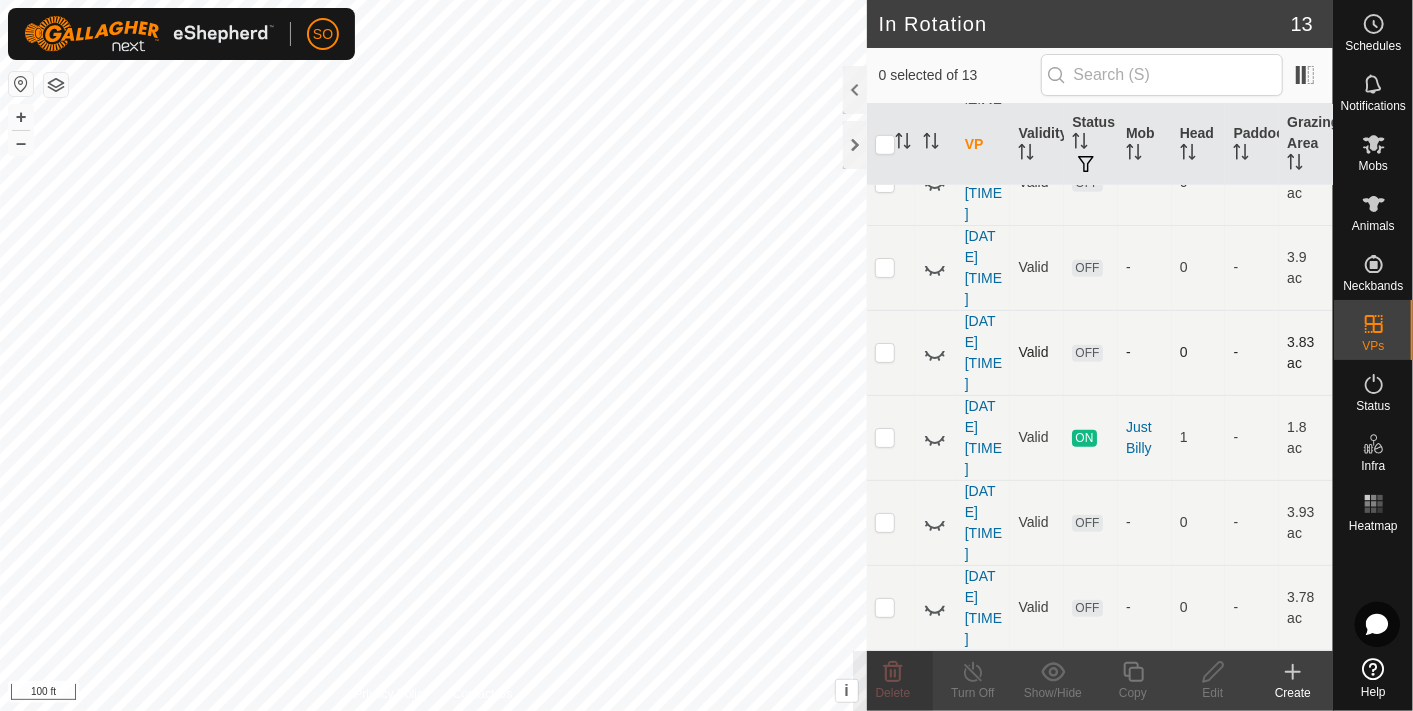 click on "Valid" at bounding box center (1037, 352) 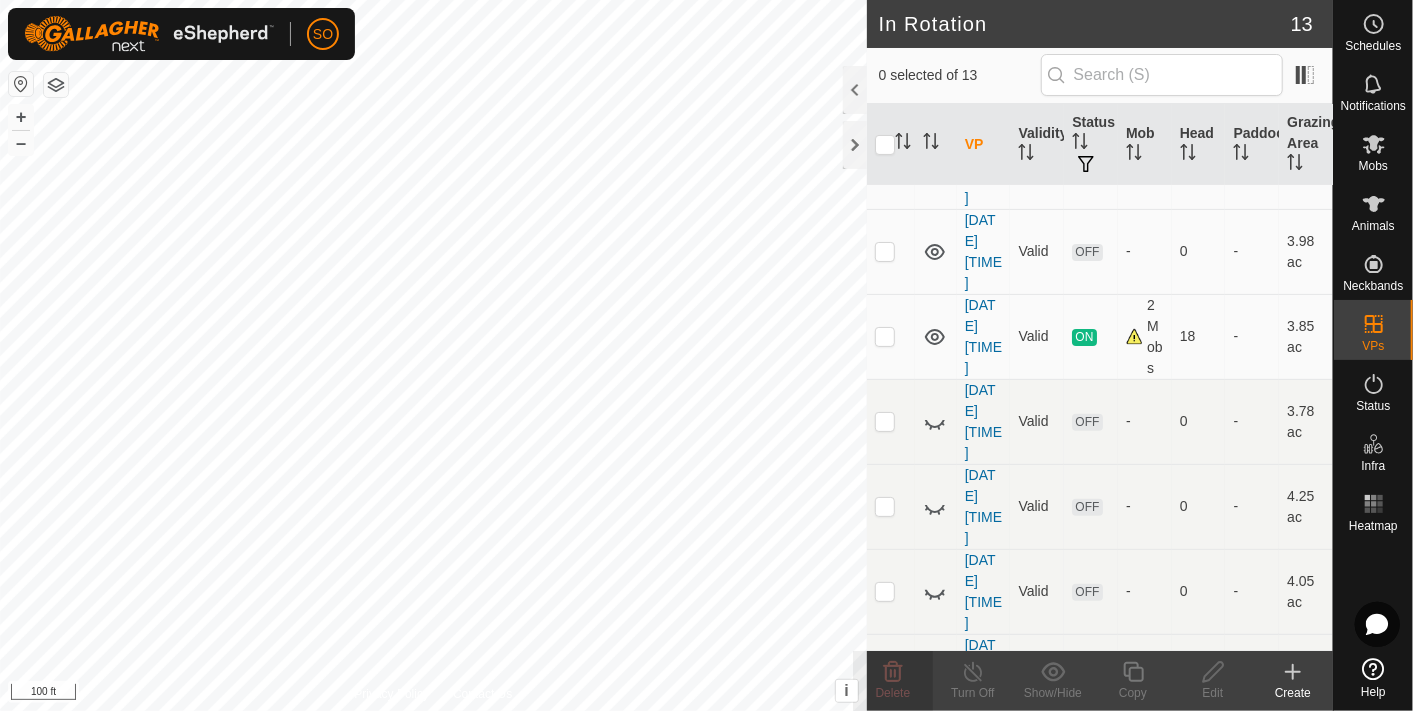 scroll, scrollTop: 270, scrollLeft: 0, axis: vertical 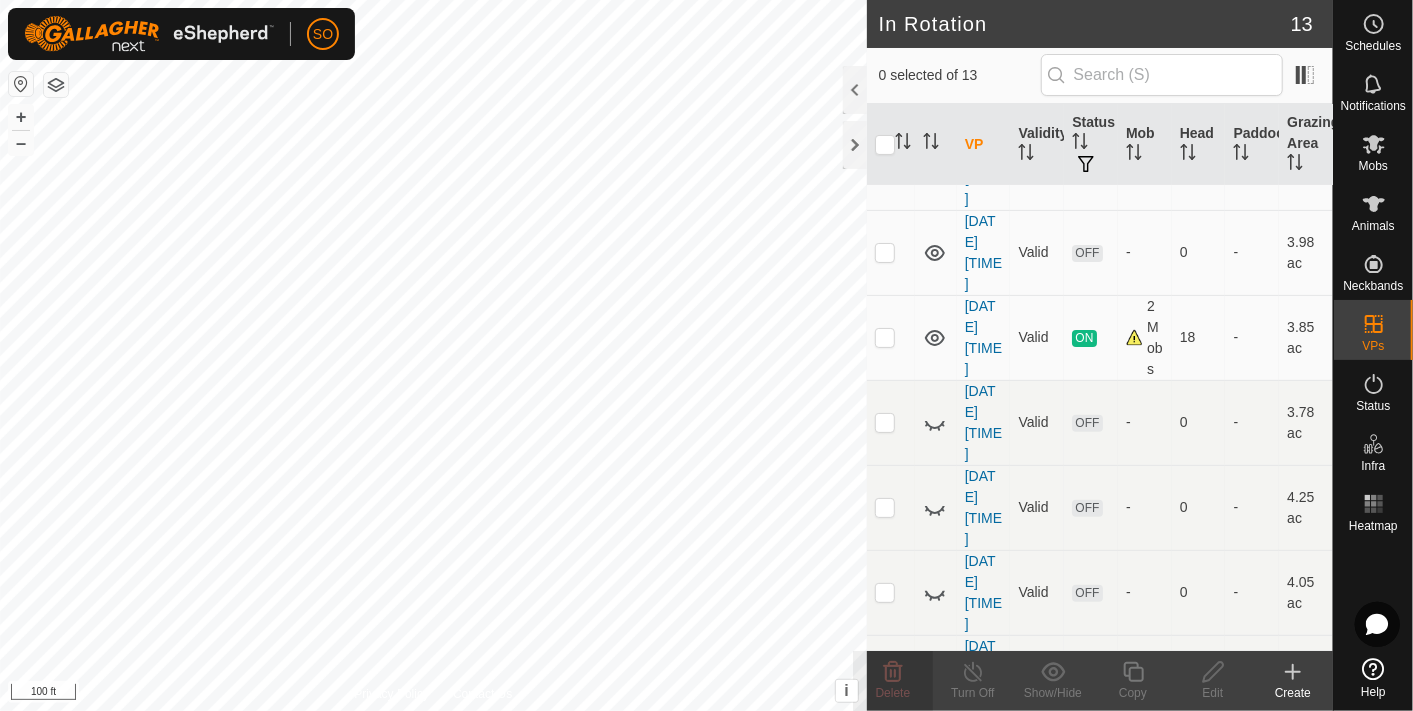click on "Valid" at bounding box center [1037, 337] 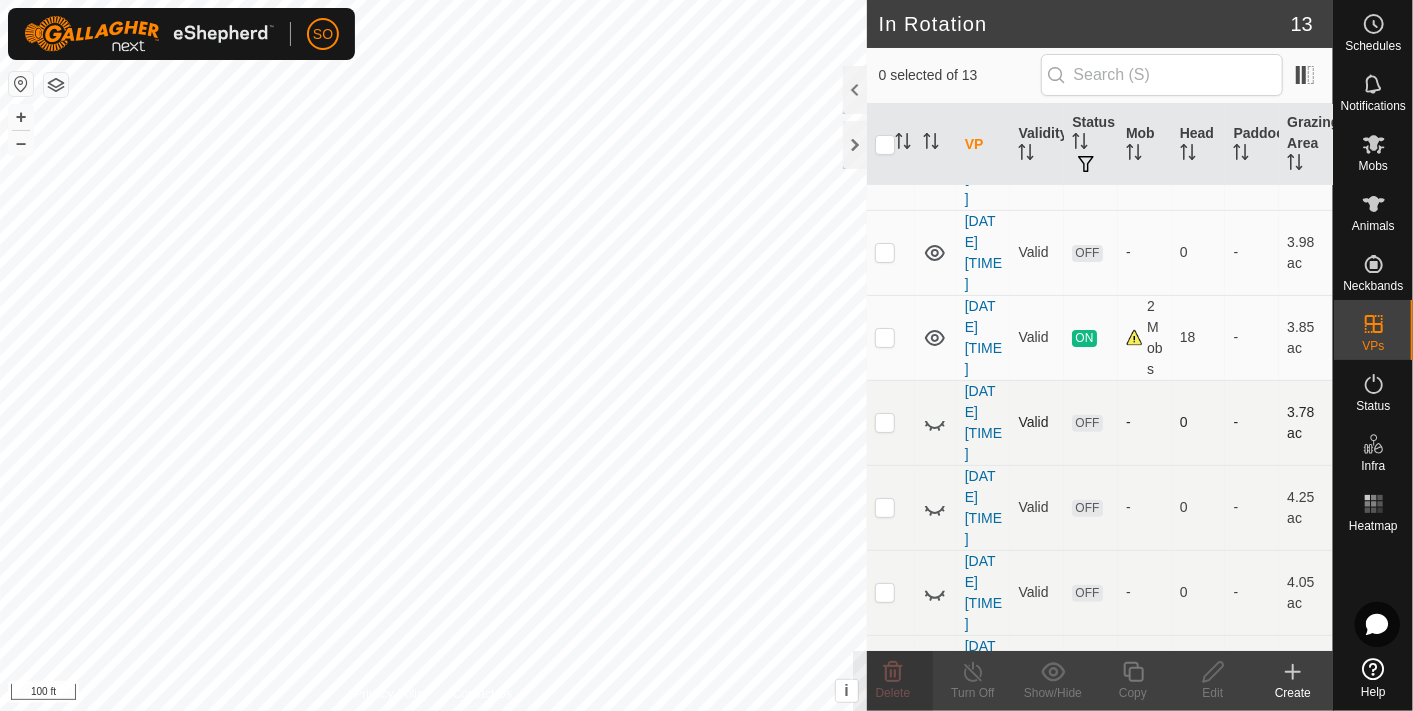 click at bounding box center (885, 422) 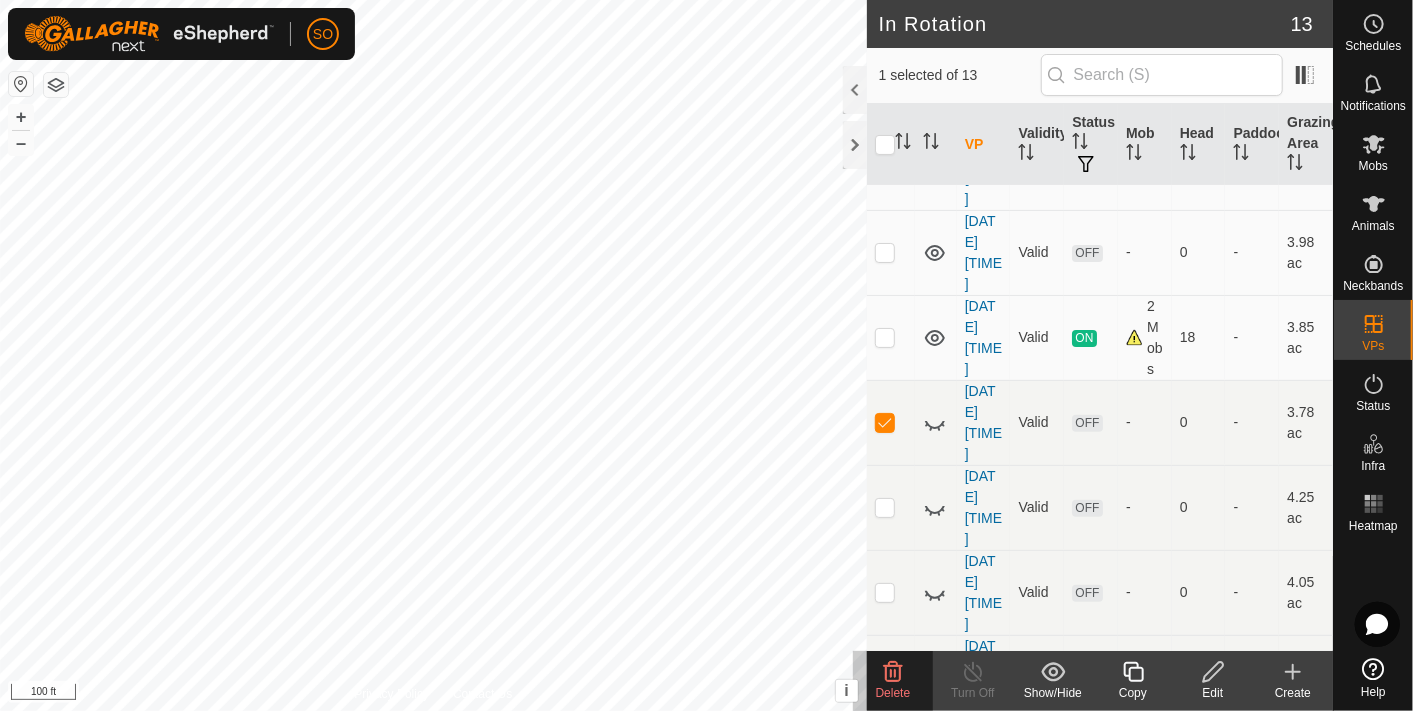 click 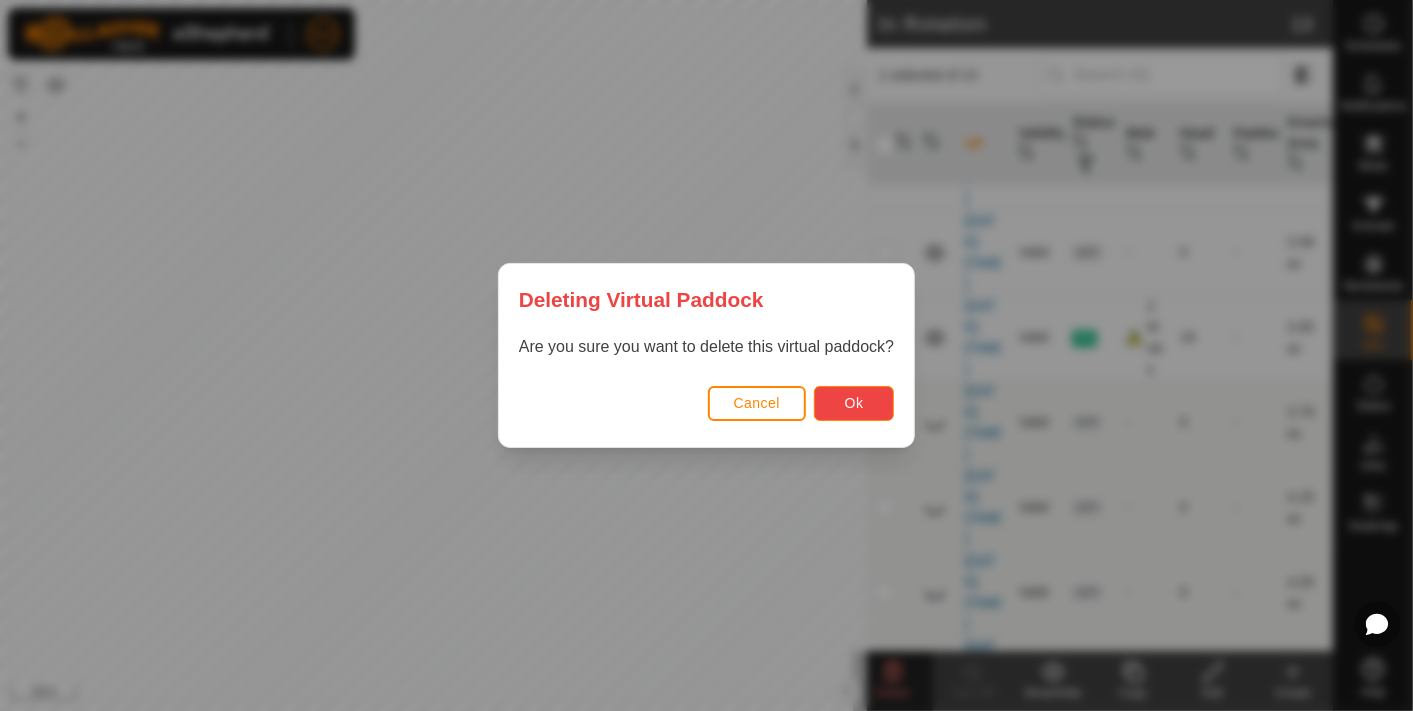 click on "Ok" at bounding box center [854, 403] 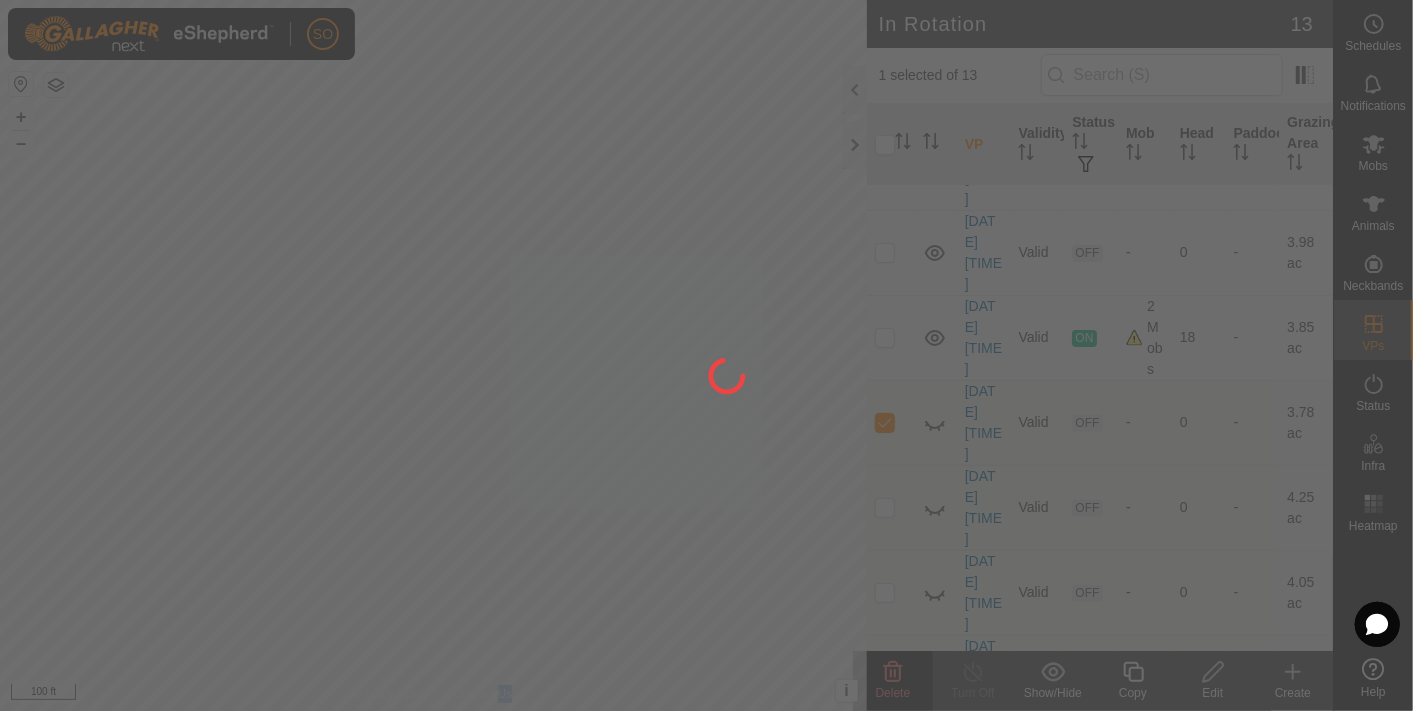 click 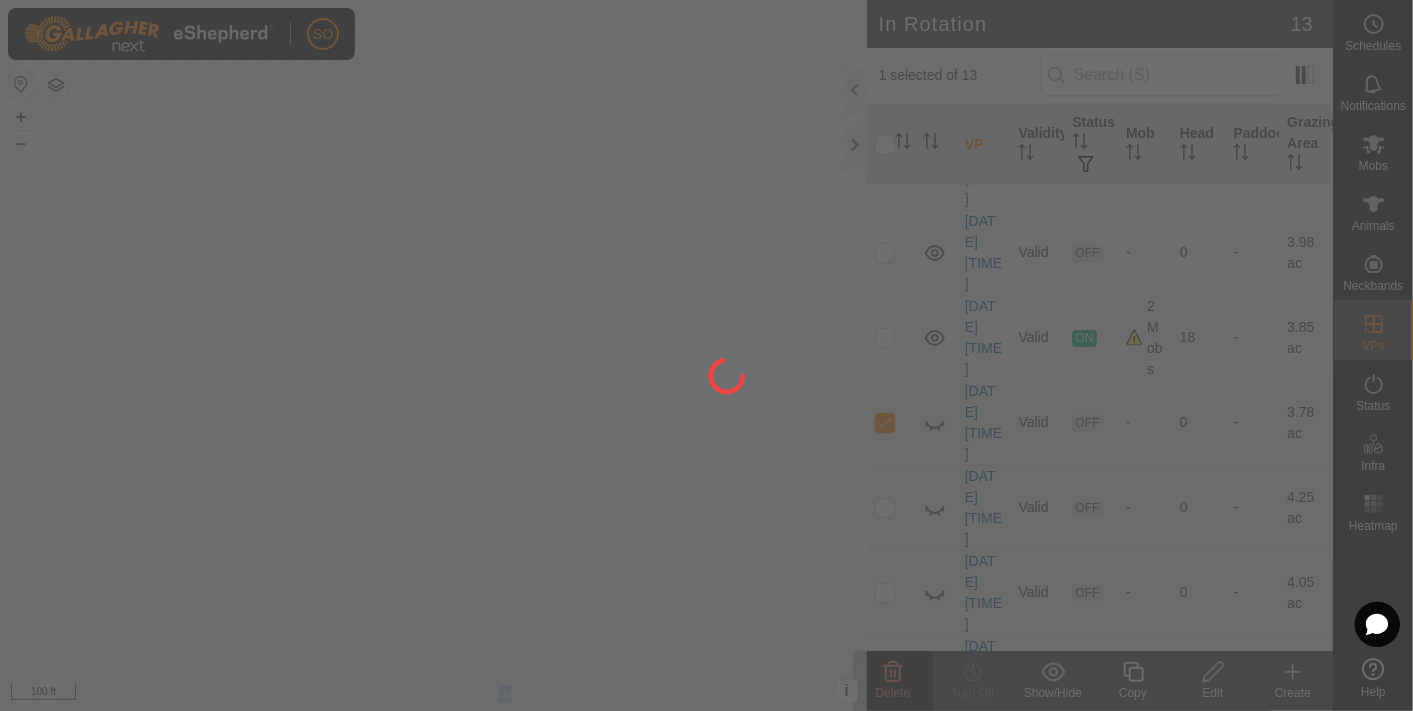 checkbox on "false" 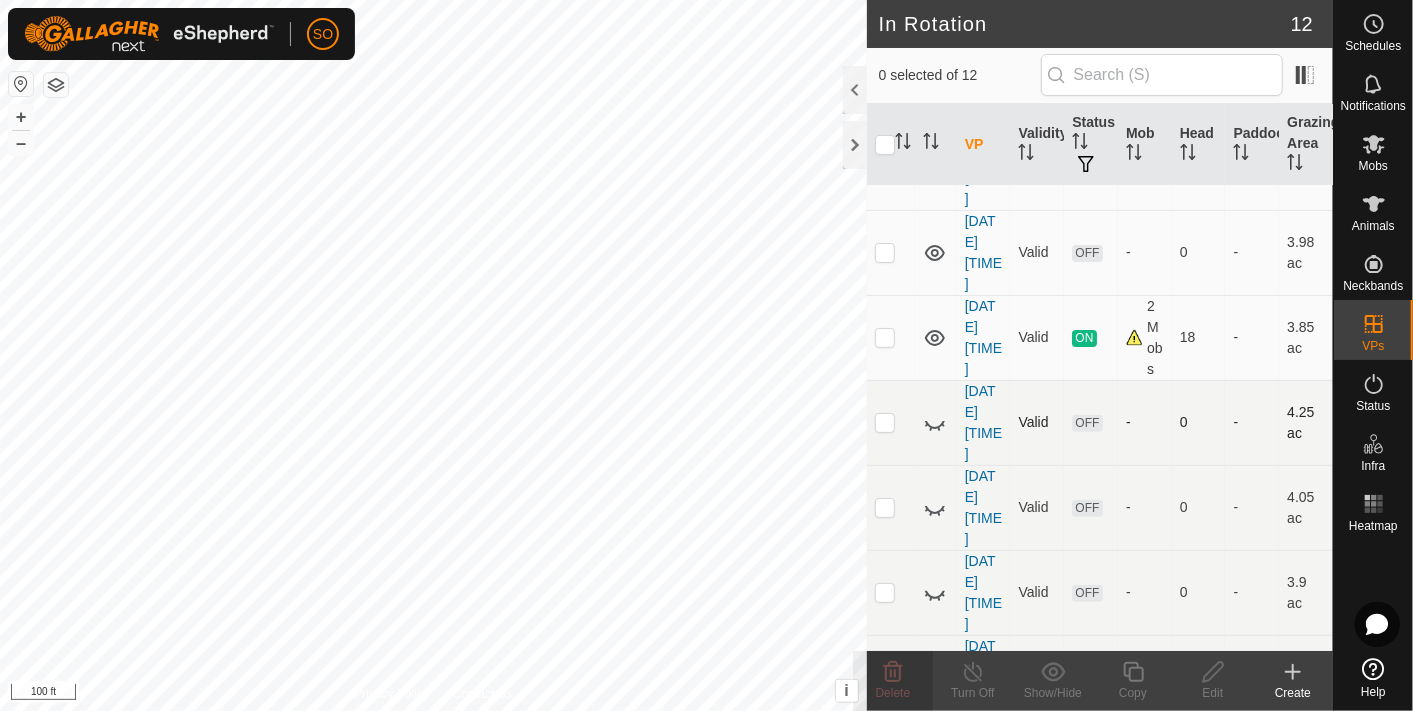 drag, startPoint x: 847, startPoint y: 405, endPoint x: 887, endPoint y: 433, distance: 48.82622 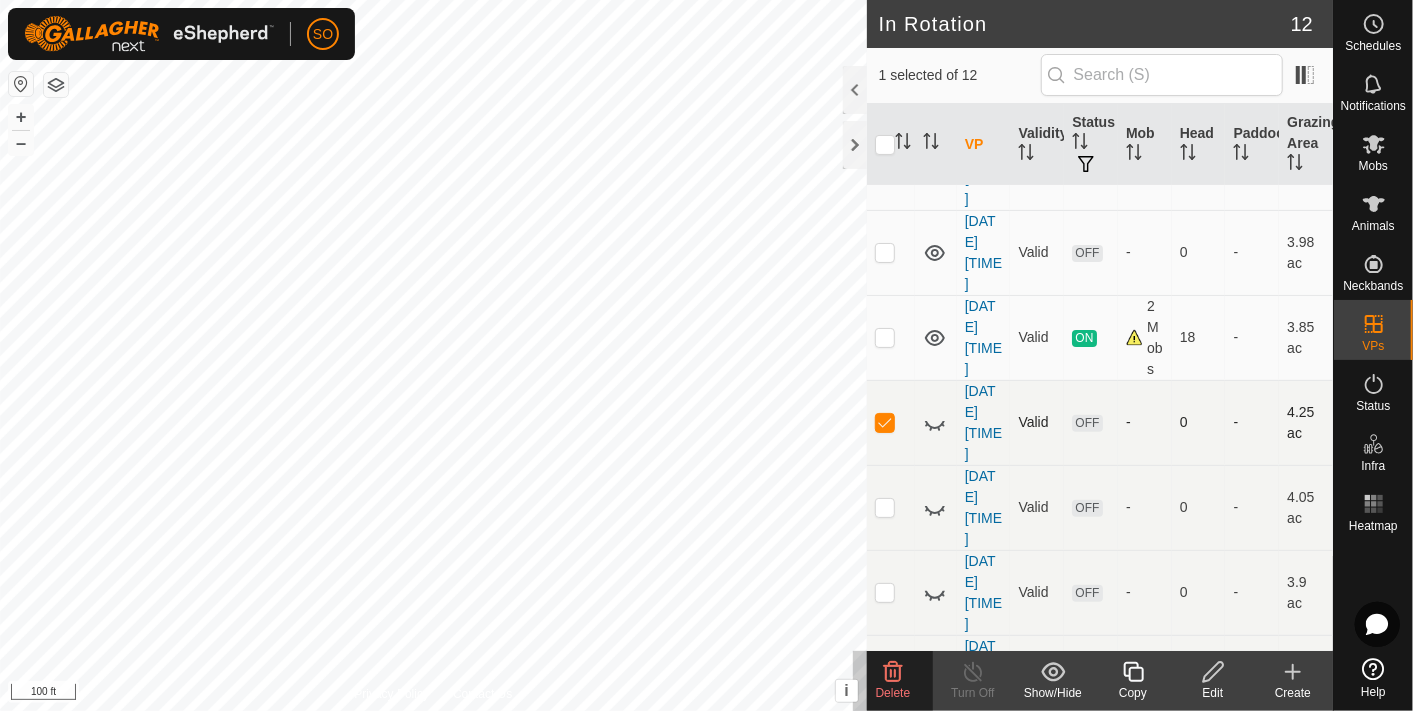 click at bounding box center (885, 422) 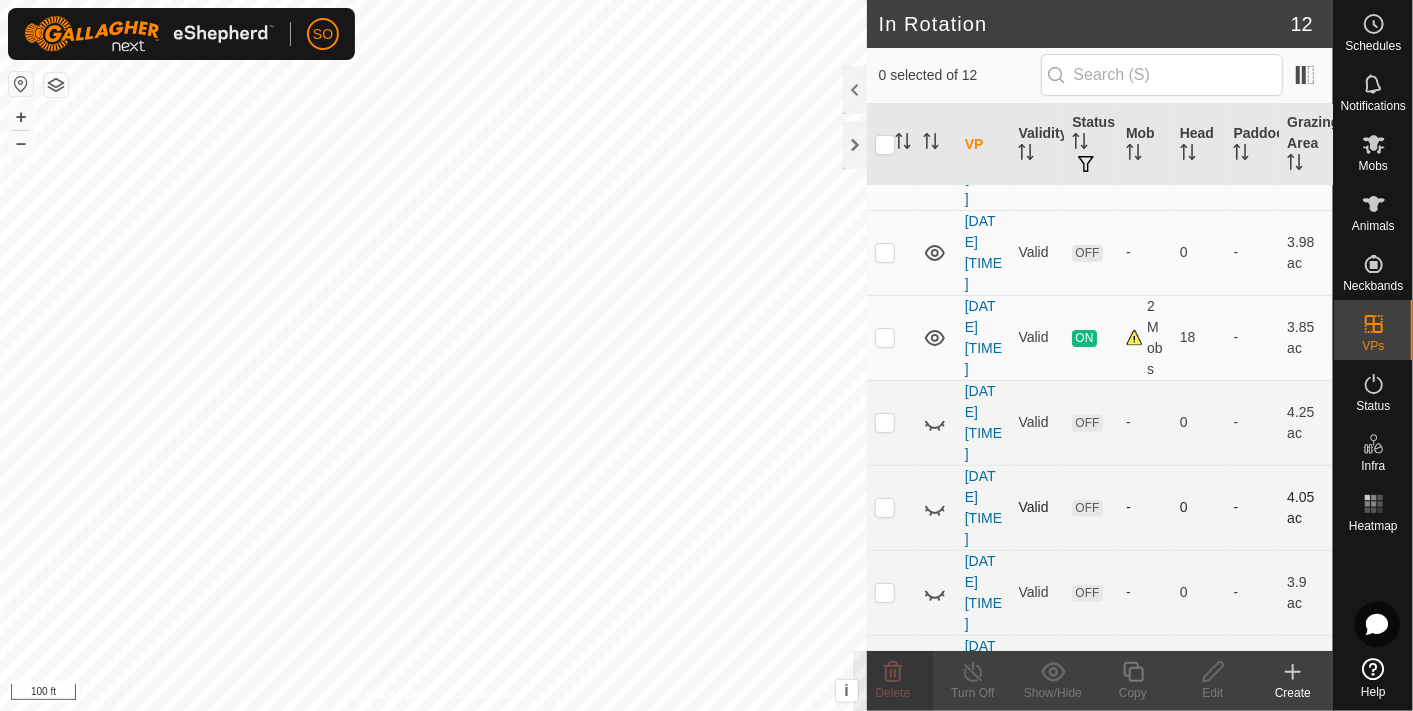 checkbox on "false" 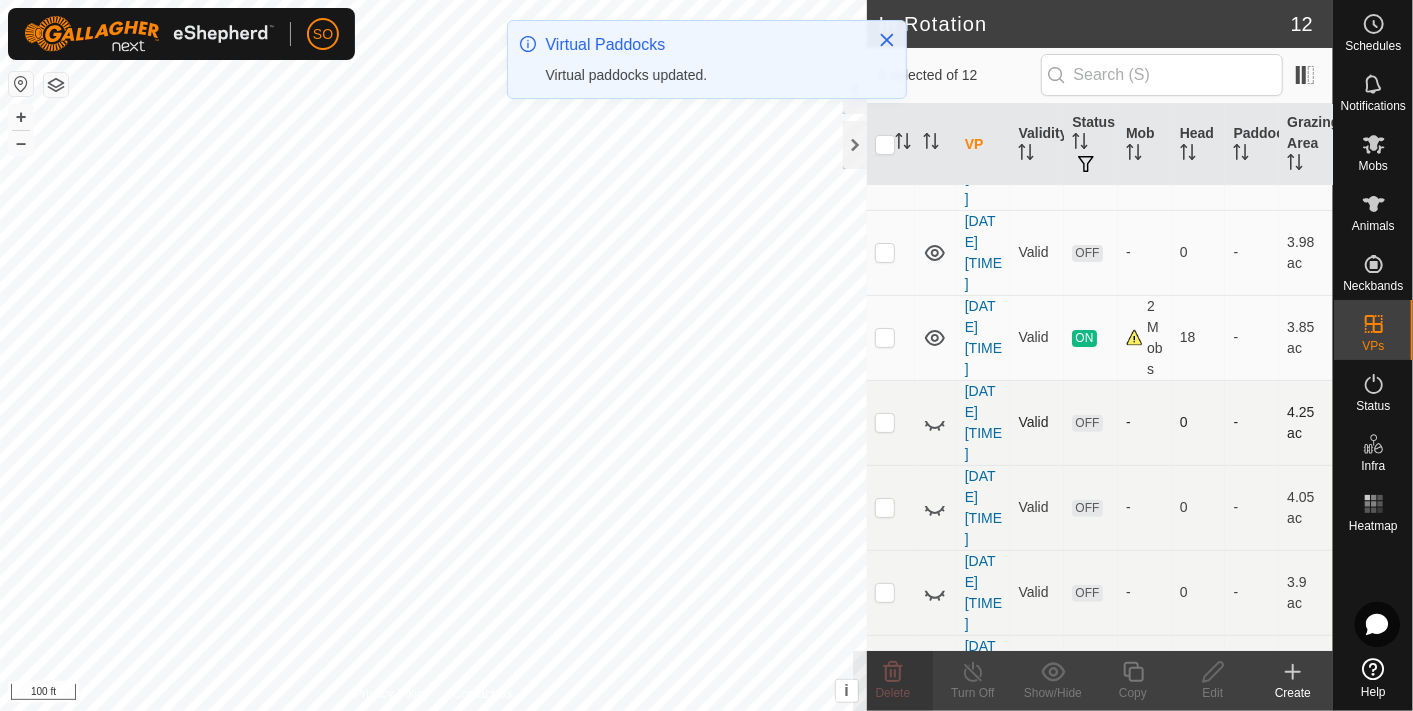 click at bounding box center (885, 422) 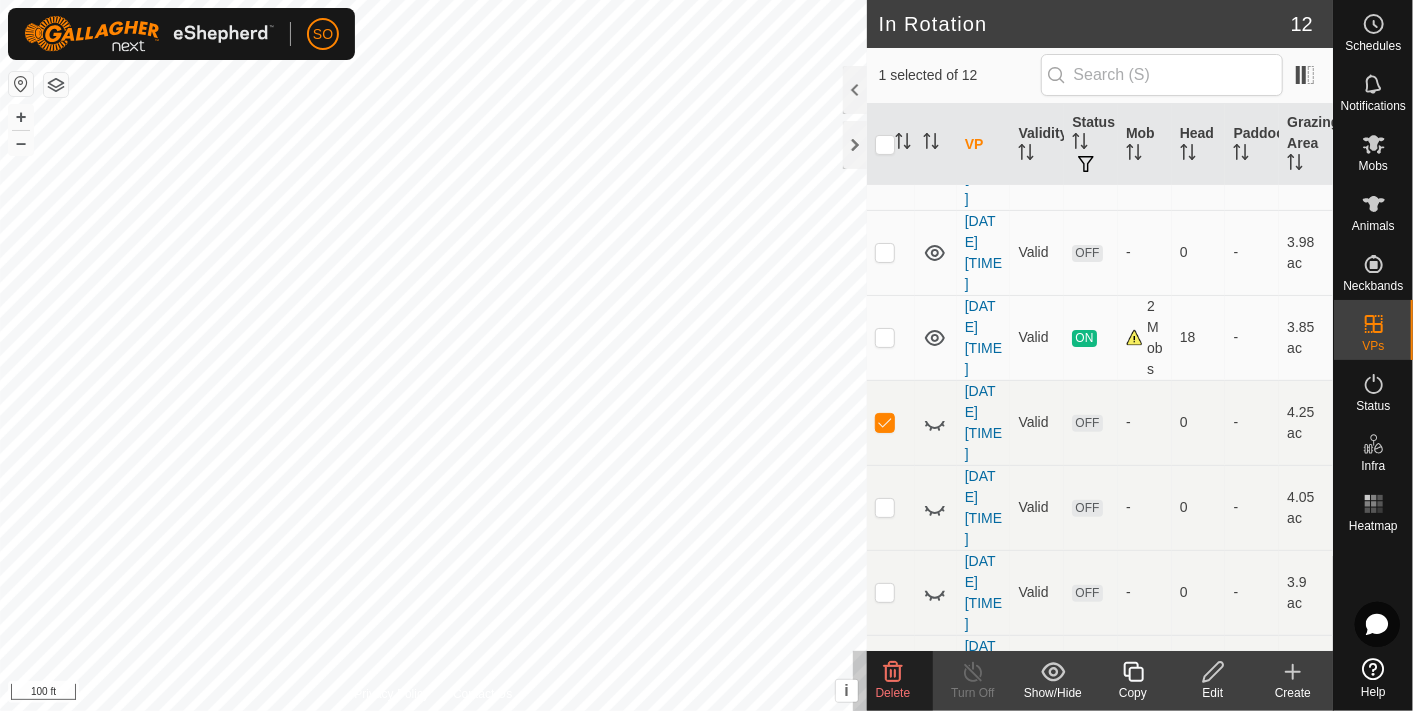 click 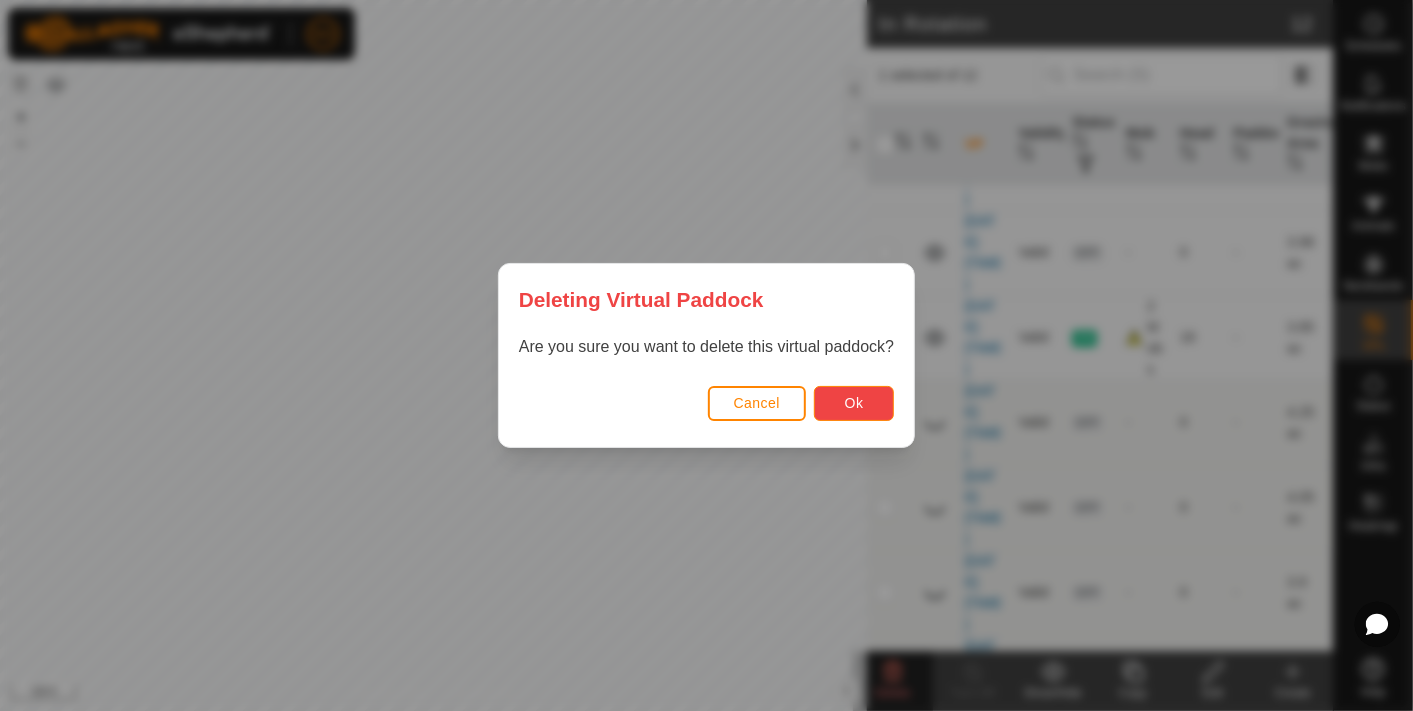 click on "Ok" at bounding box center (854, 403) 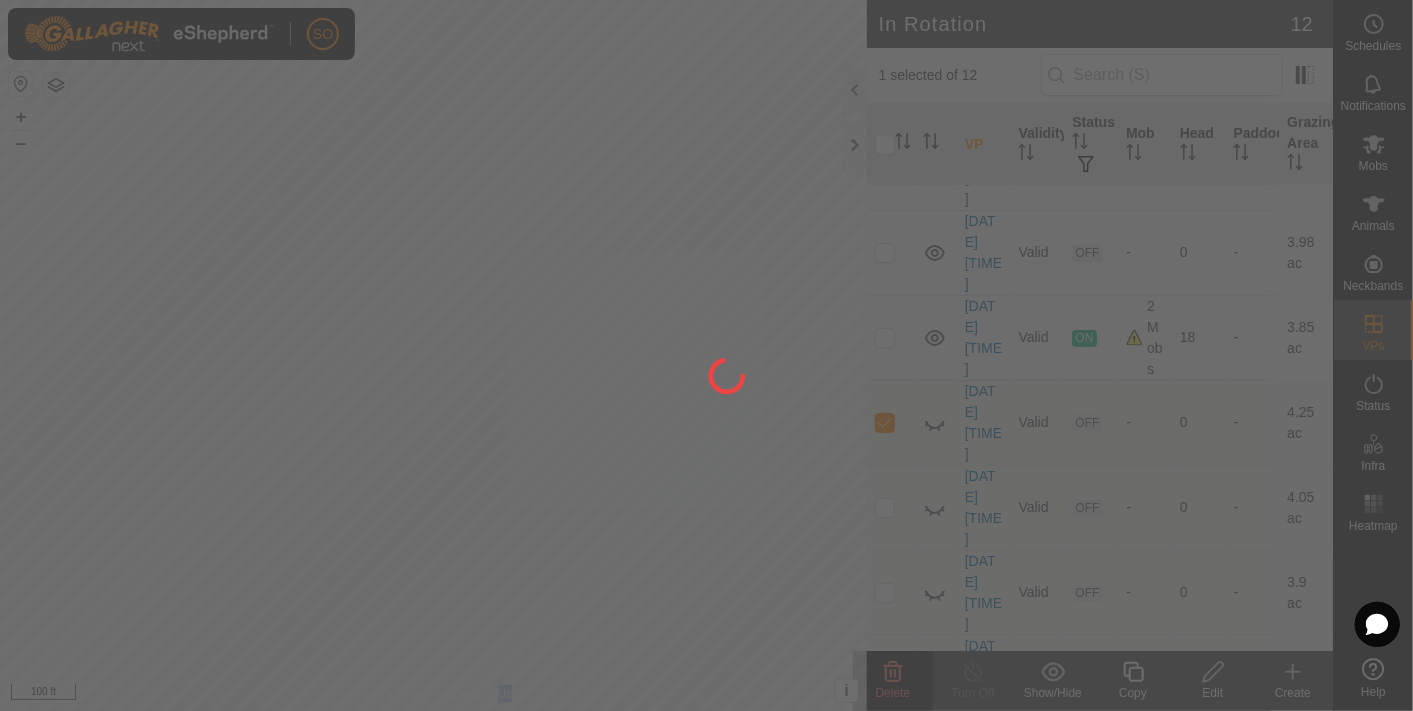 click 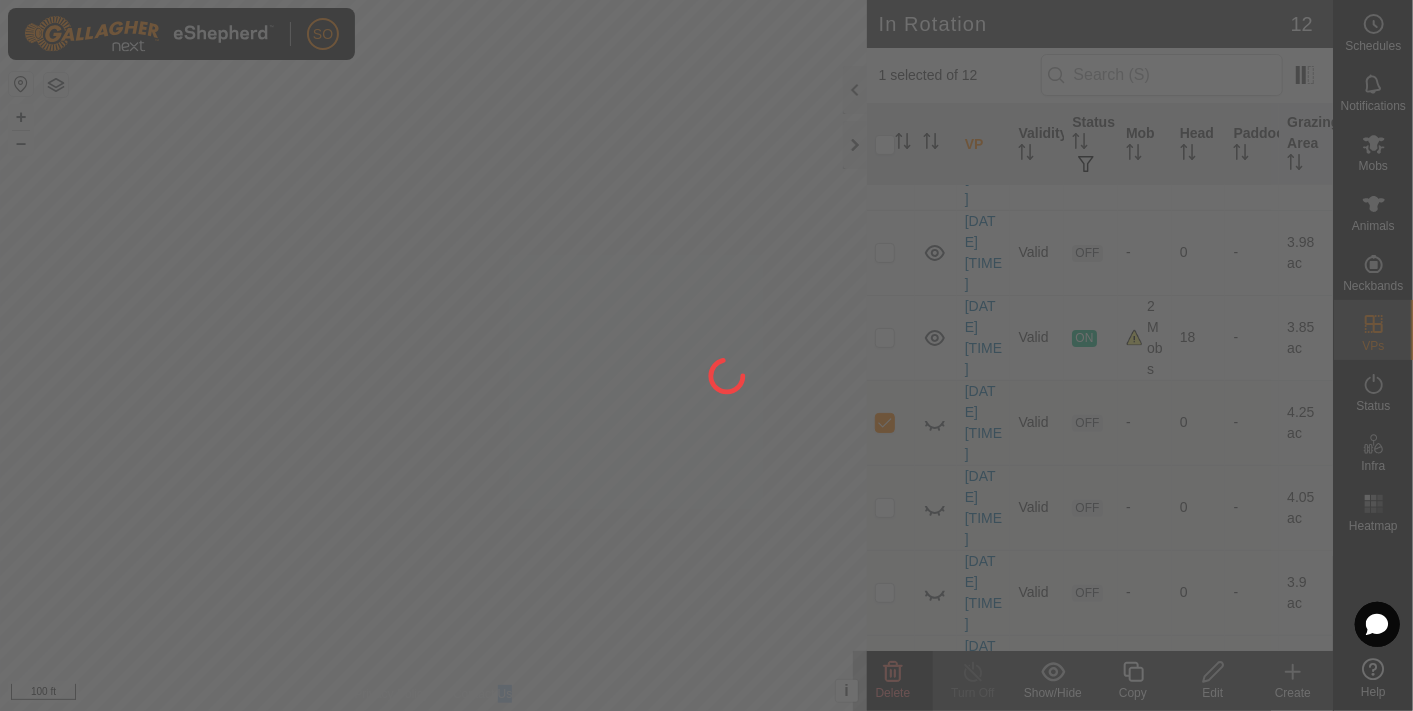 checkbox on "false" 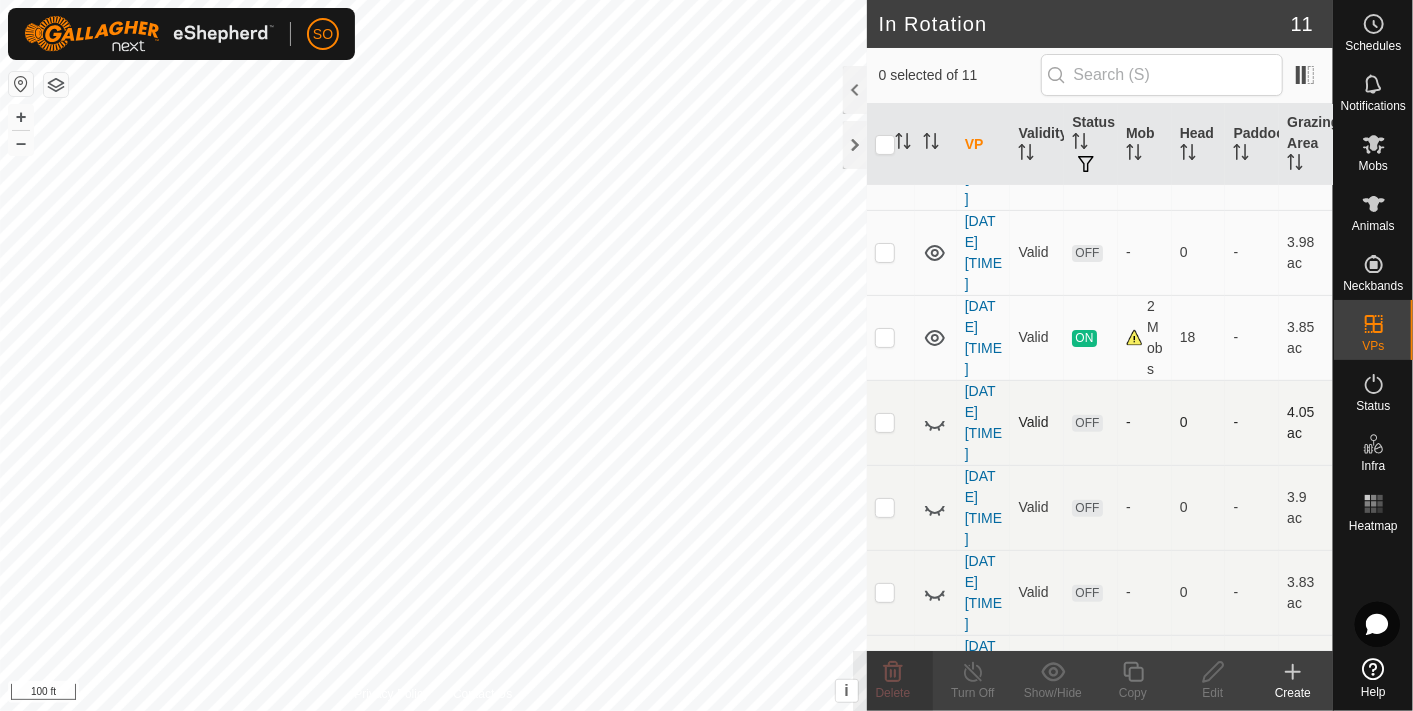 drag, startPoint x: 844, startPoint y: 397, endPoint x: 888, endPoint y: 442, distance: 62.936478 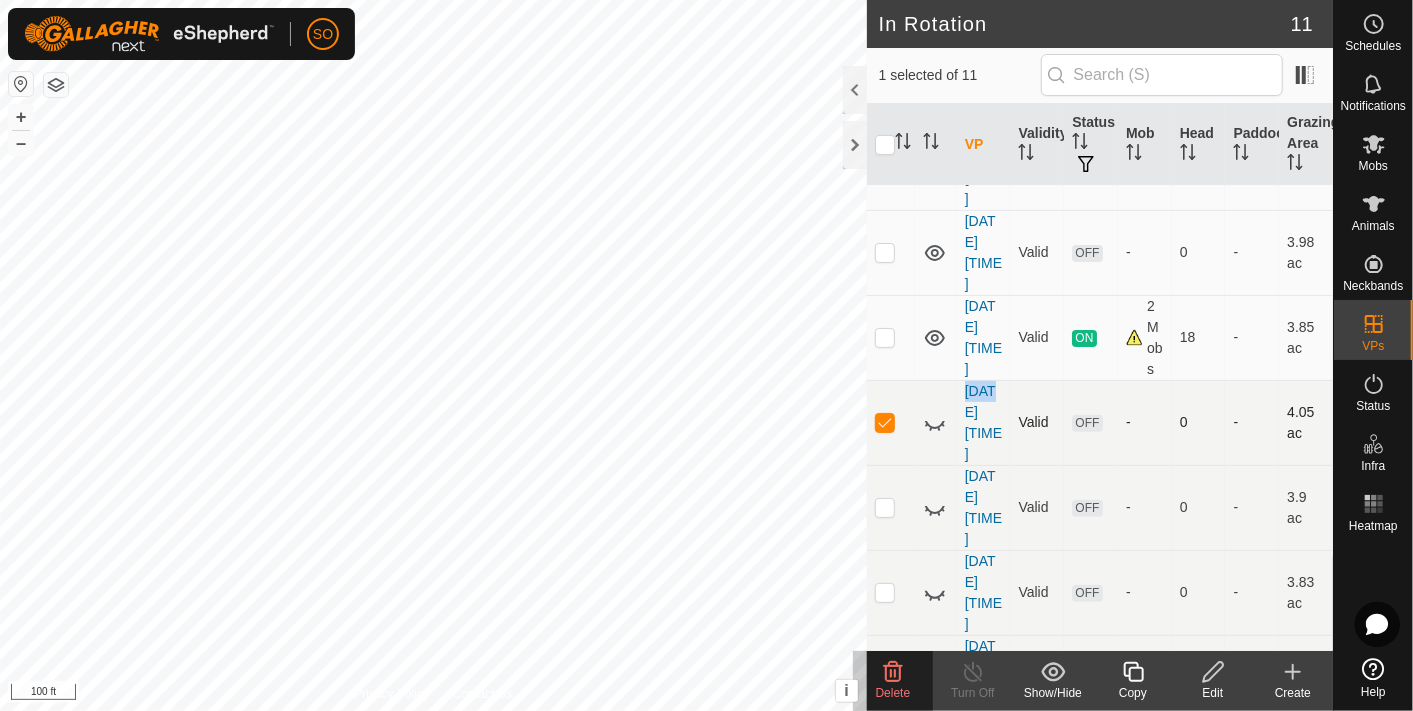 click at bounding box center [885, 422] 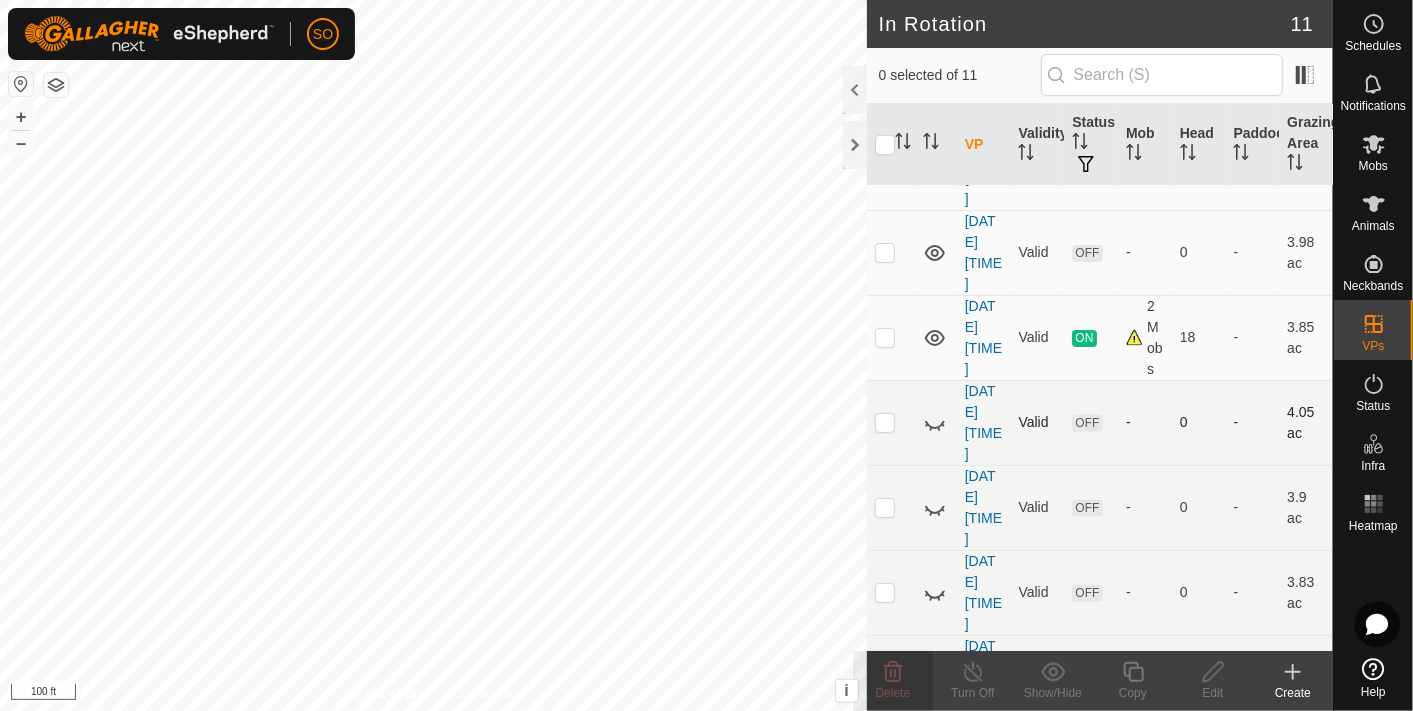 click at bounding box center (885, 422) 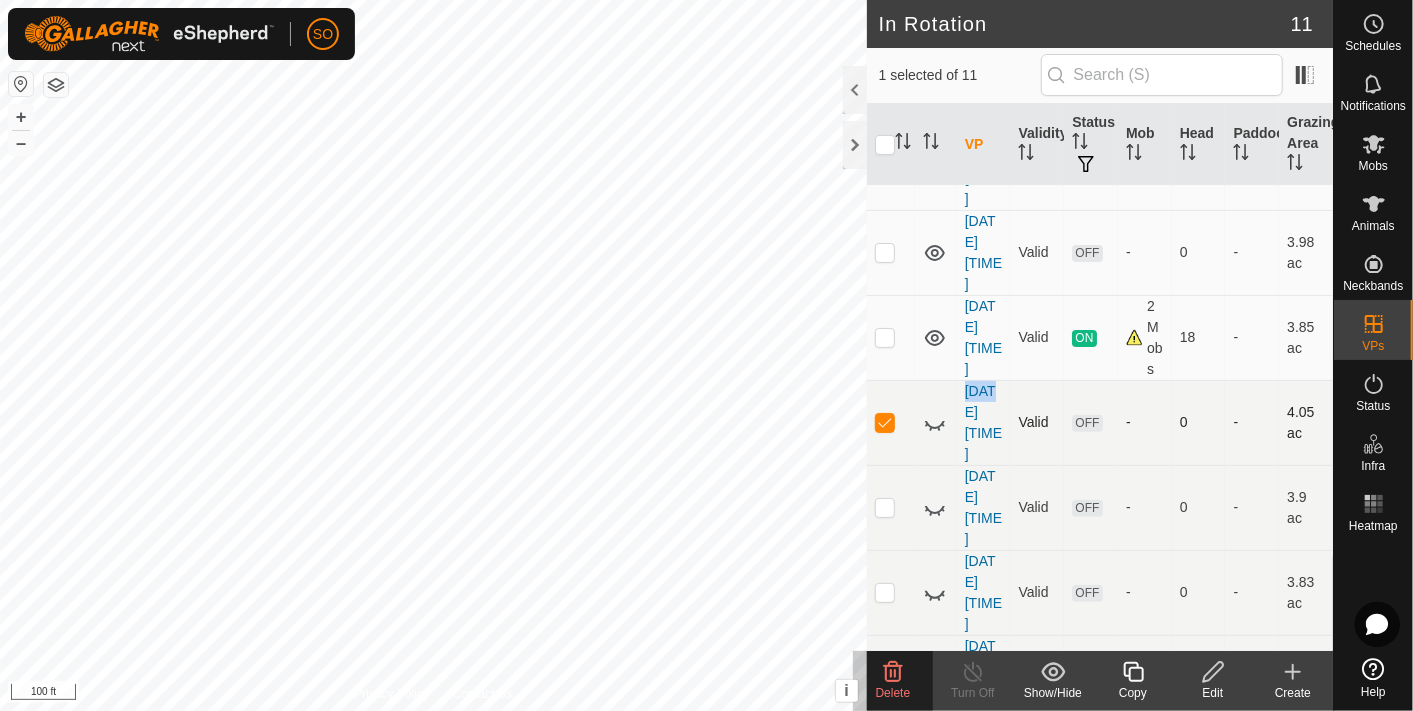 click at bounding box center (885, 422) 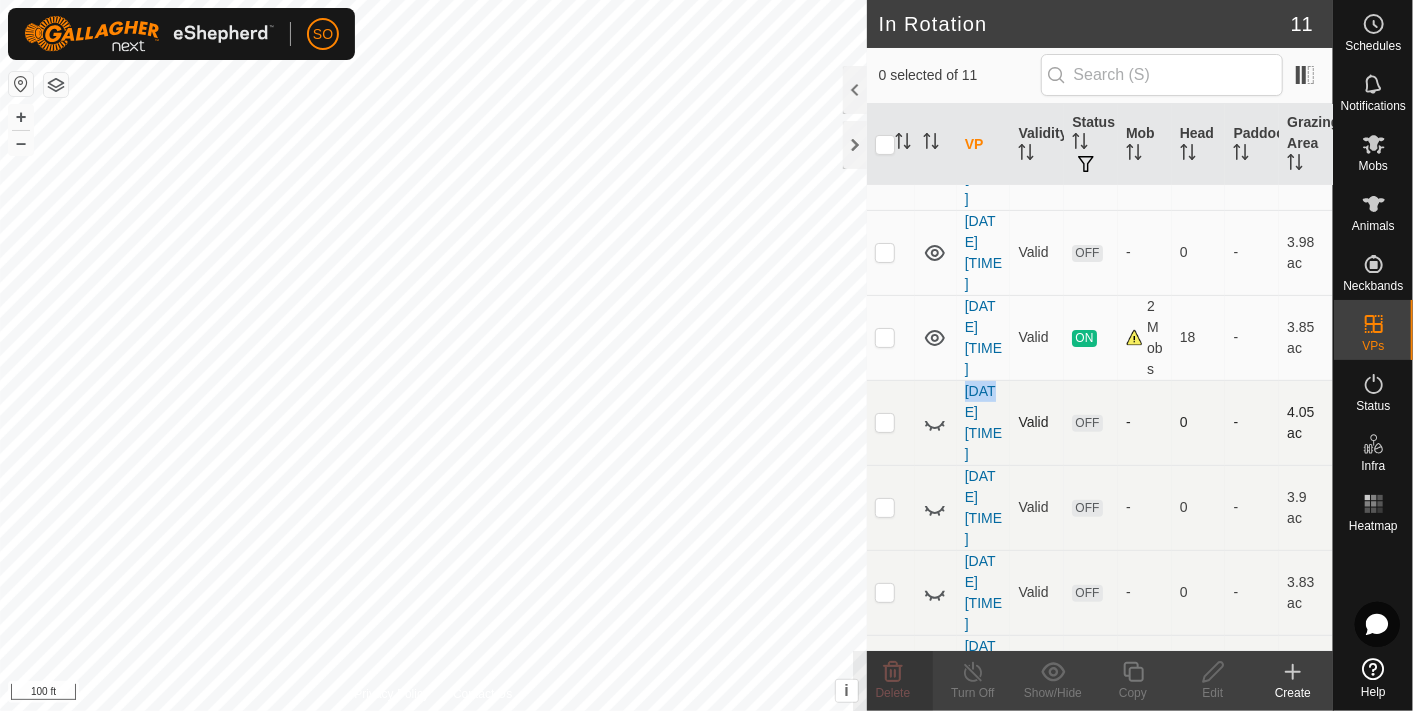 click at bounding box center (885, 422) 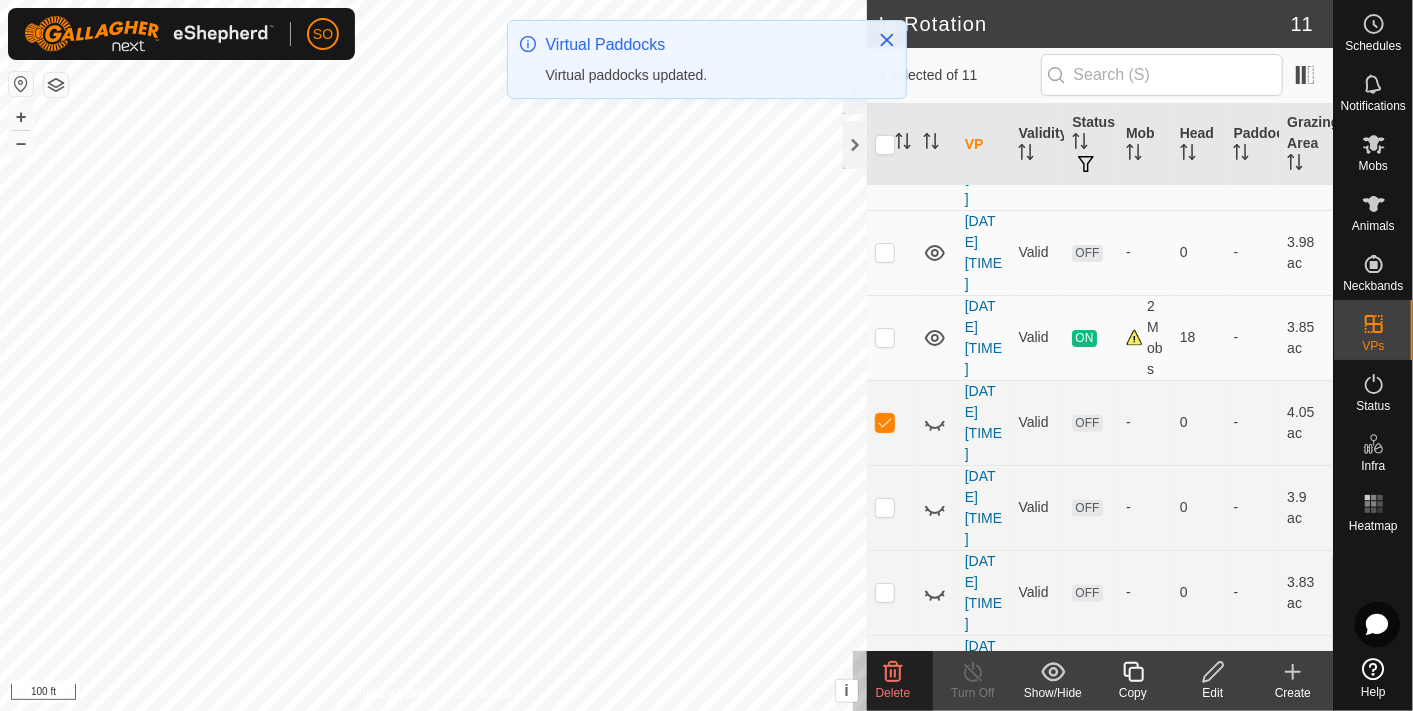 click 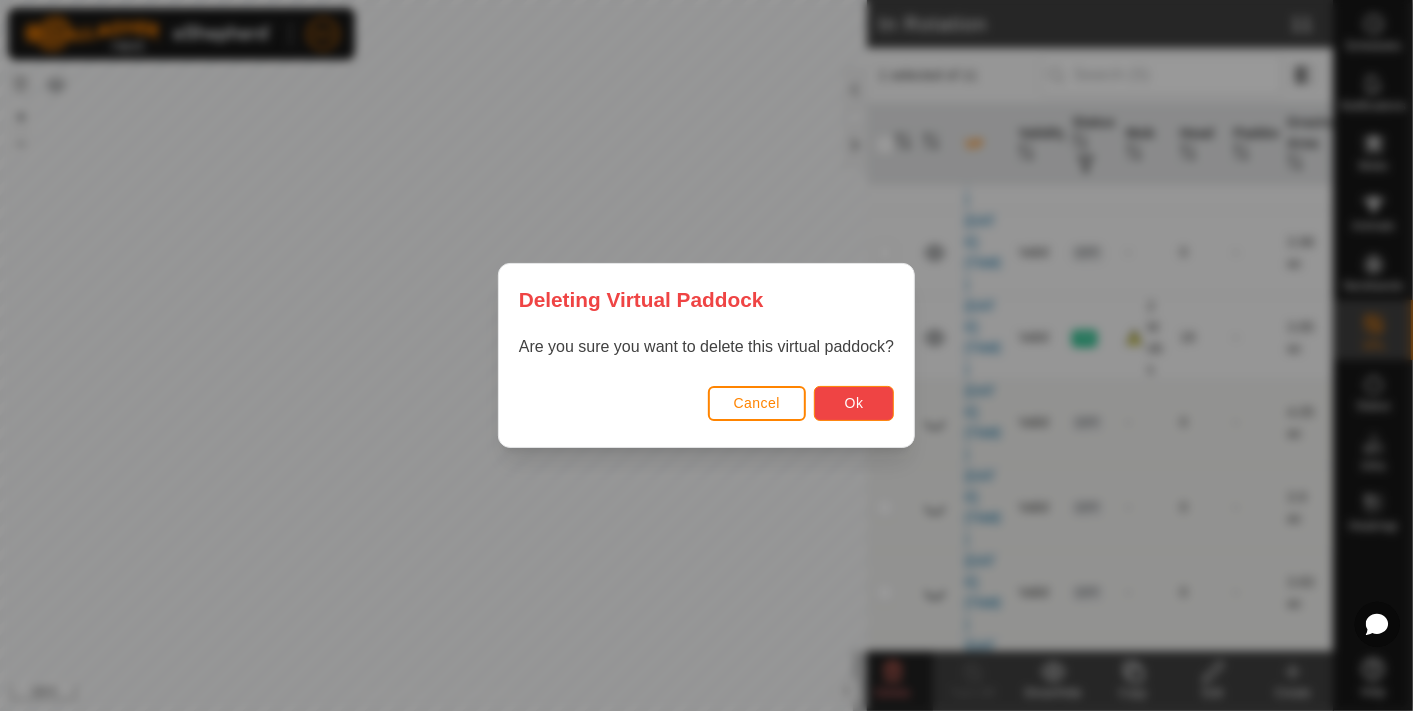 click on "Ok" at bounding box center [854, 403] 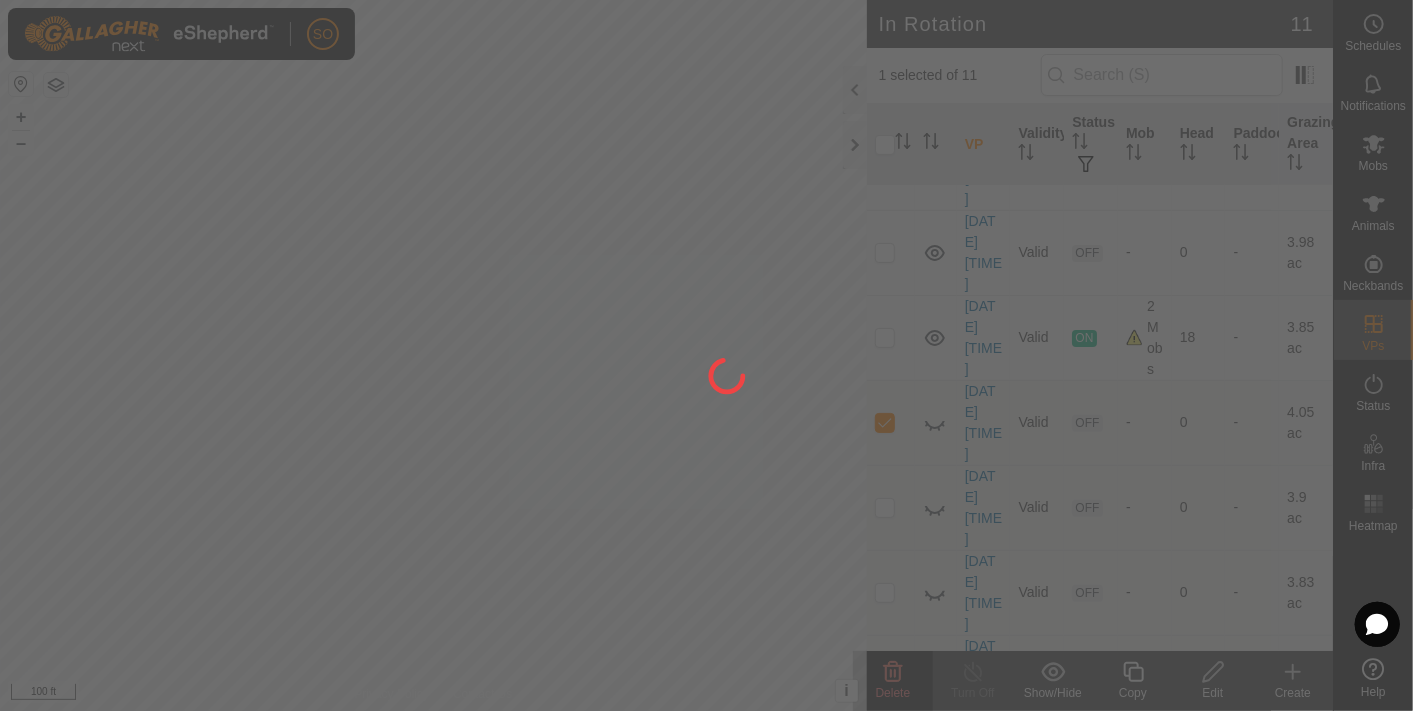 checkbox on "false" 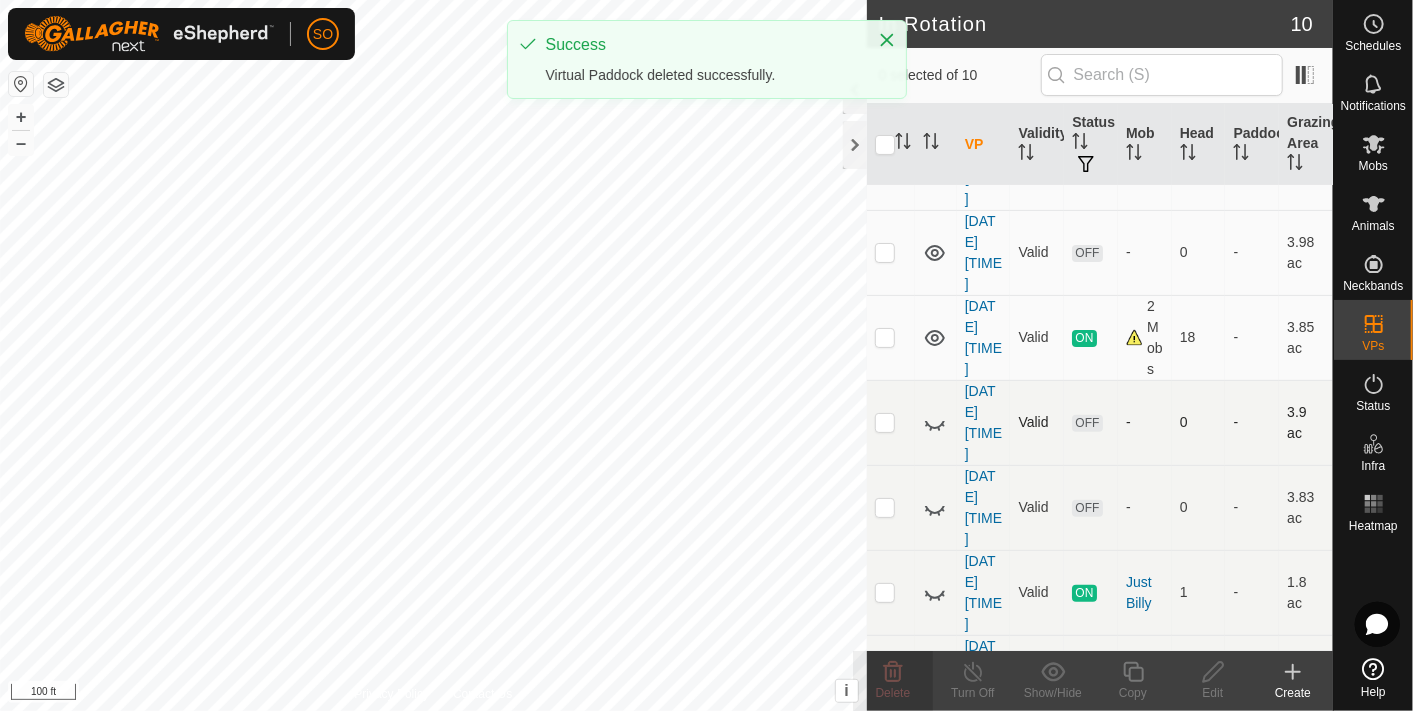 click at bounding box center [885, 422] 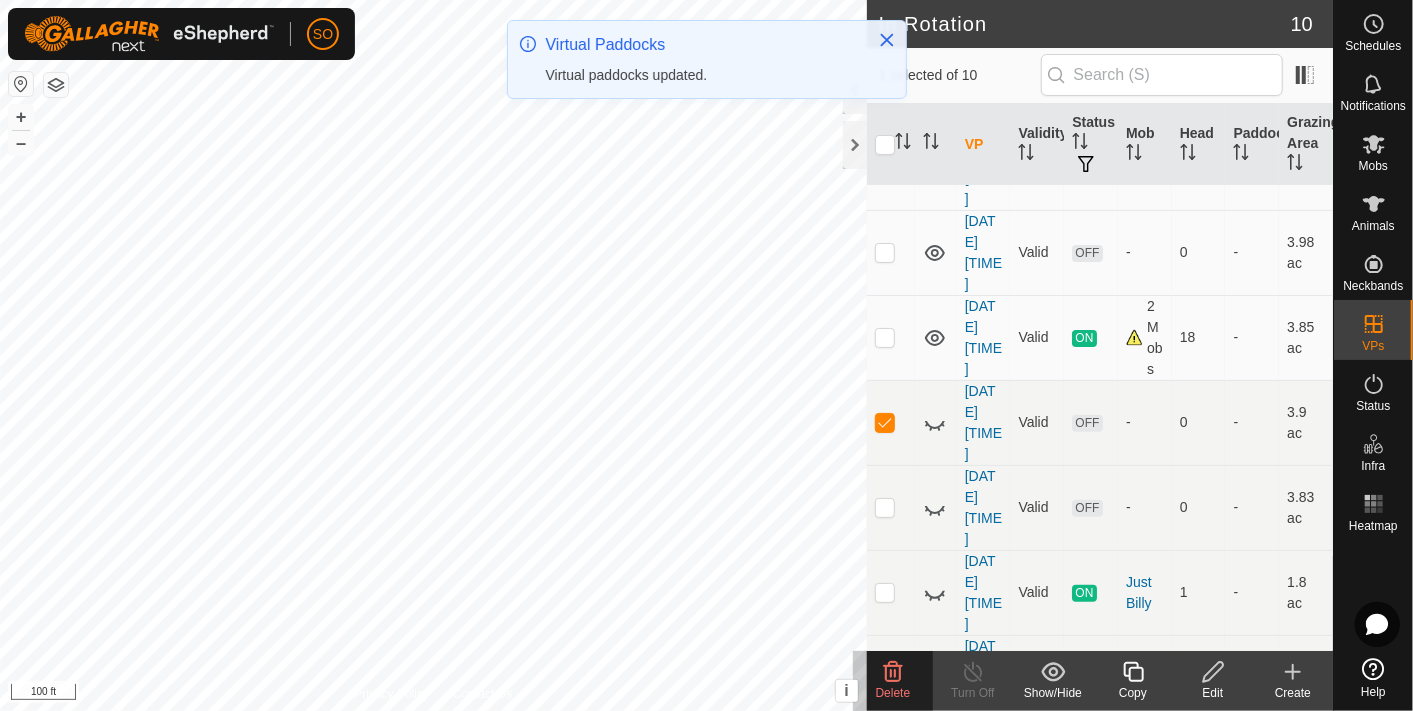 click 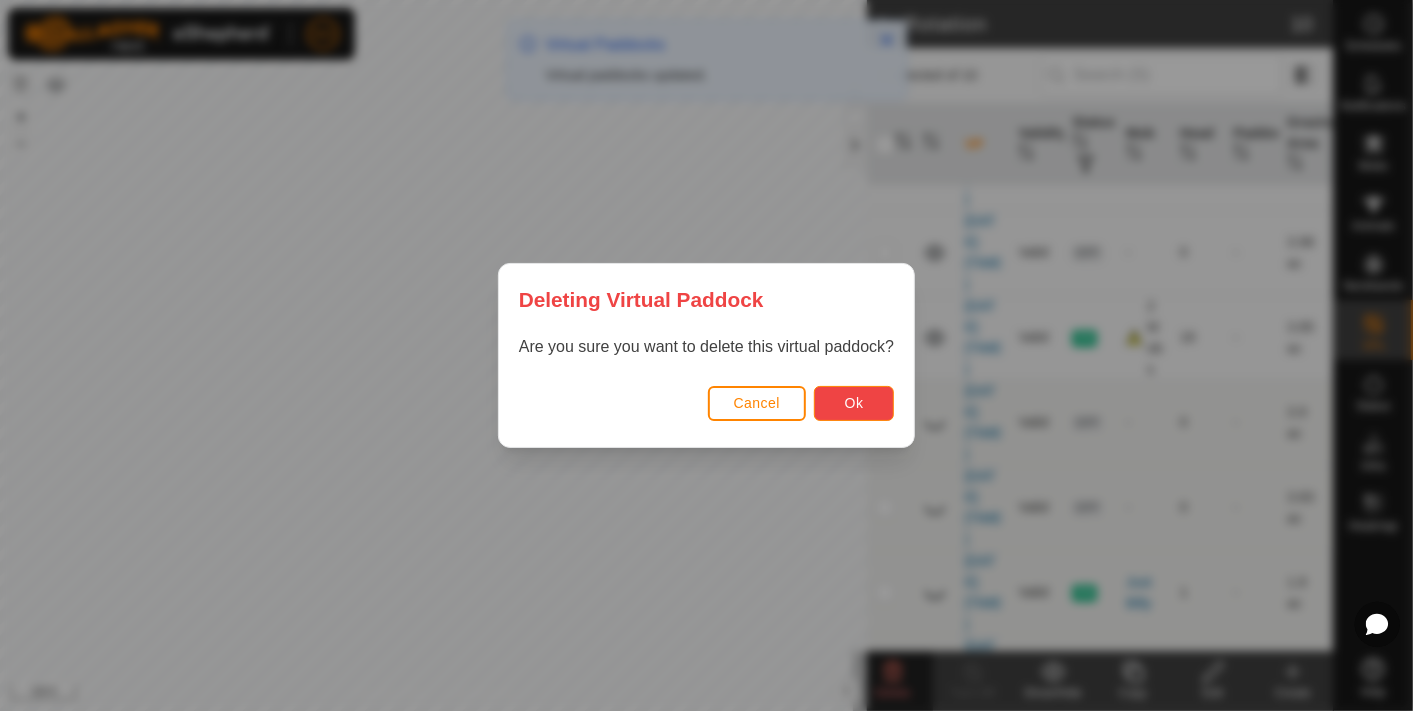 click on "Ok" at bounding box center [854, 403] 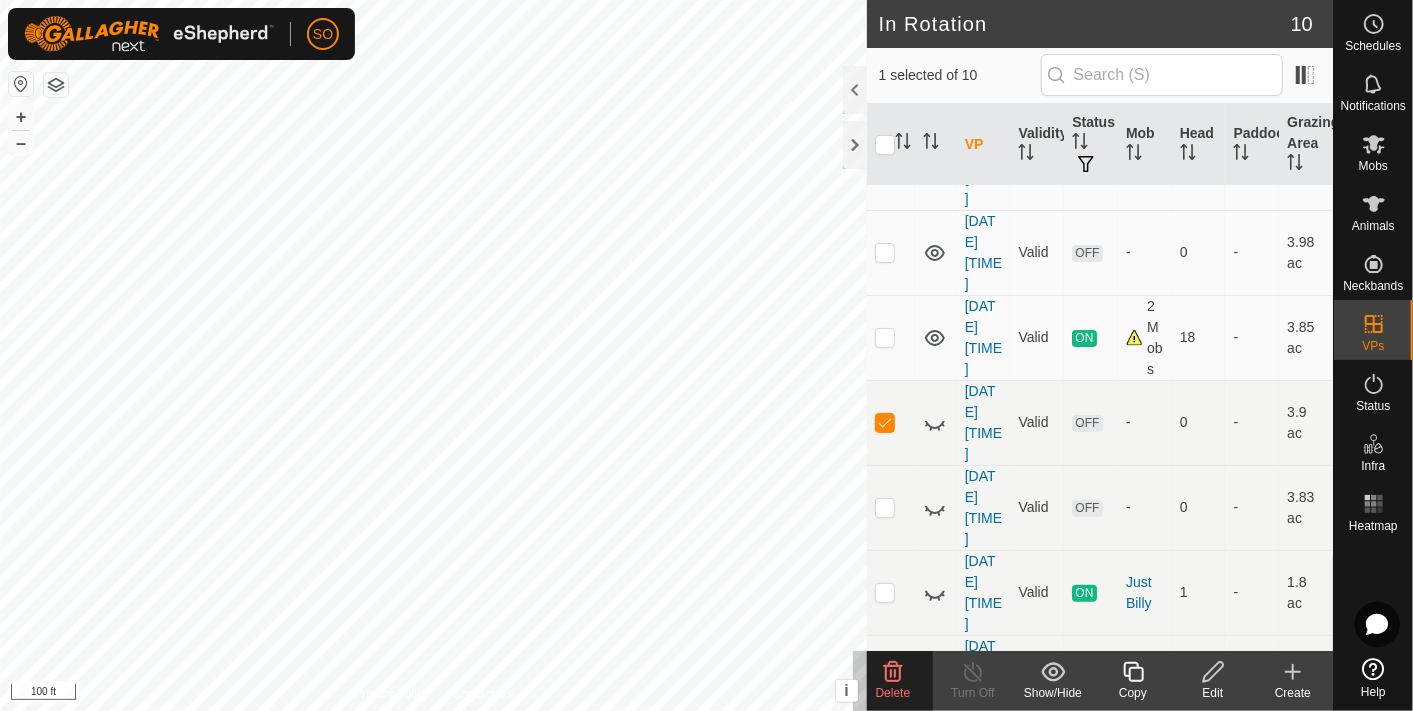 click 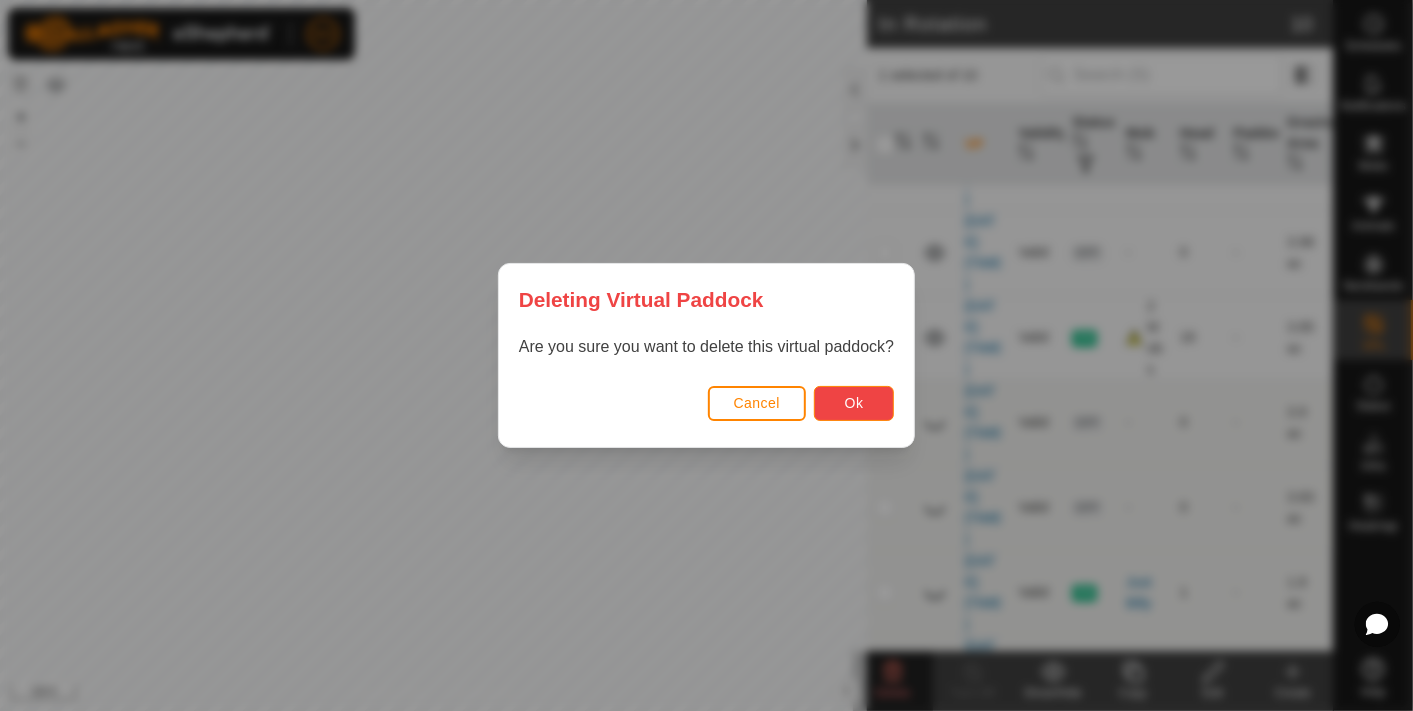 click on "Ok" at bounding box center [854, 403] 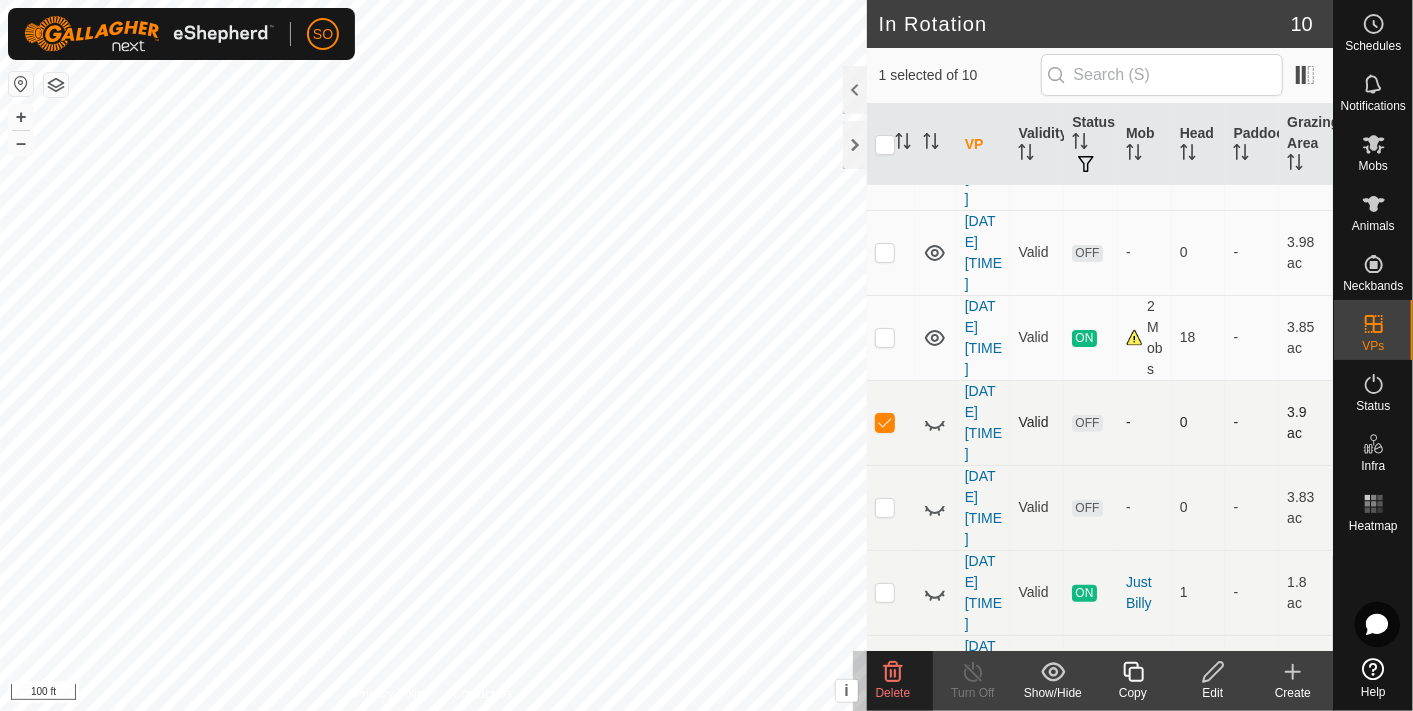 click at bounding box center [891, 422] 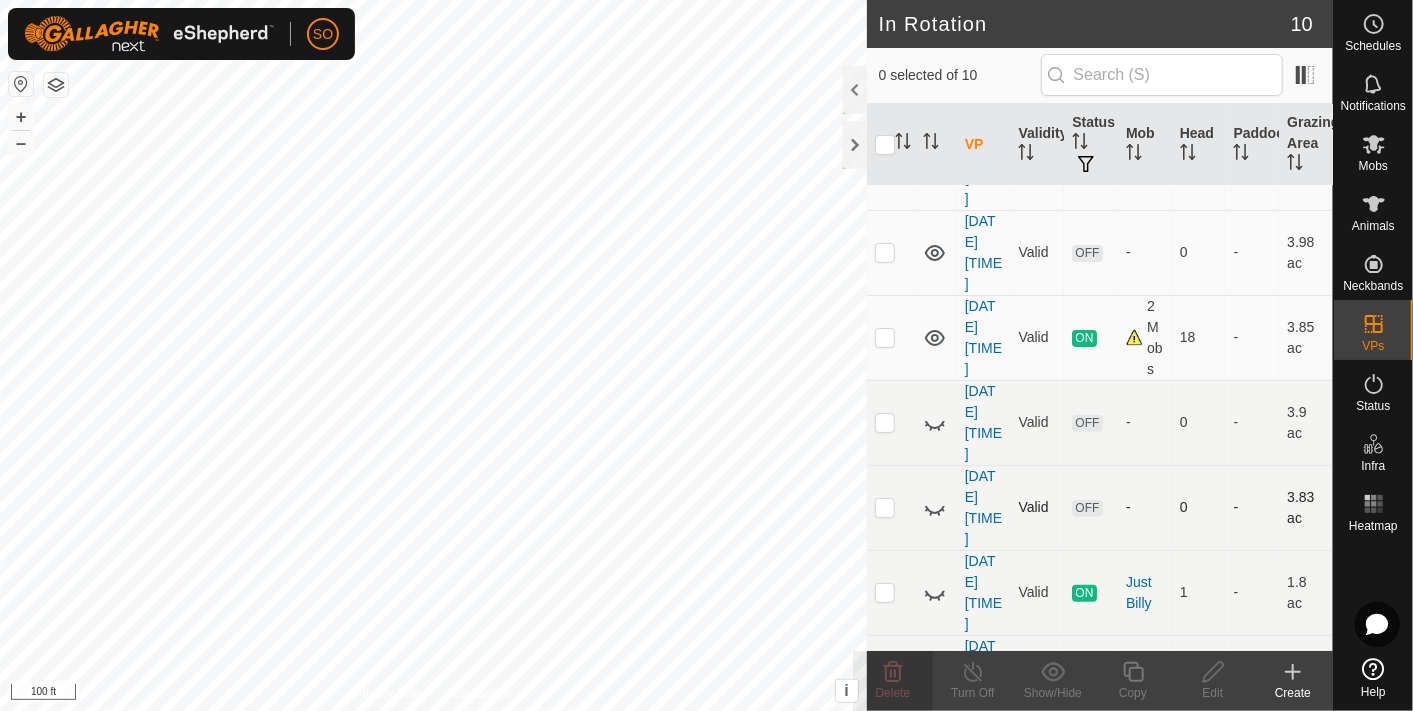 click at bounding box center [885, 507] 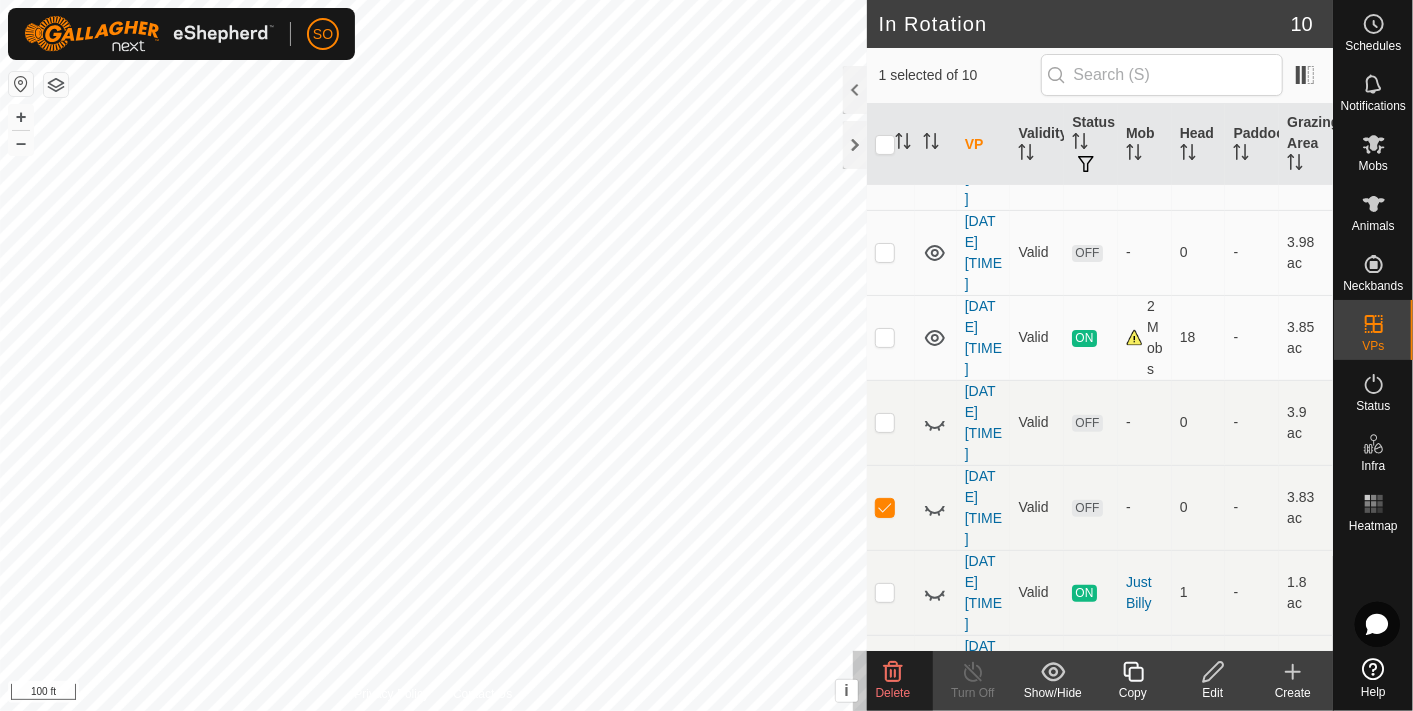 click 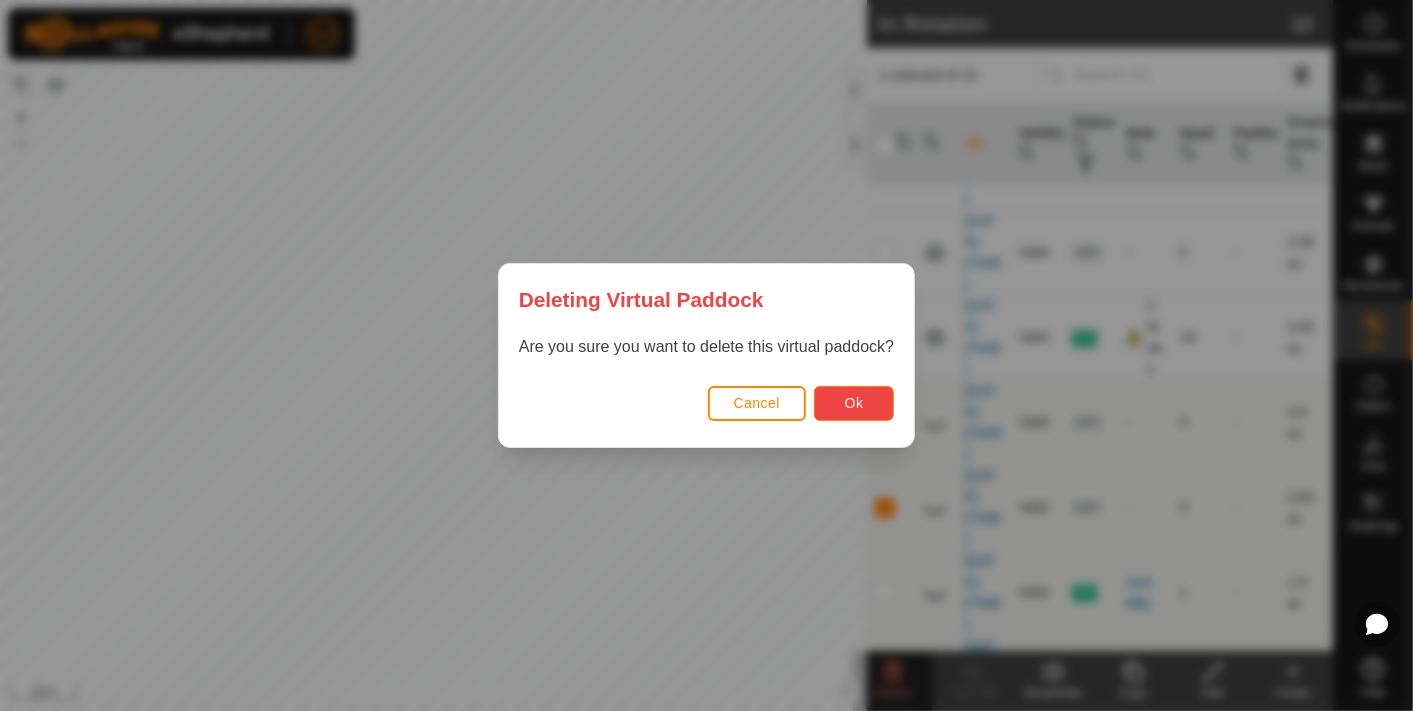 click on "Ok" at bounding box center [854, 403] 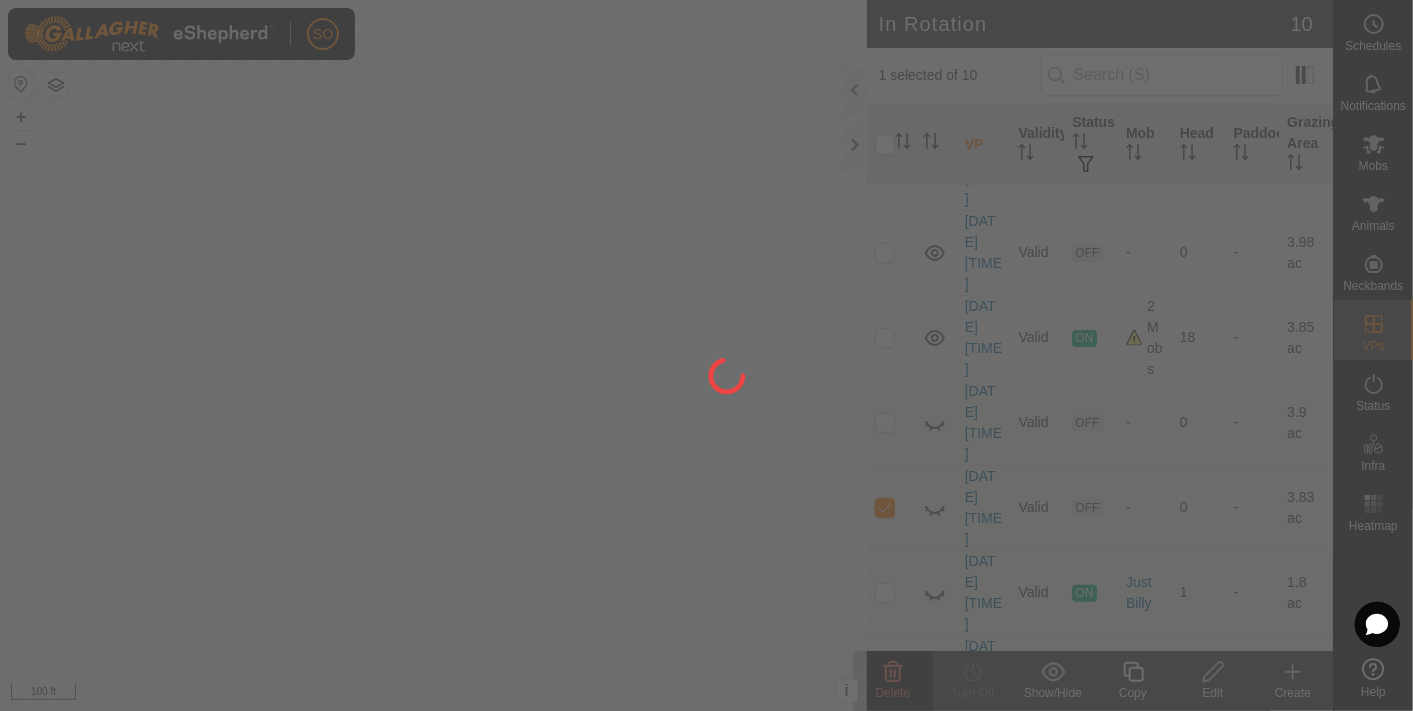 checkbox on "false" 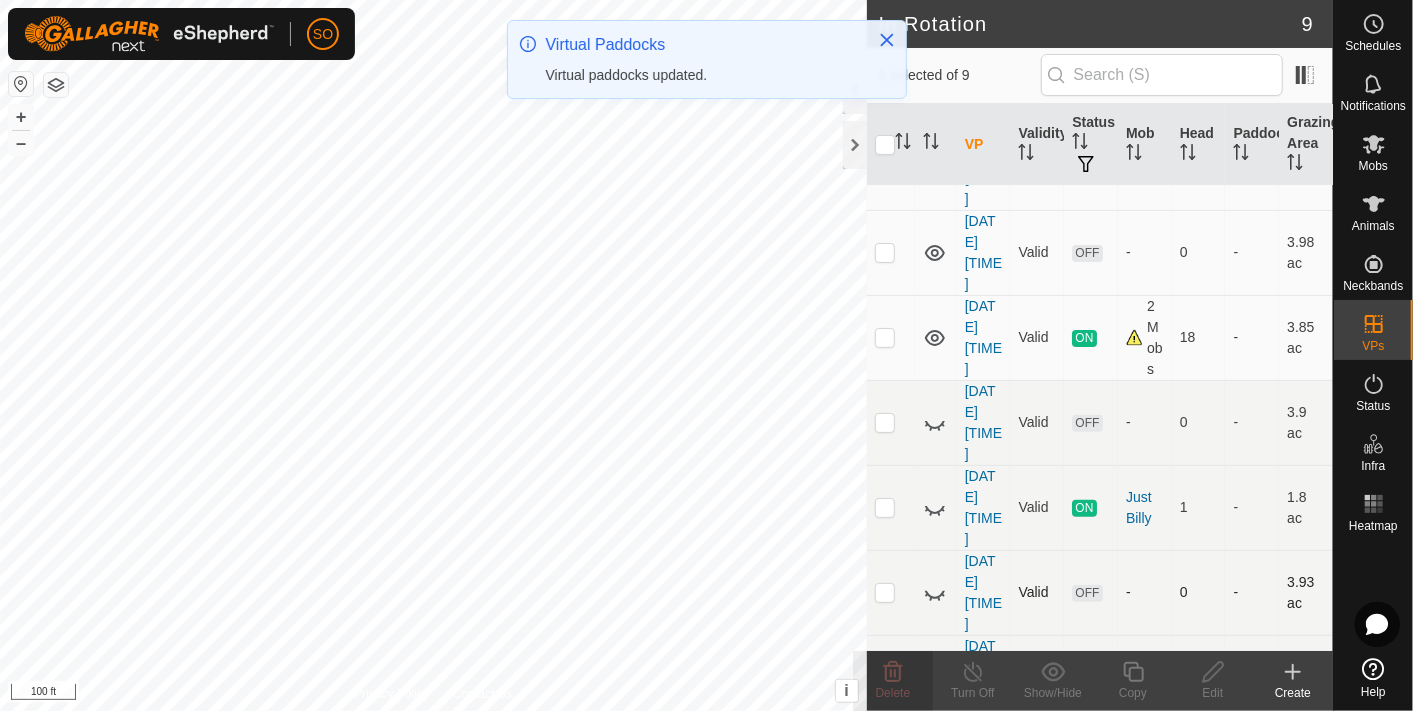 click at bounding box center (885, 592) 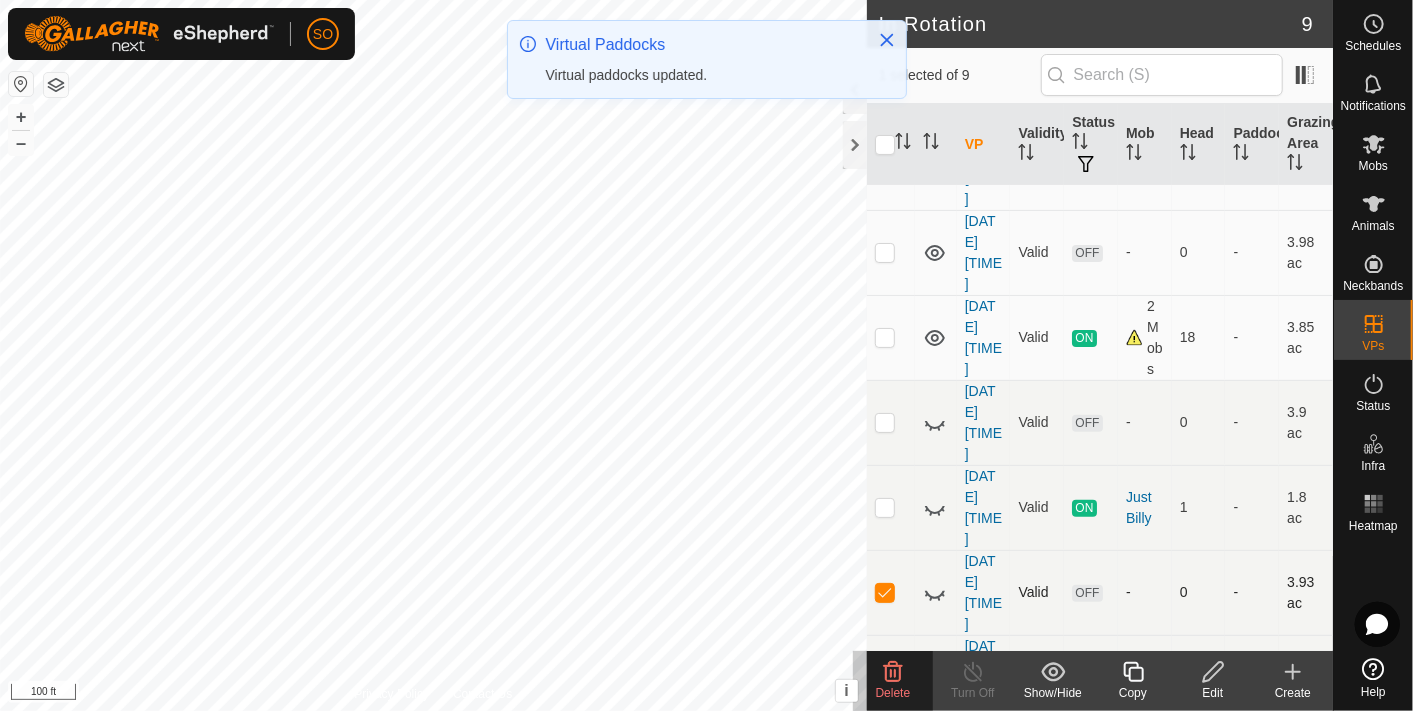 click at bounding box center [885, 592] 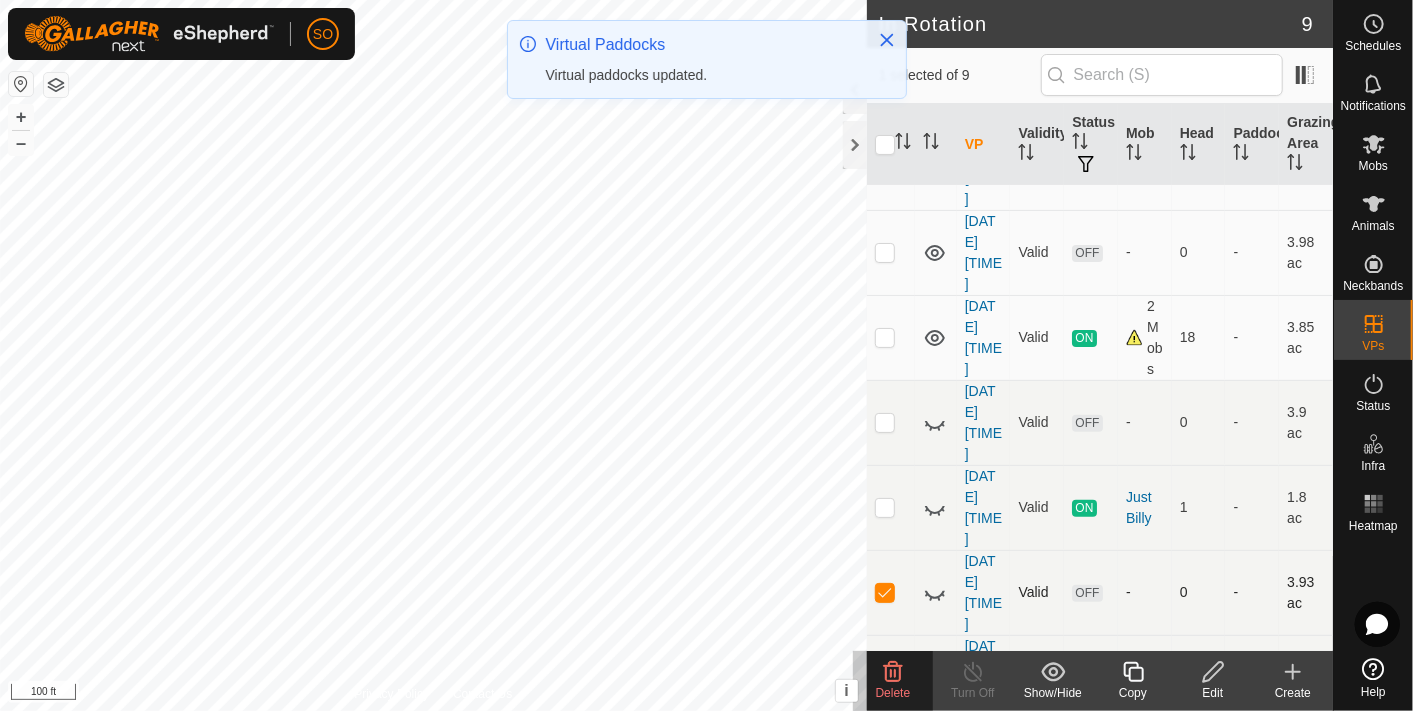 checkbox on "false" 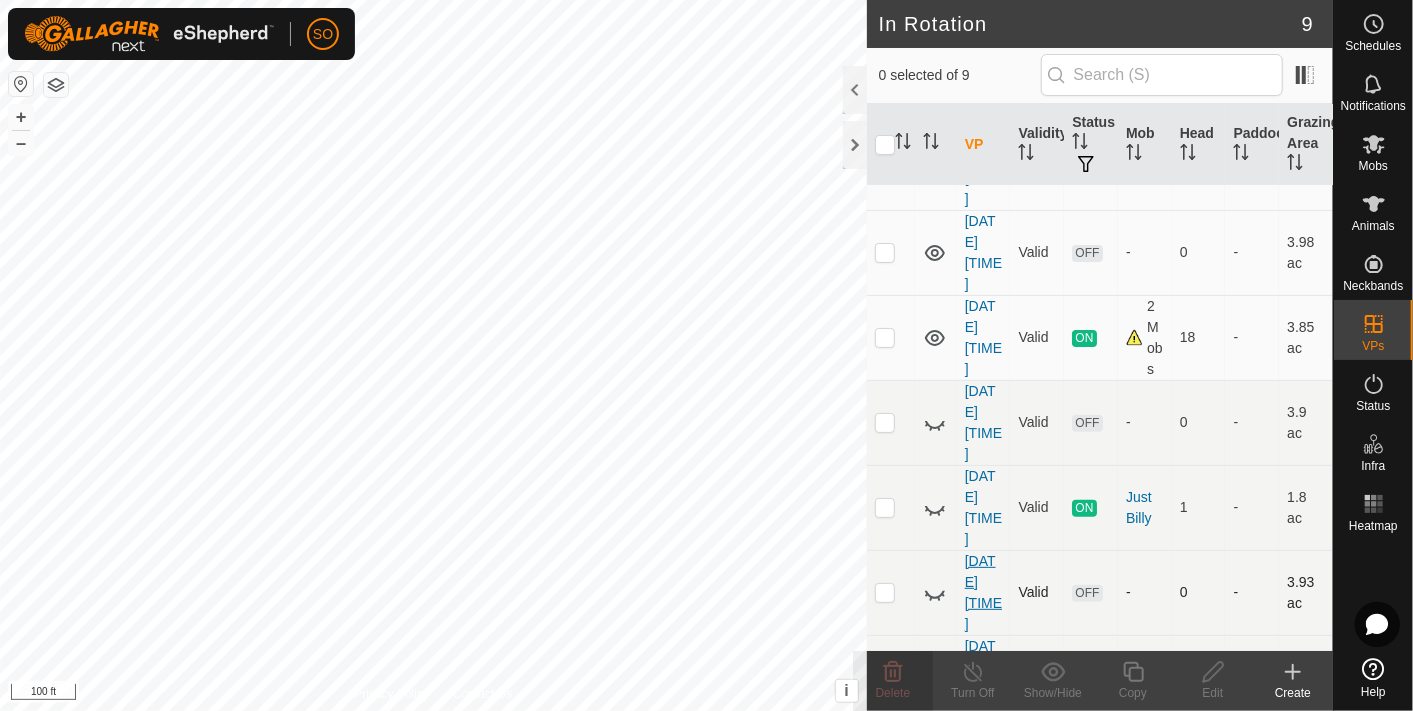 click on "[DATE] [TIME]" at bounding box center [983, 592] 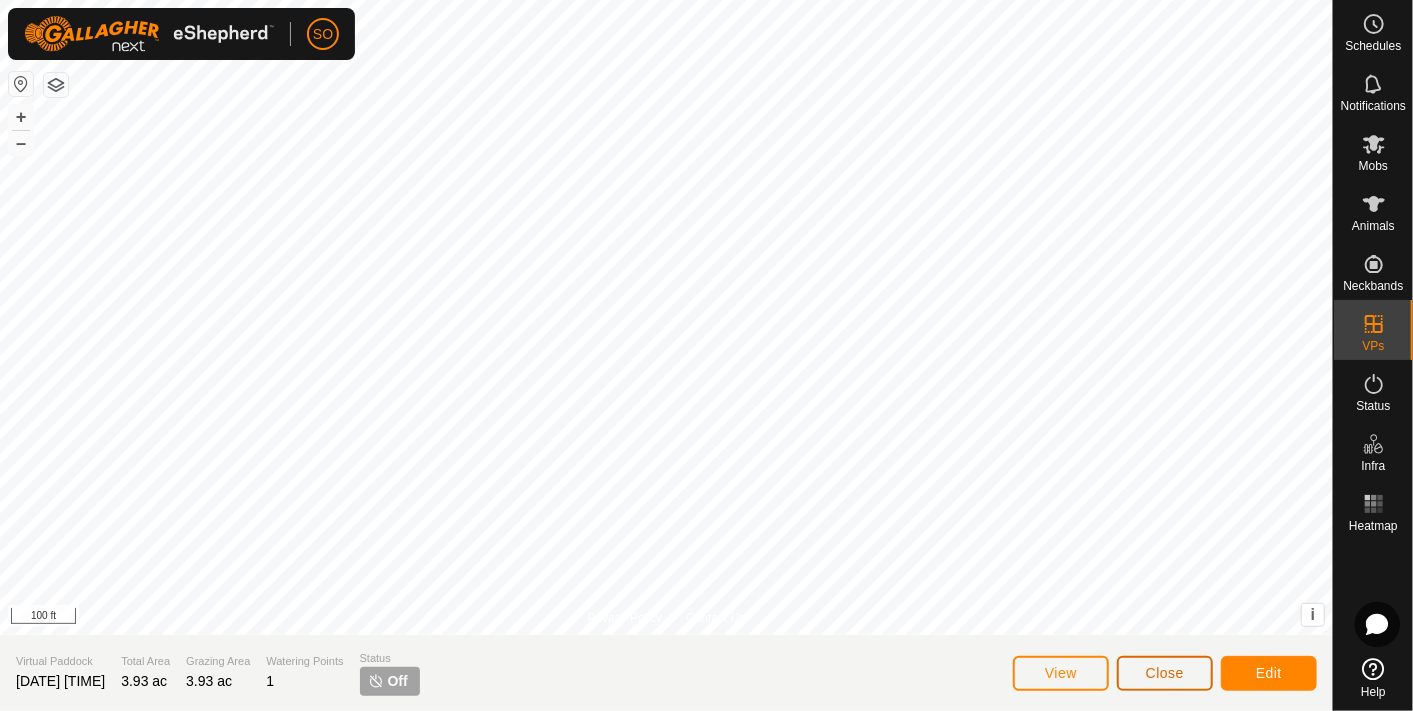 click on "Close" 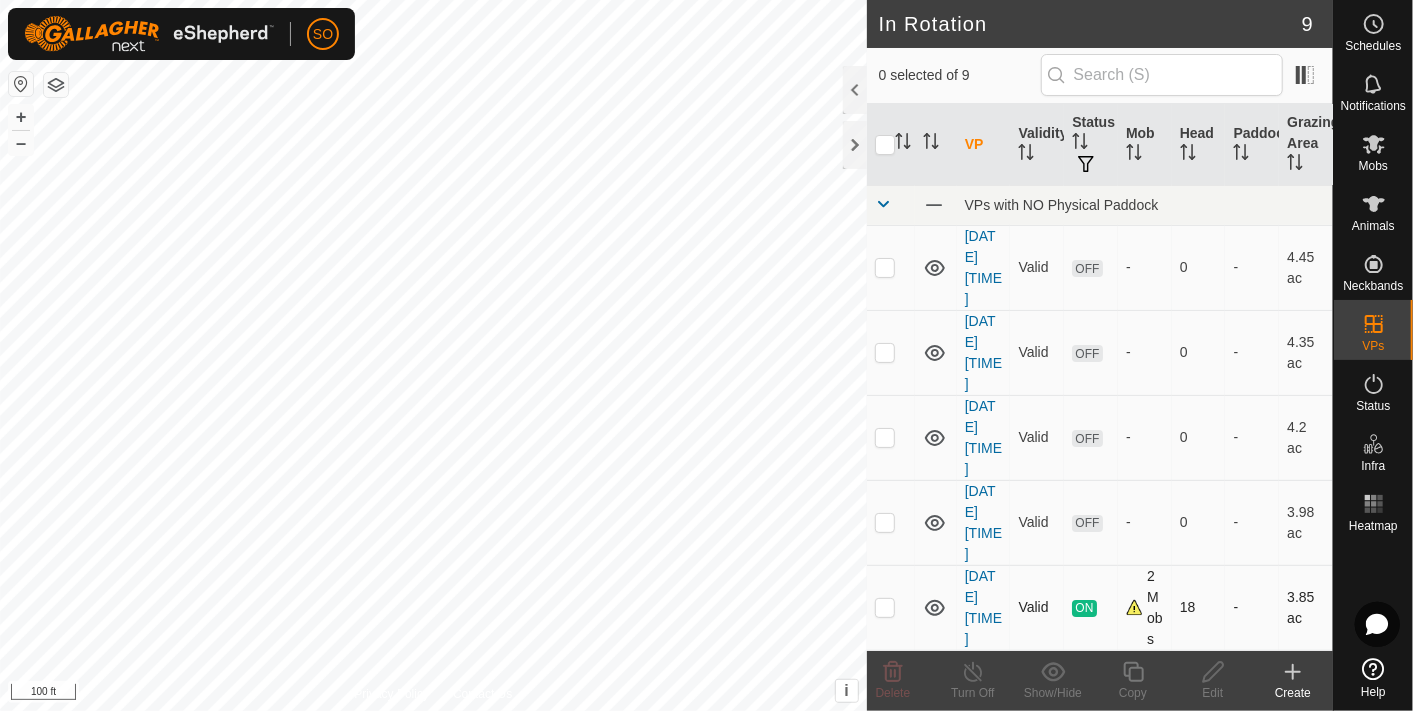 click on "[DATE] [TIME]" at bounding box center (984, 607) 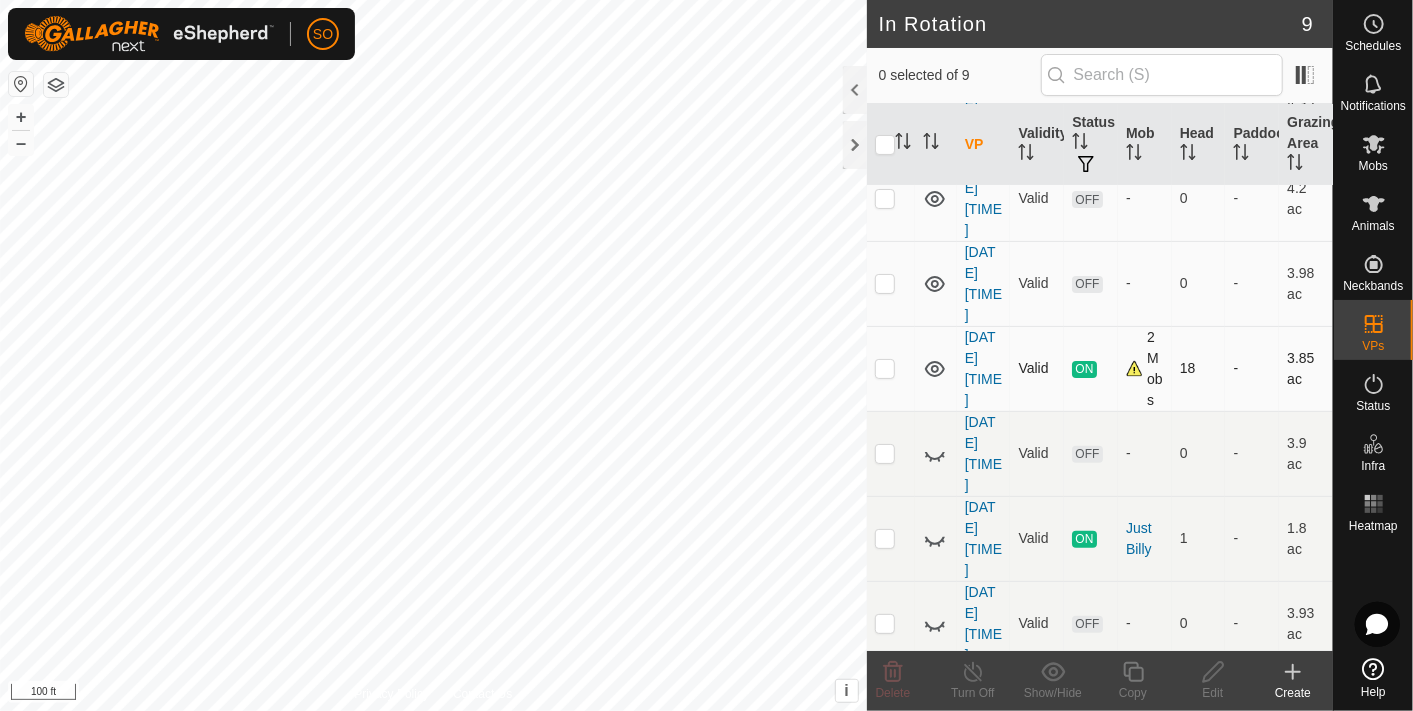 scroll, scrollTop: 357, scrollLeft: 0, axis: vertical 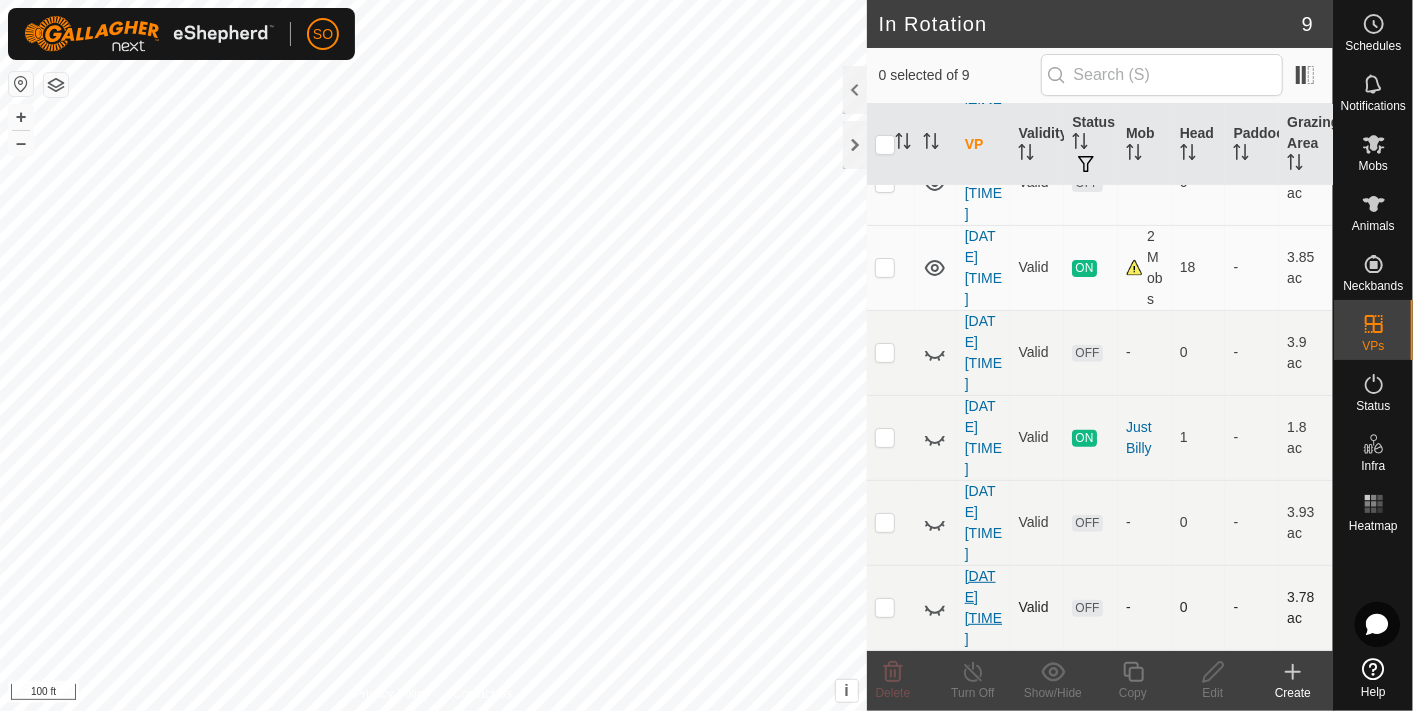 click on "[DATE] [TIME]" at bounding box center (983, 607) 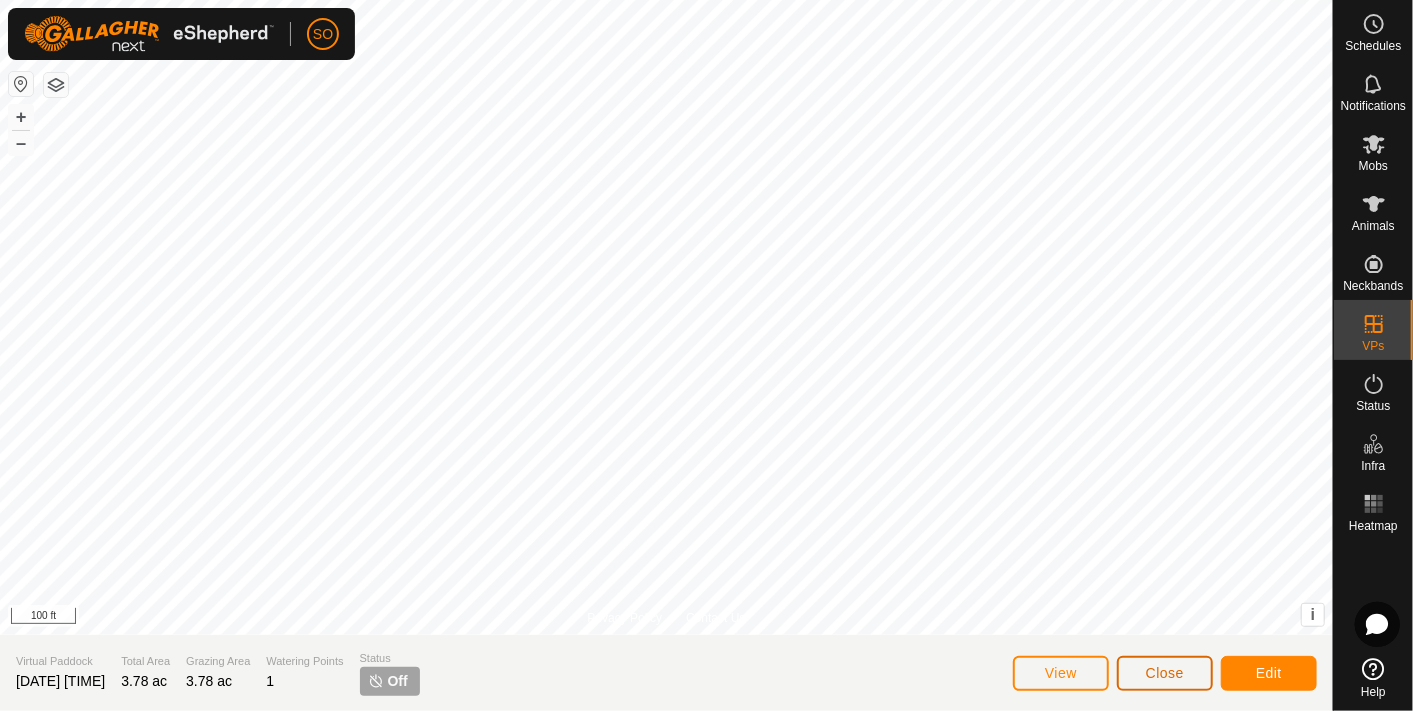 click on "Close" 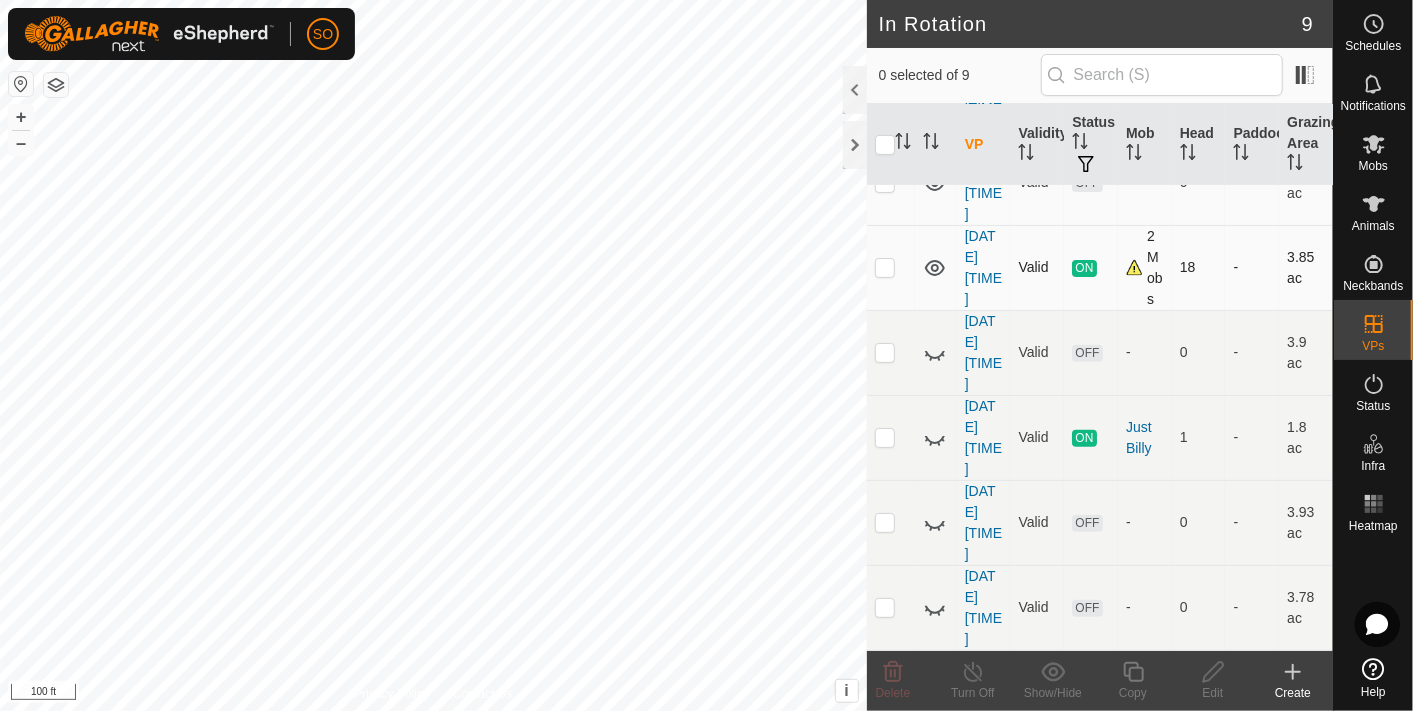scroll, scrollTop: 357, scrollLeft: 0, axis: vertical 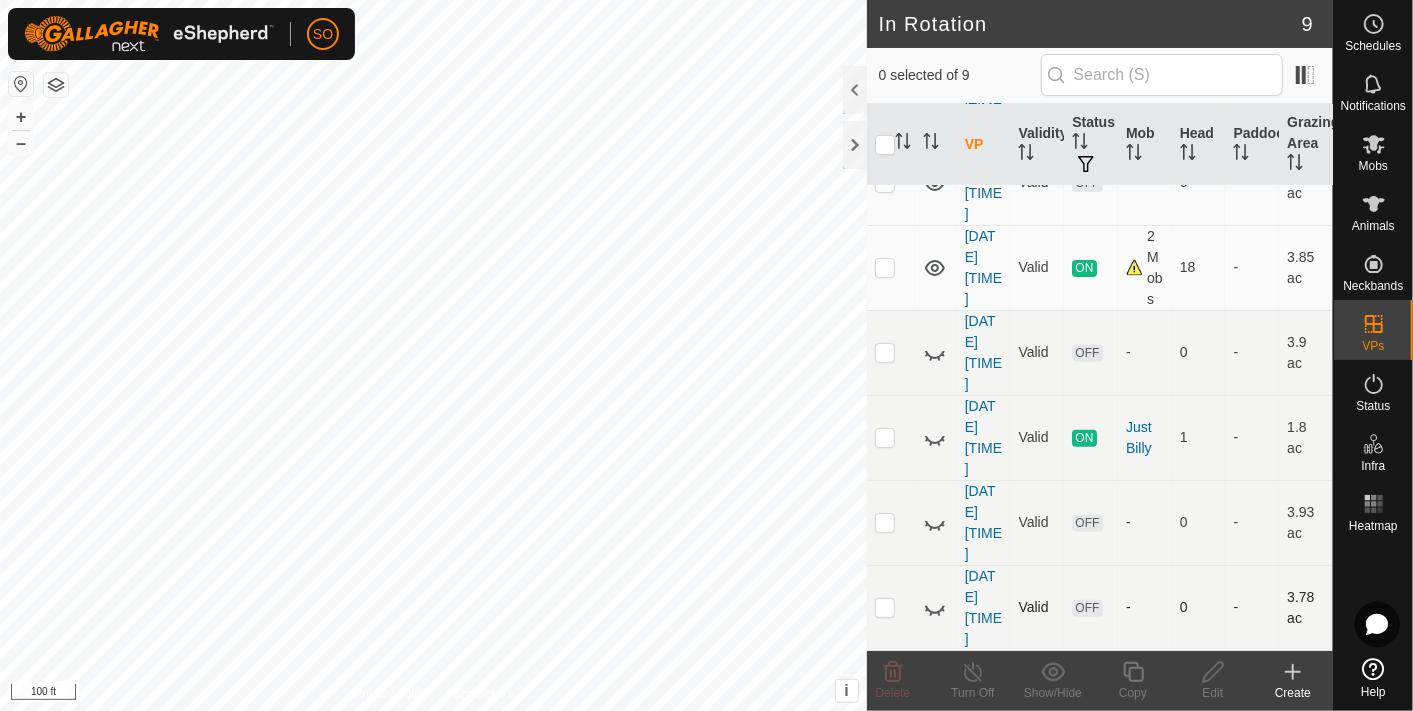 click at bounding box center [885, 607] 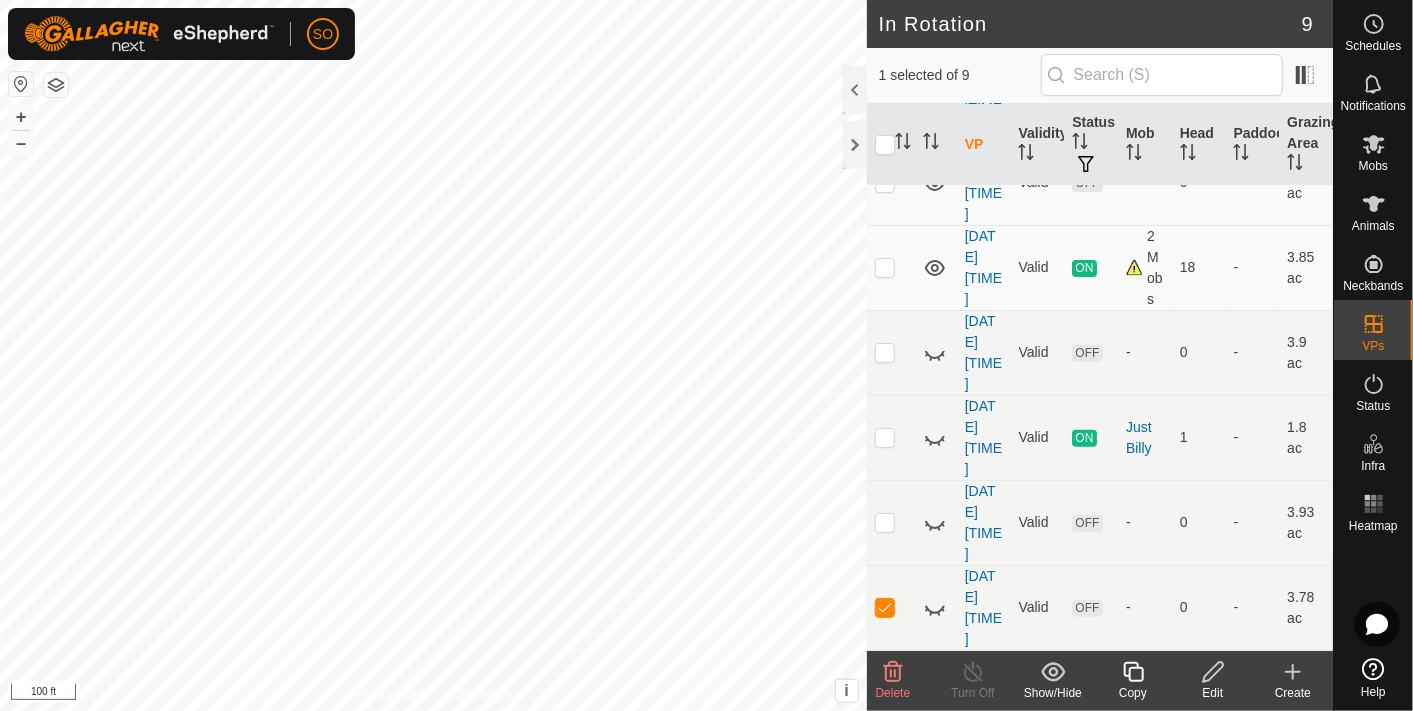click 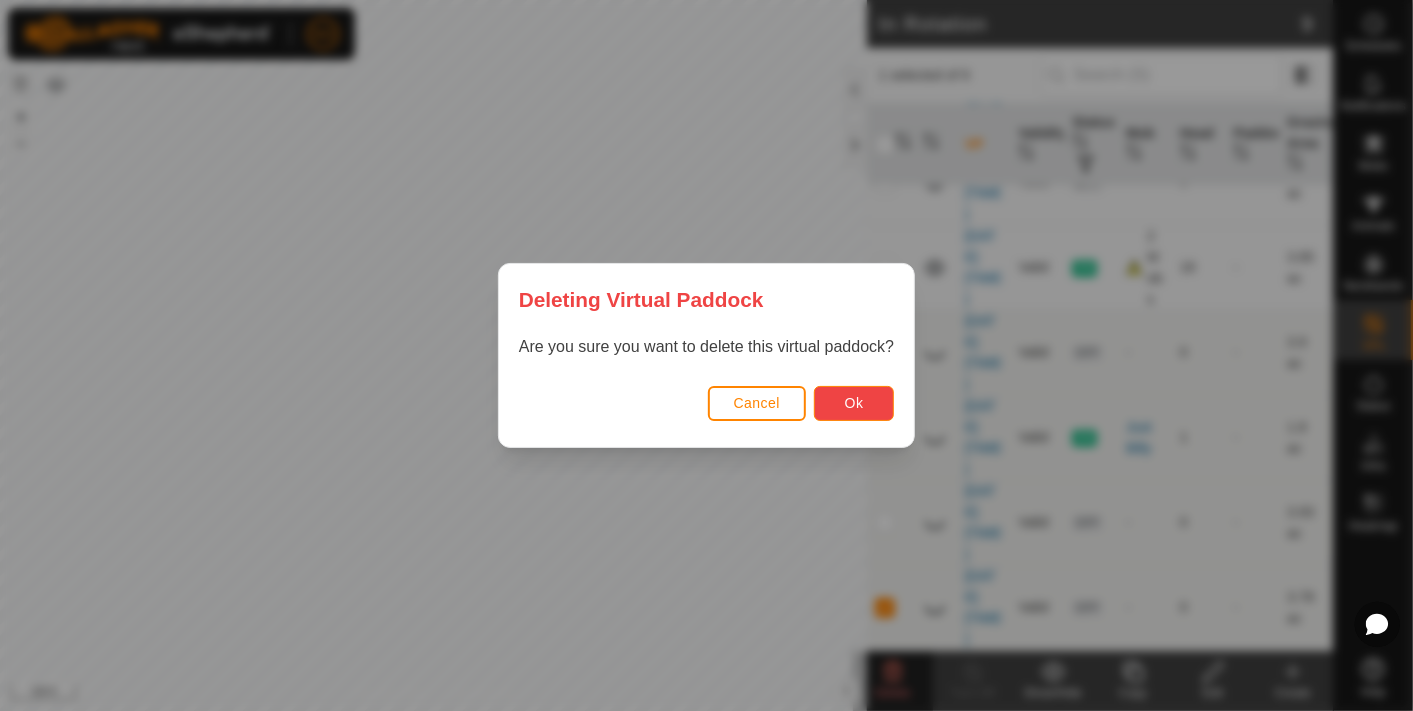 click on "Ok" at bounding box center [854, 403] 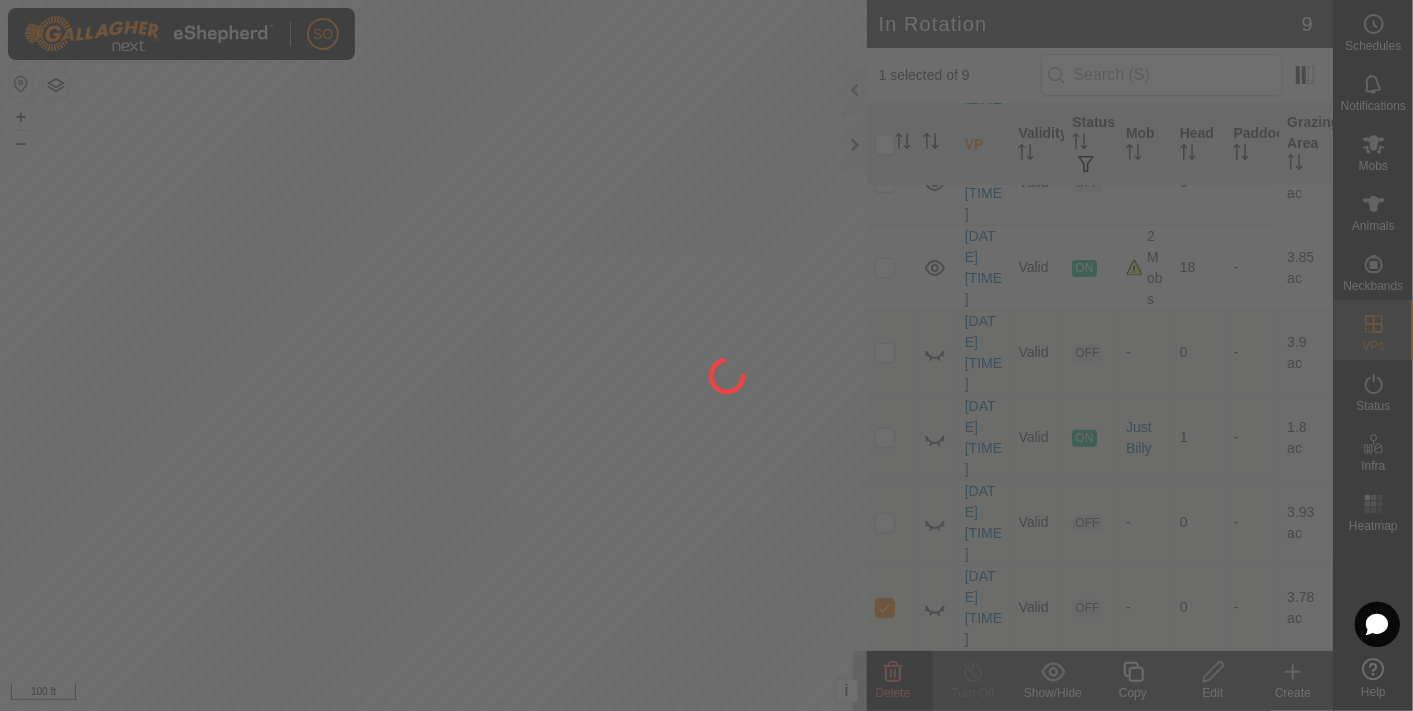 checkbox on "false" 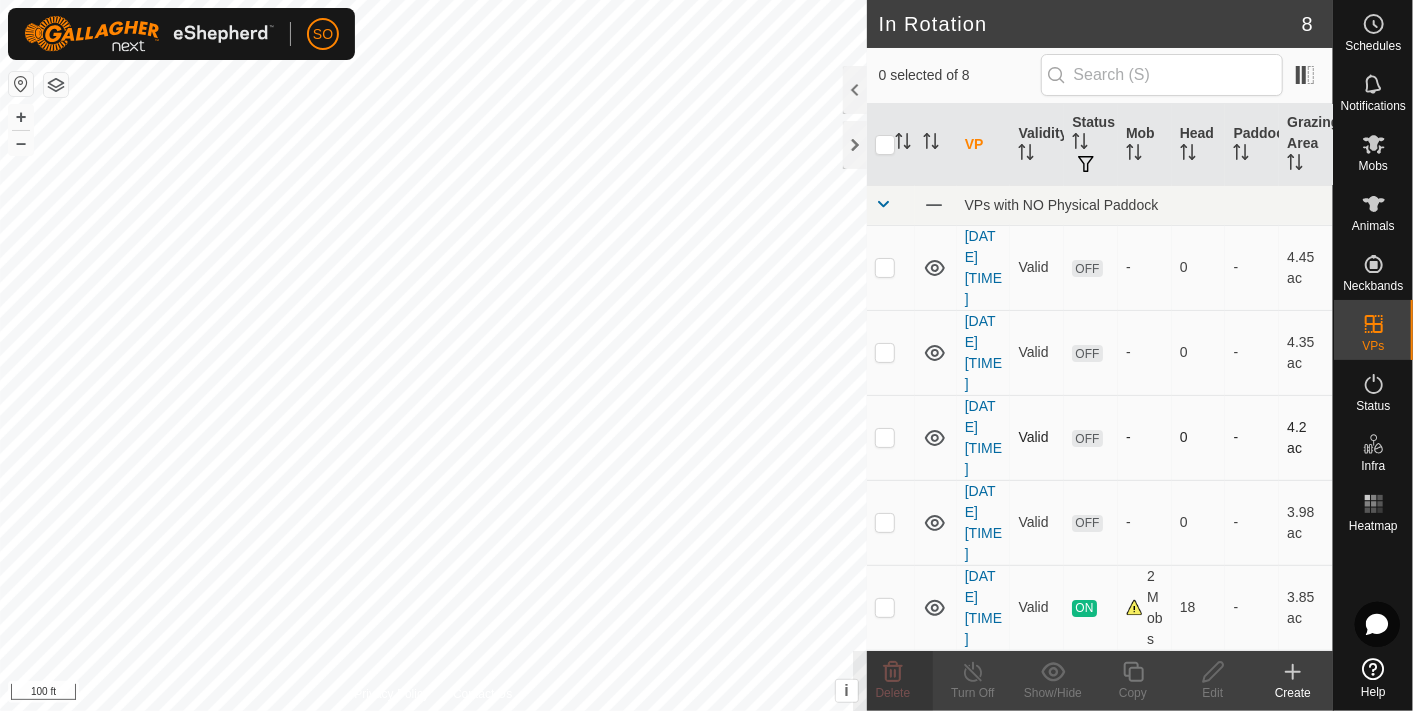 scroll, scrollTop: 272, scrollLeft: 0, axis: vertical 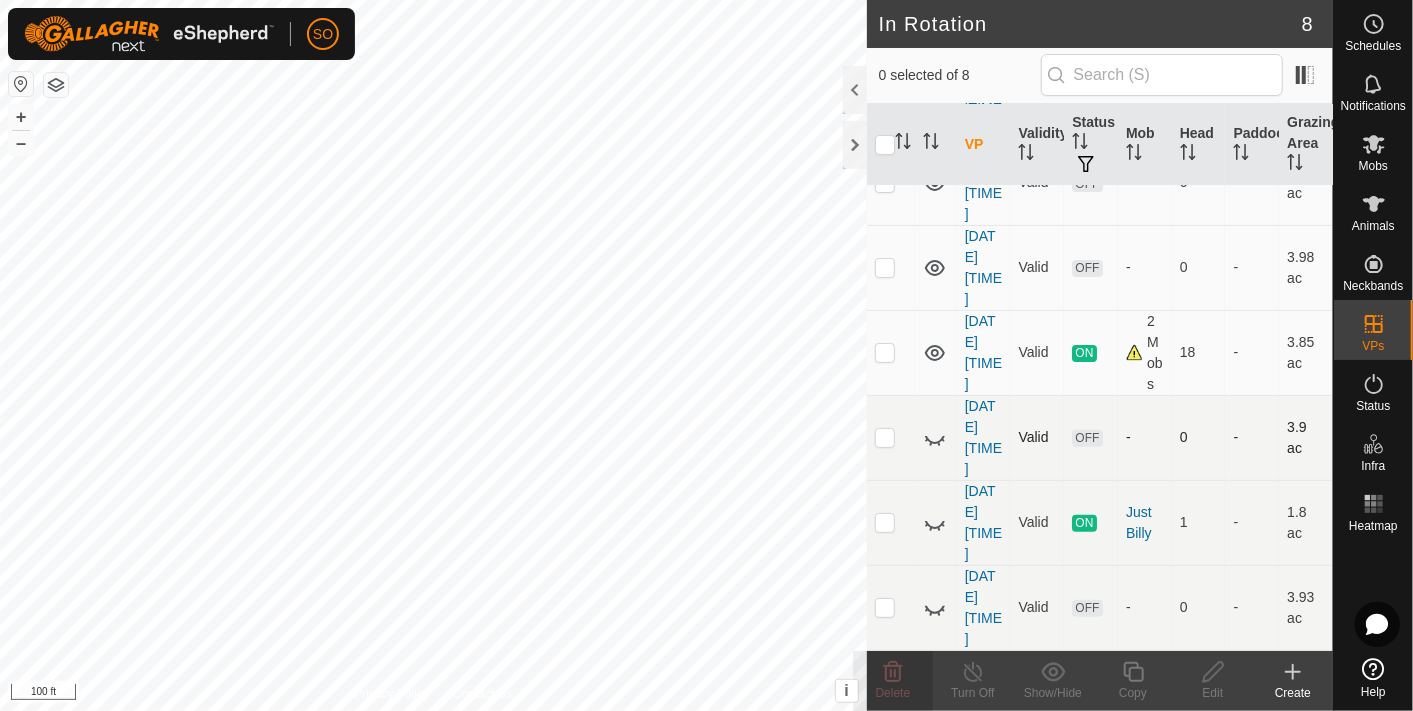click on "[DATE] [TIME]" at bounding box center (984, 437) 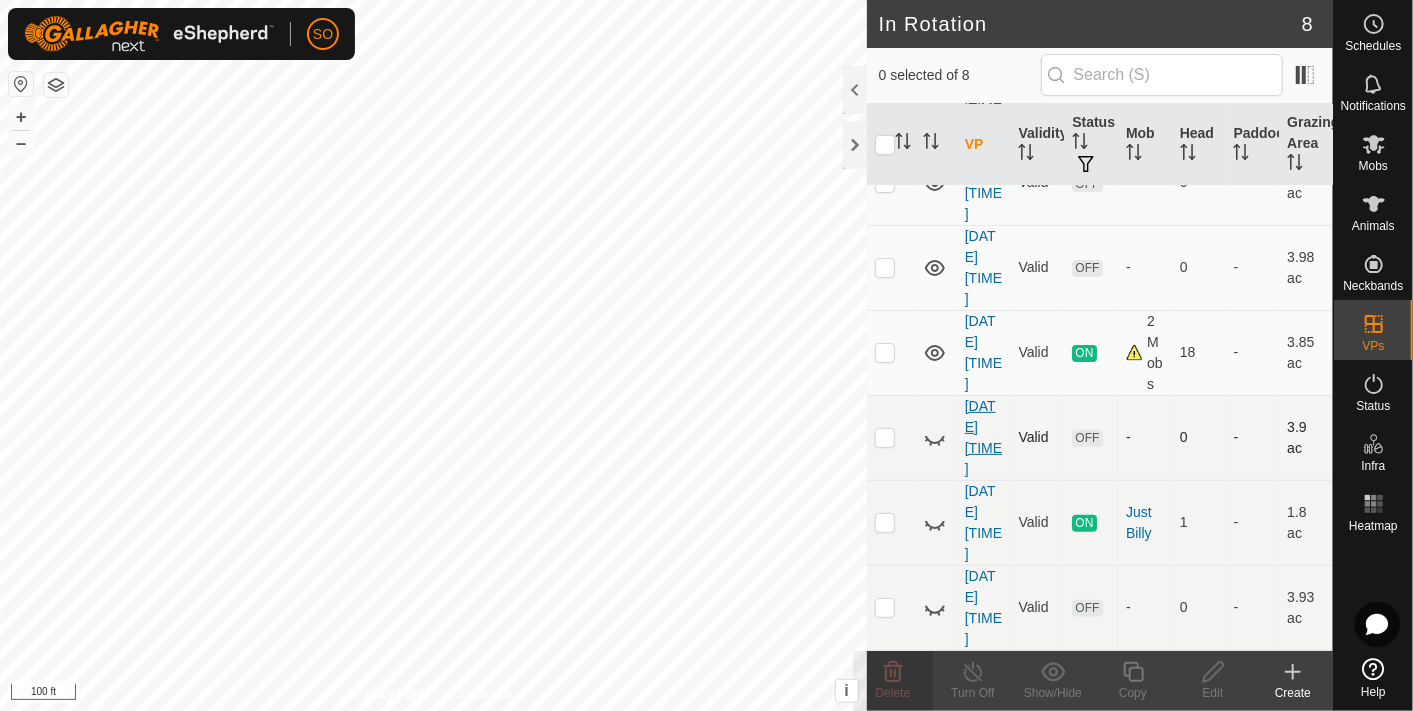 click on "[DATE] [TIME]" at bounding box center [983, 437] 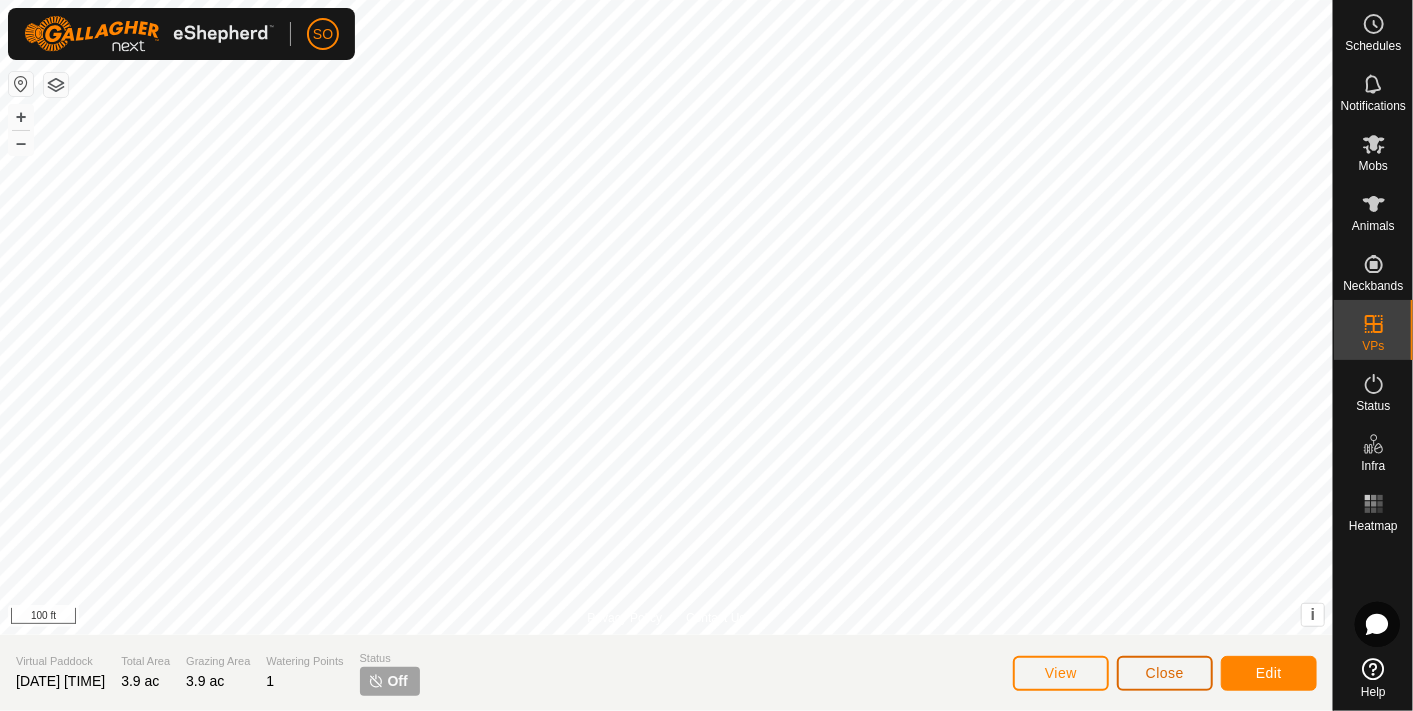 click on "Close" 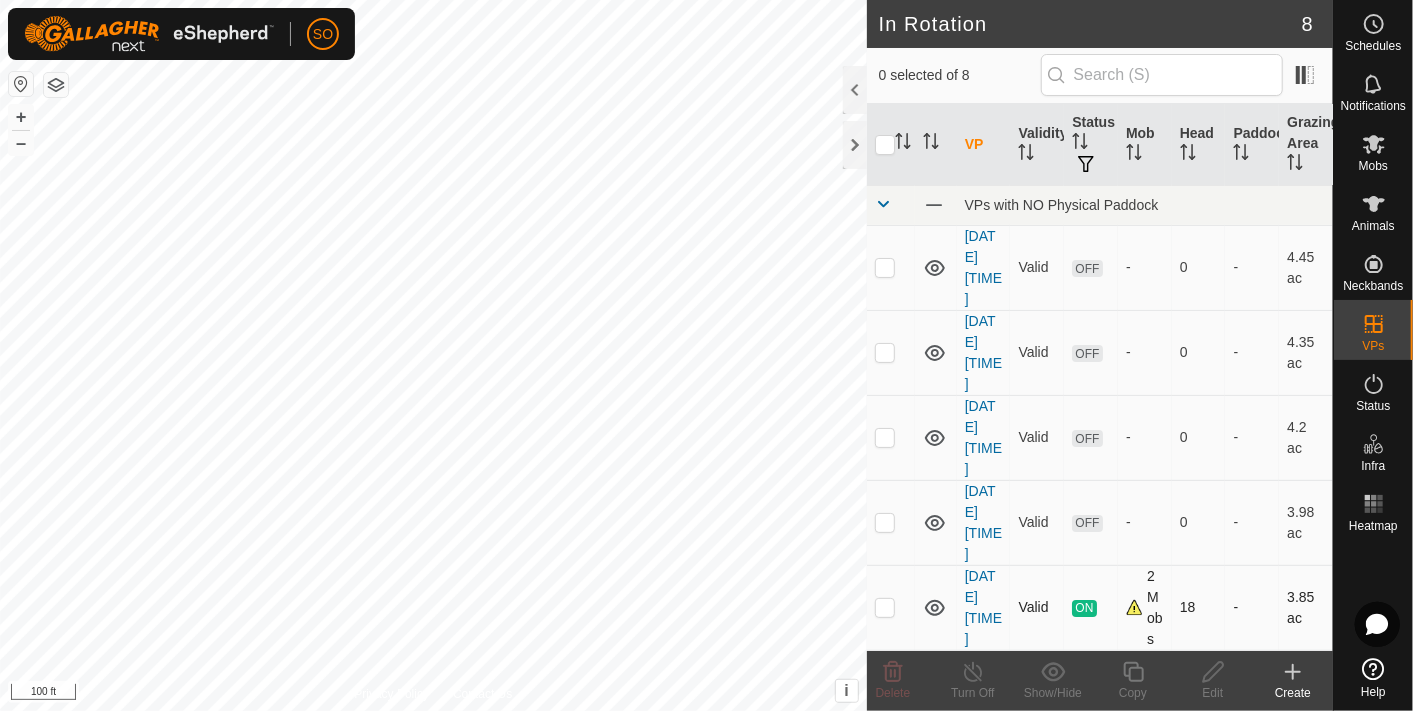 click at bounding box center [885, 607] 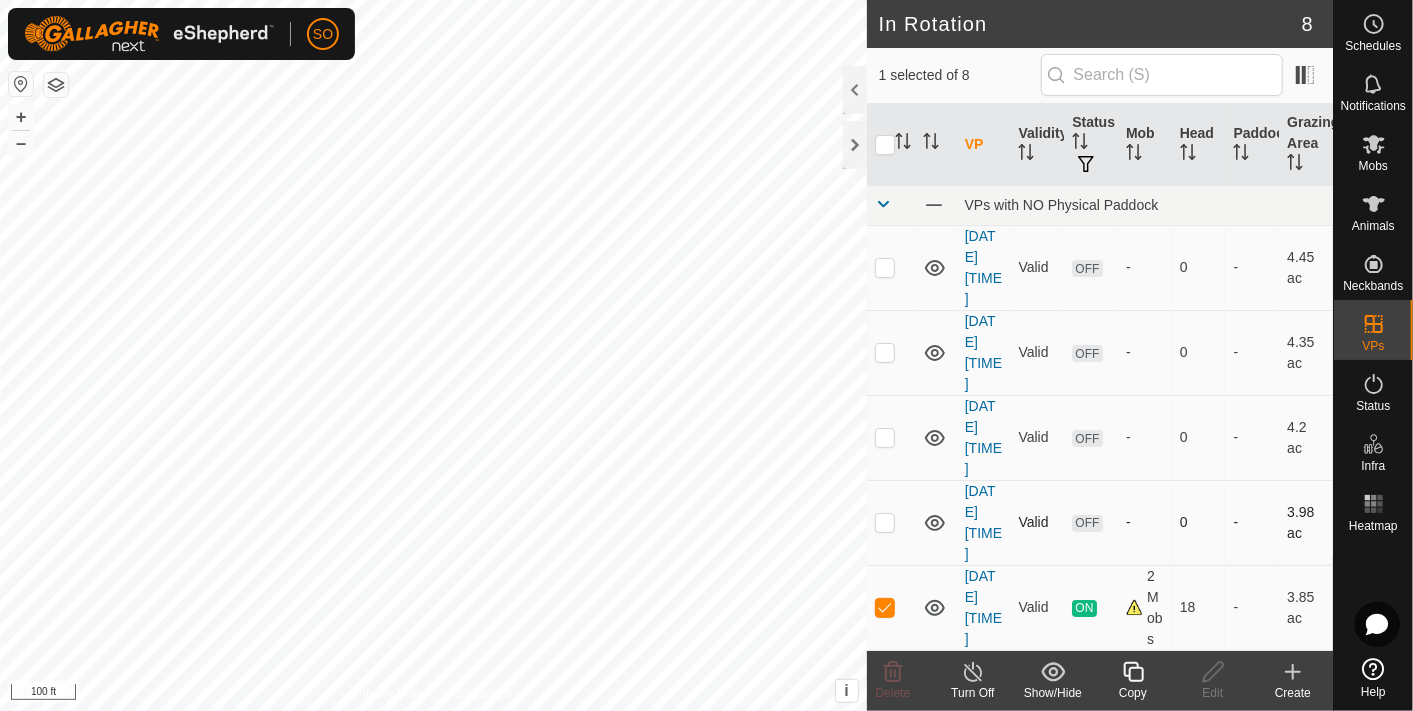 click at bounding box center [885, 522] 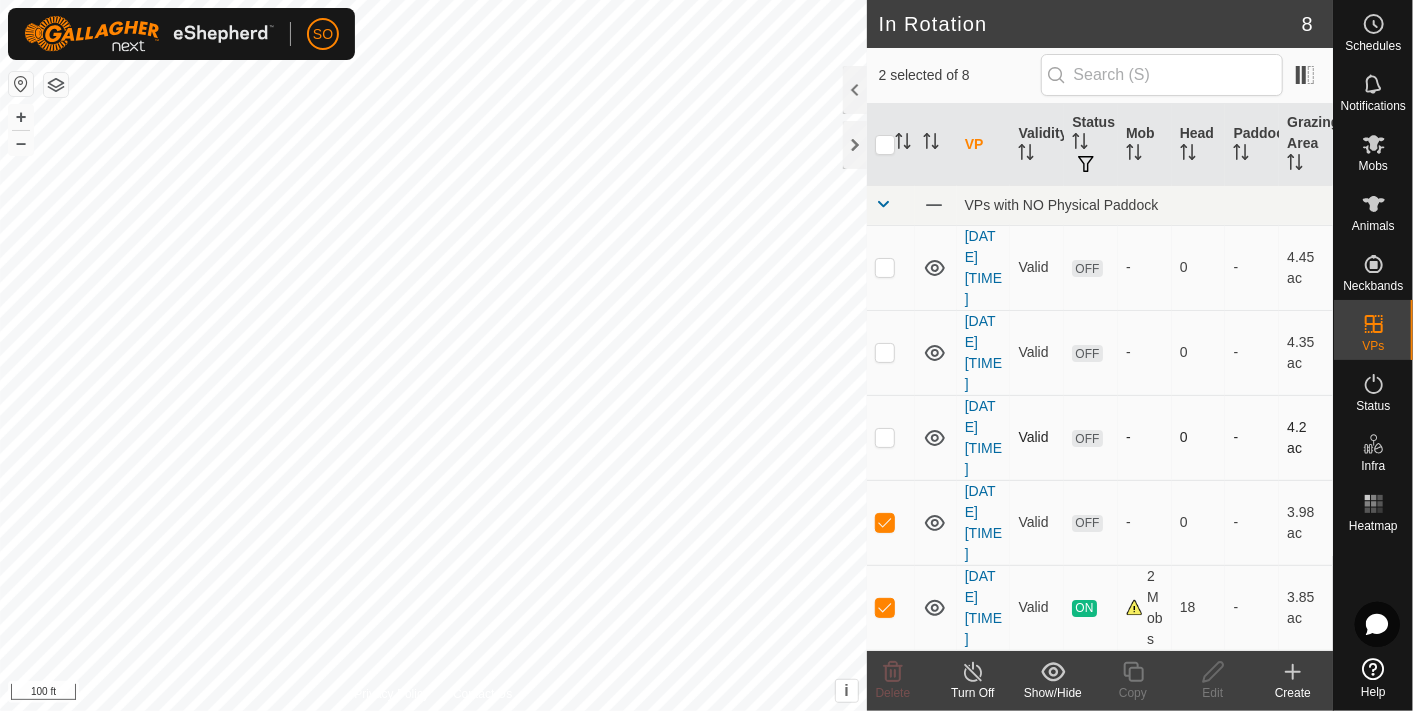click at bounding box center [885, 437] 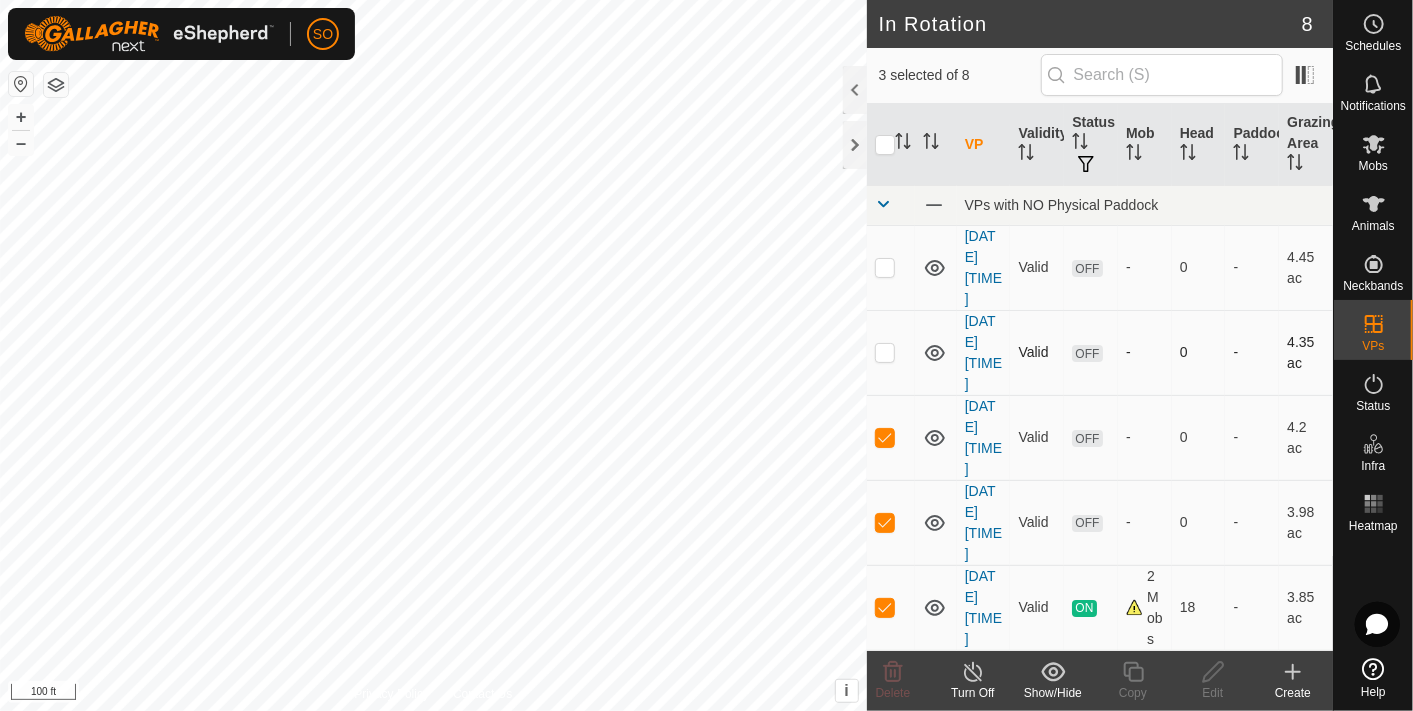 click at bounding box center [885, 352] 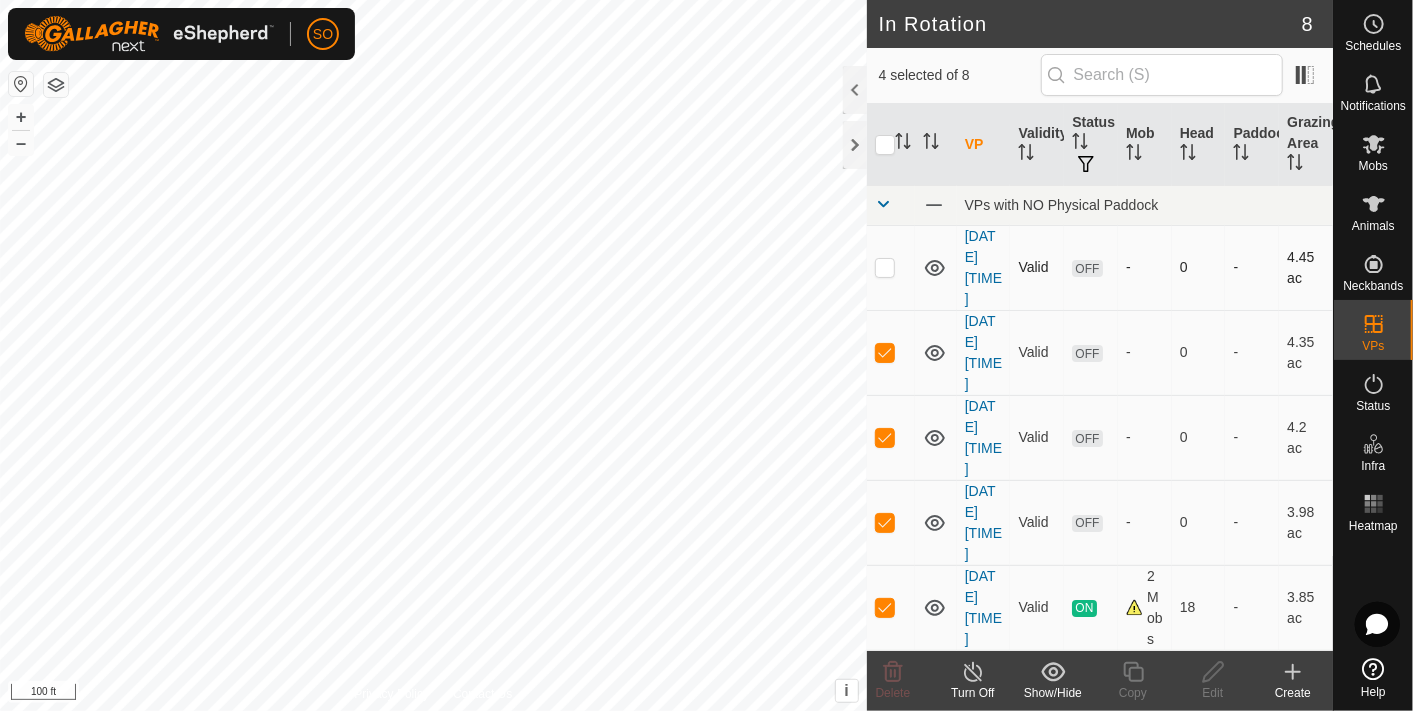 click at bounding box center (885, 267) 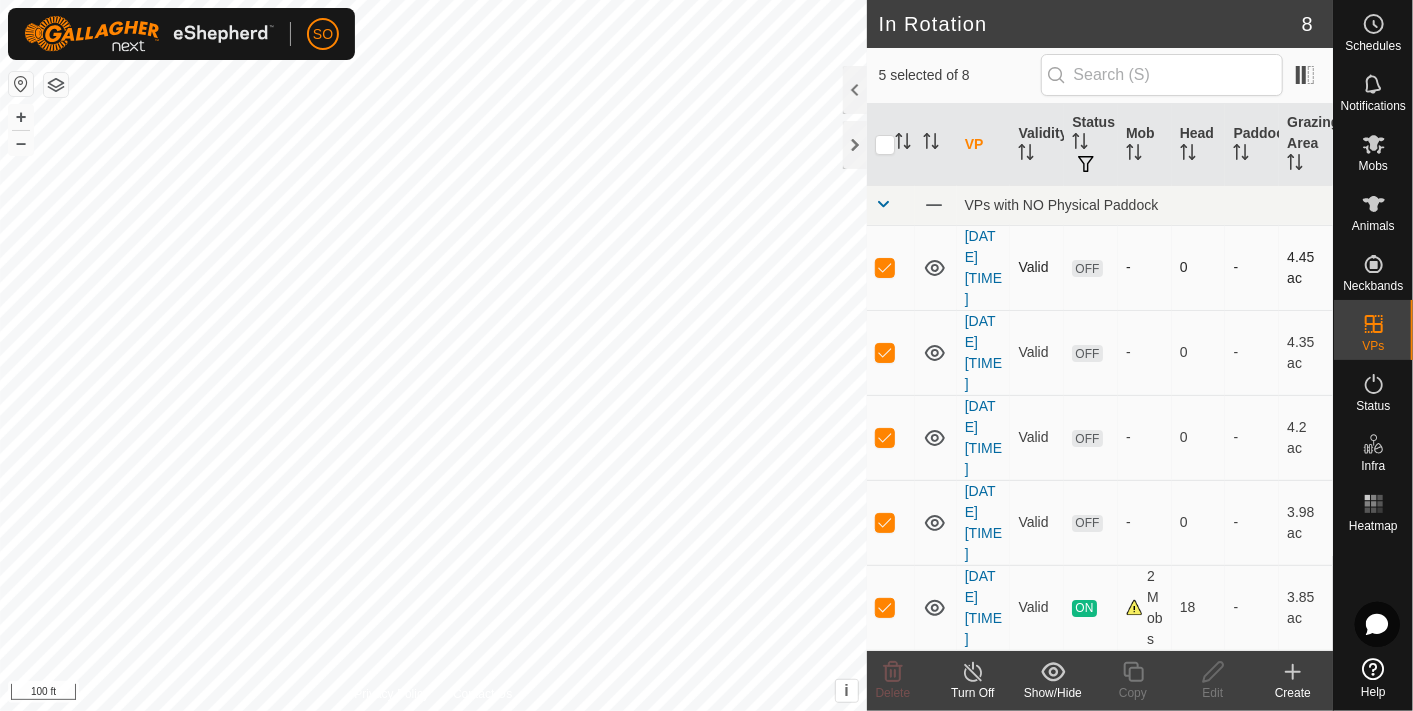 click at bounding box center (885, 267) 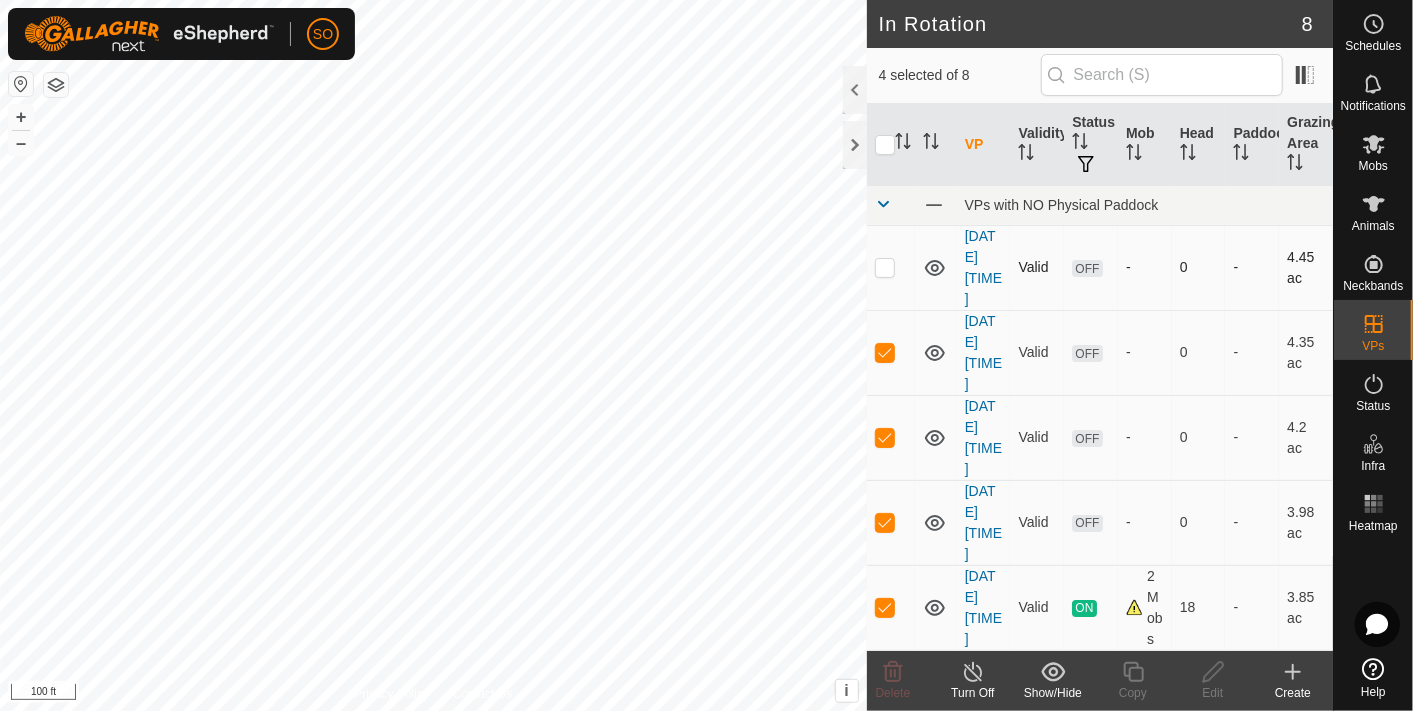 click at bounding box center (885, 267) 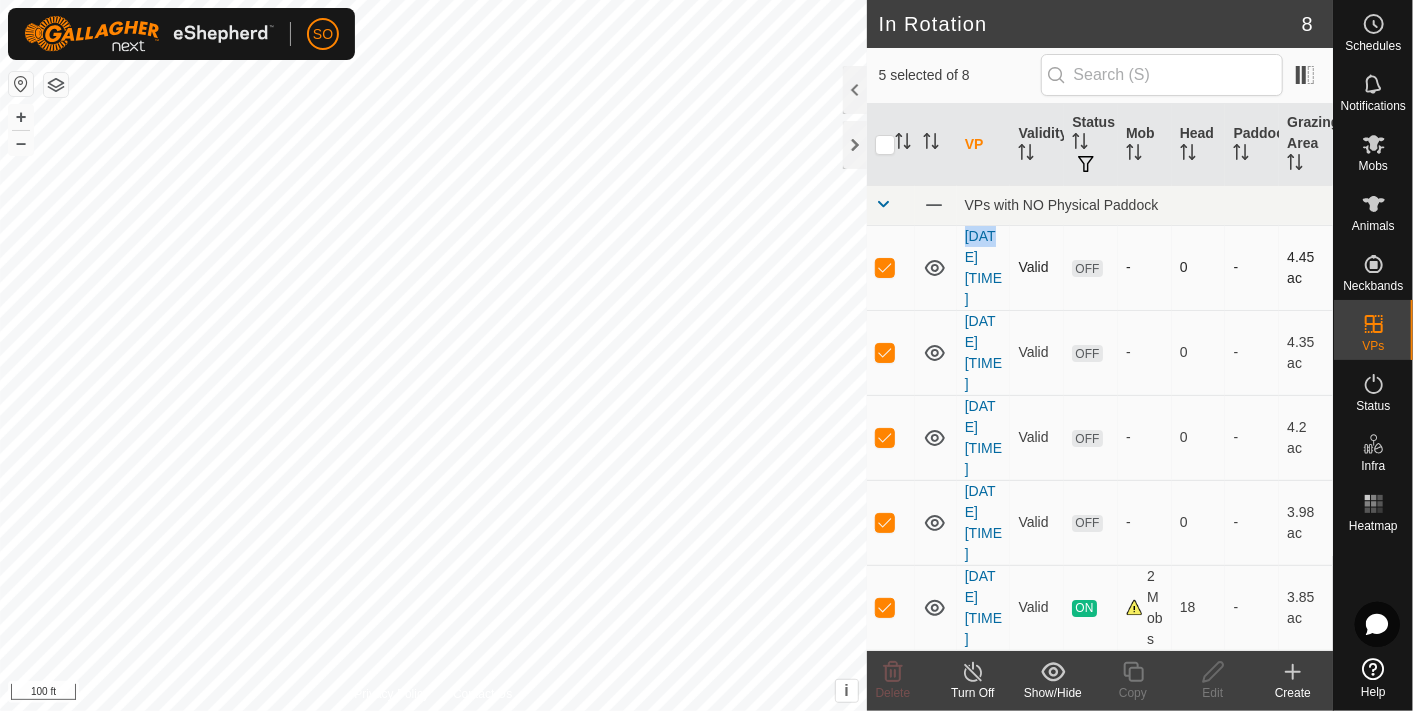 click at bounding box center (885, 267) 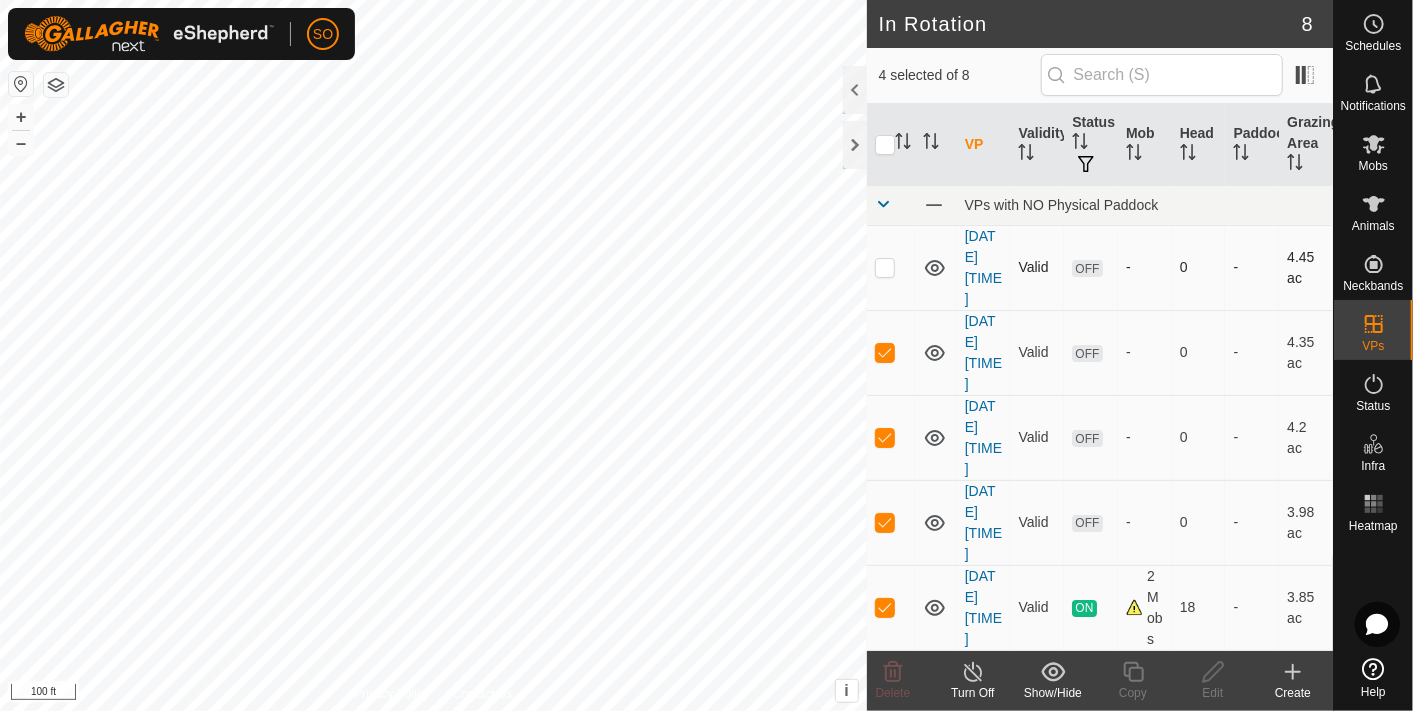 click at bounding box center (885, 267) 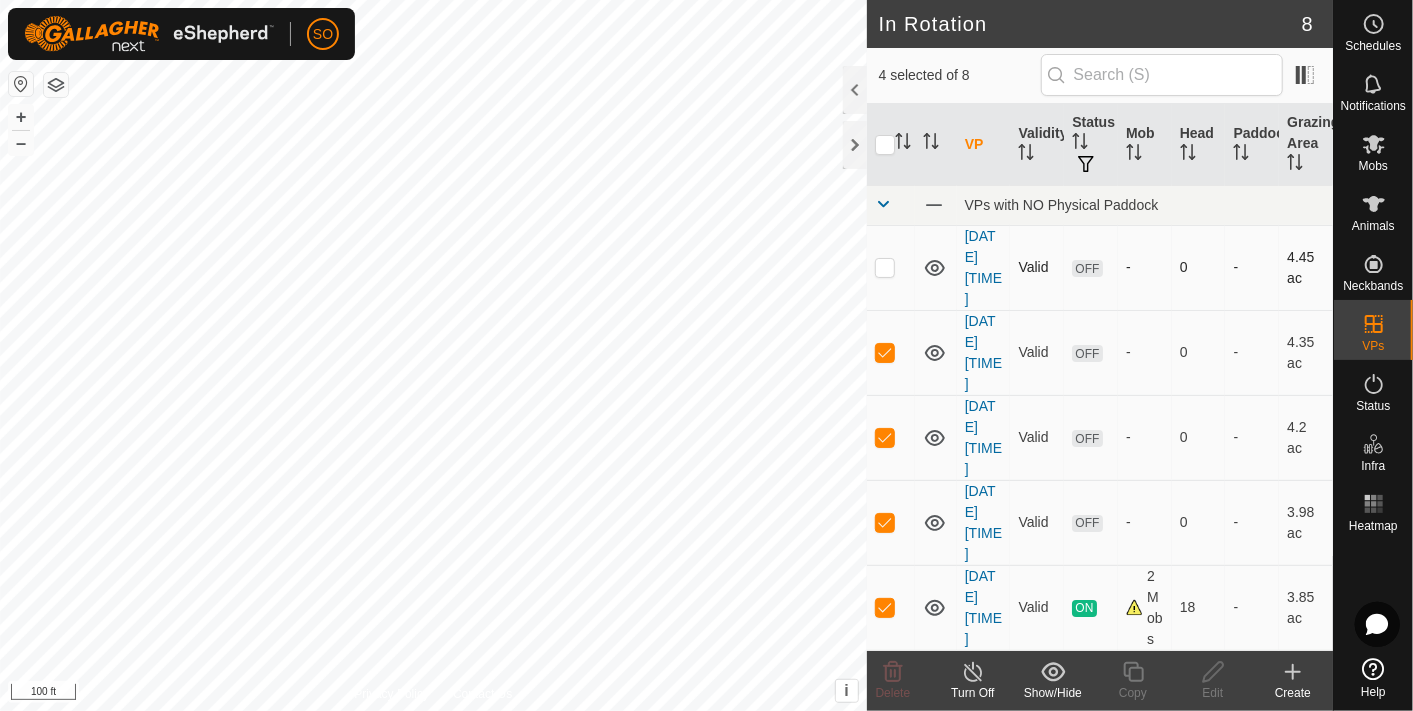 checkbox on "true" 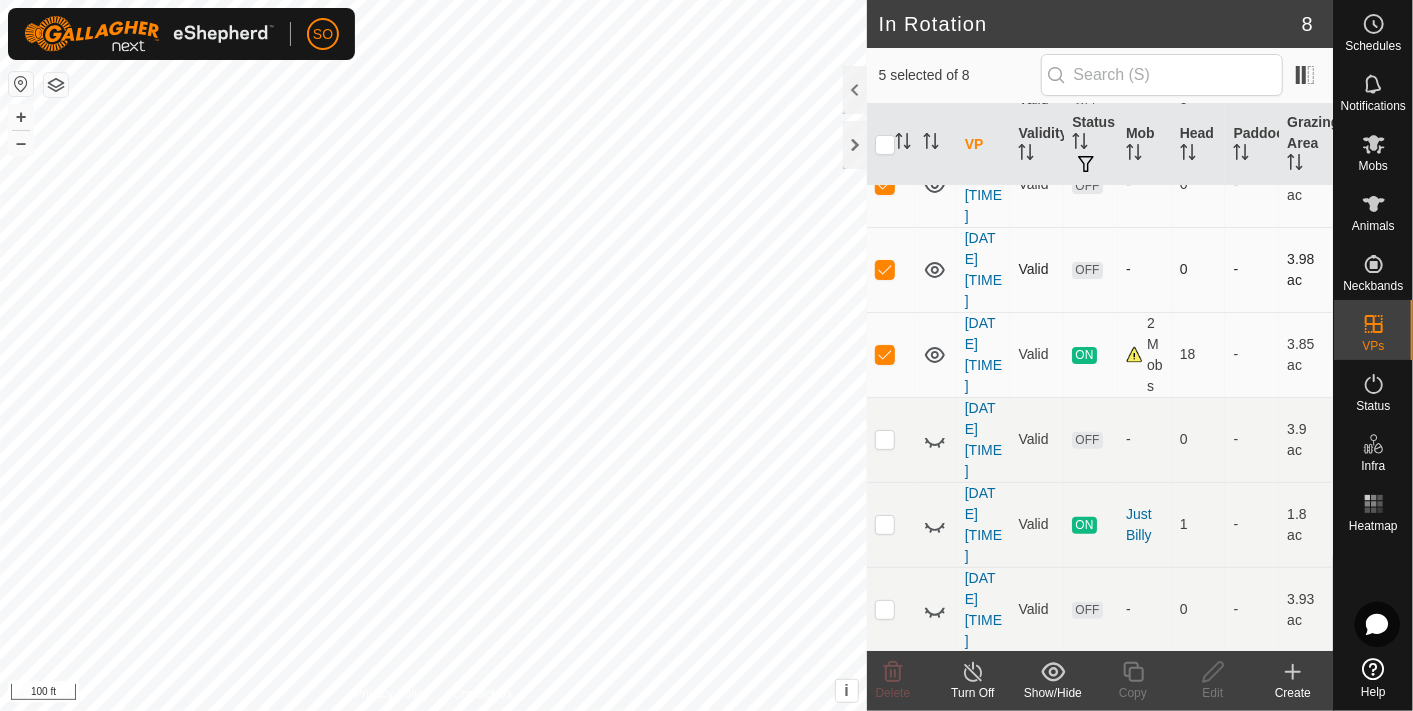scroll, scrollTop: 272, scrollLeft: 0, axis: vertical 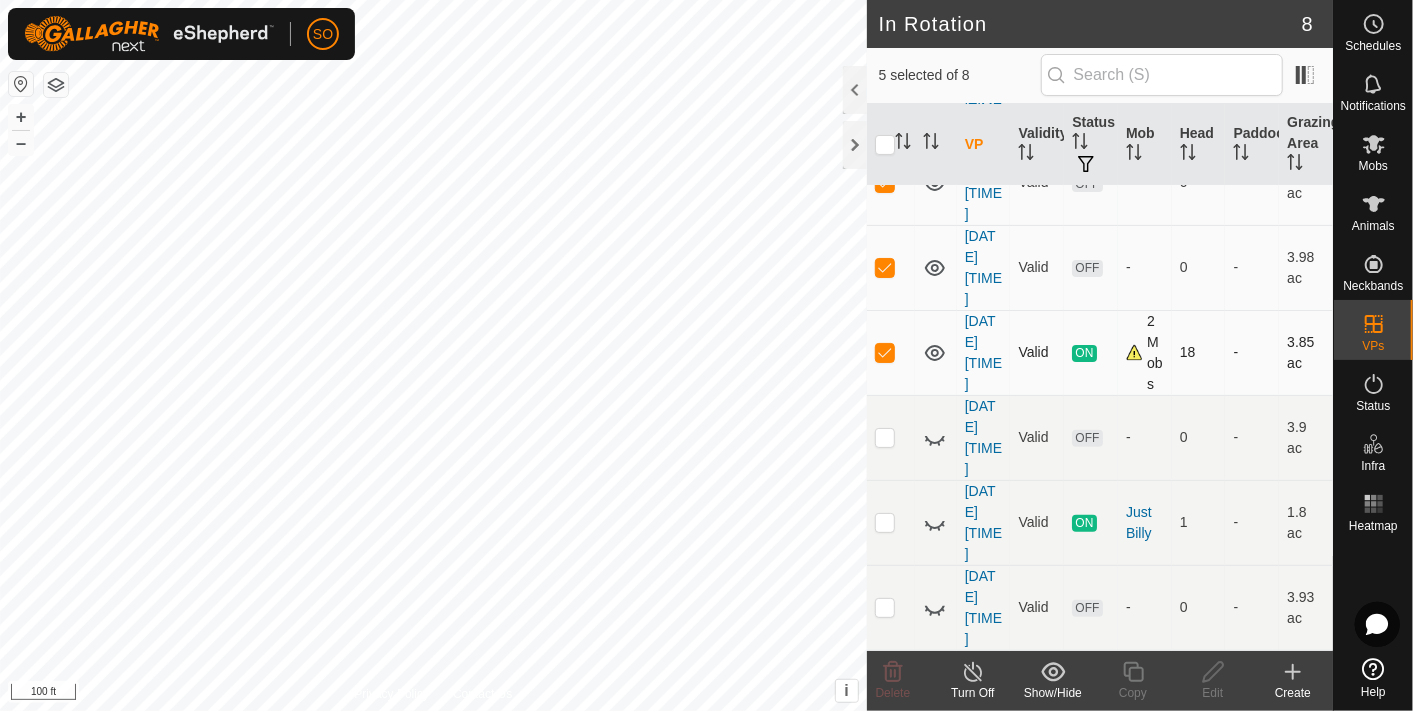 click at bounding box center [885, 352] 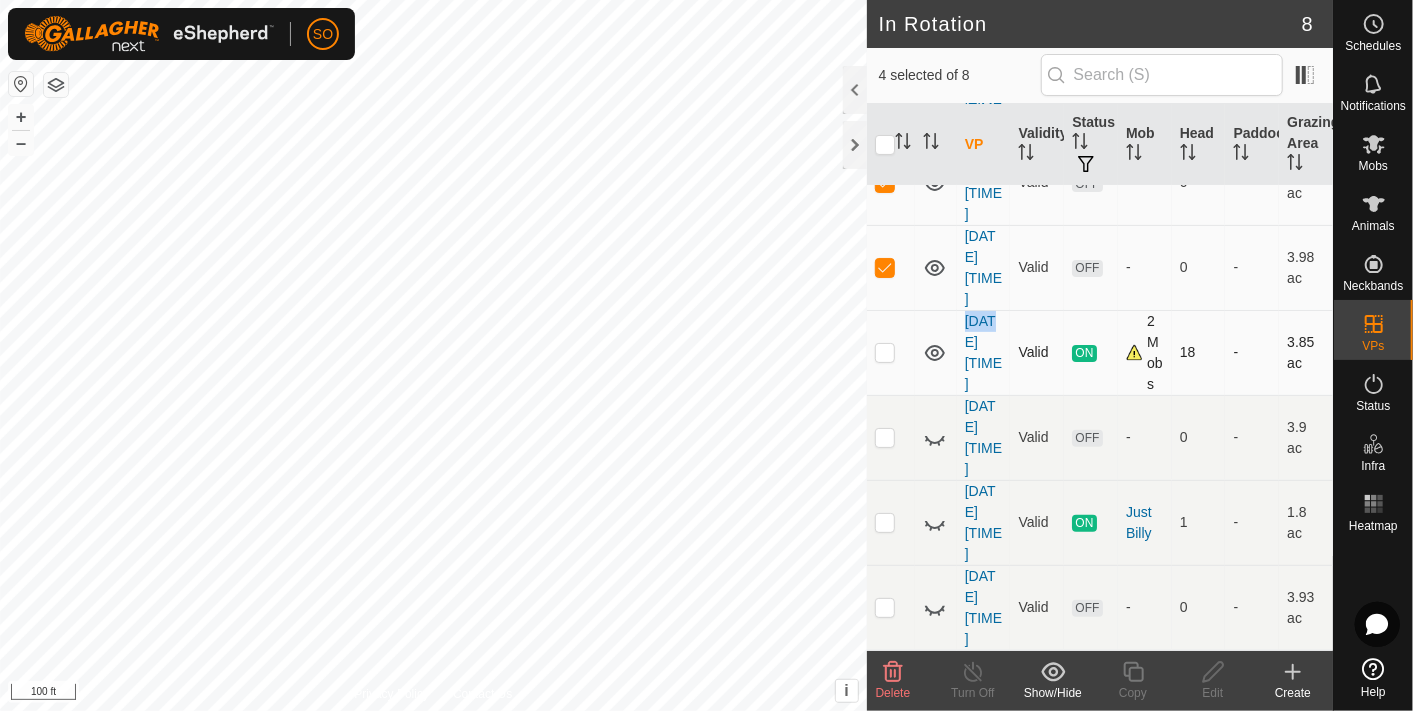 click at bounding box center [885, 352] 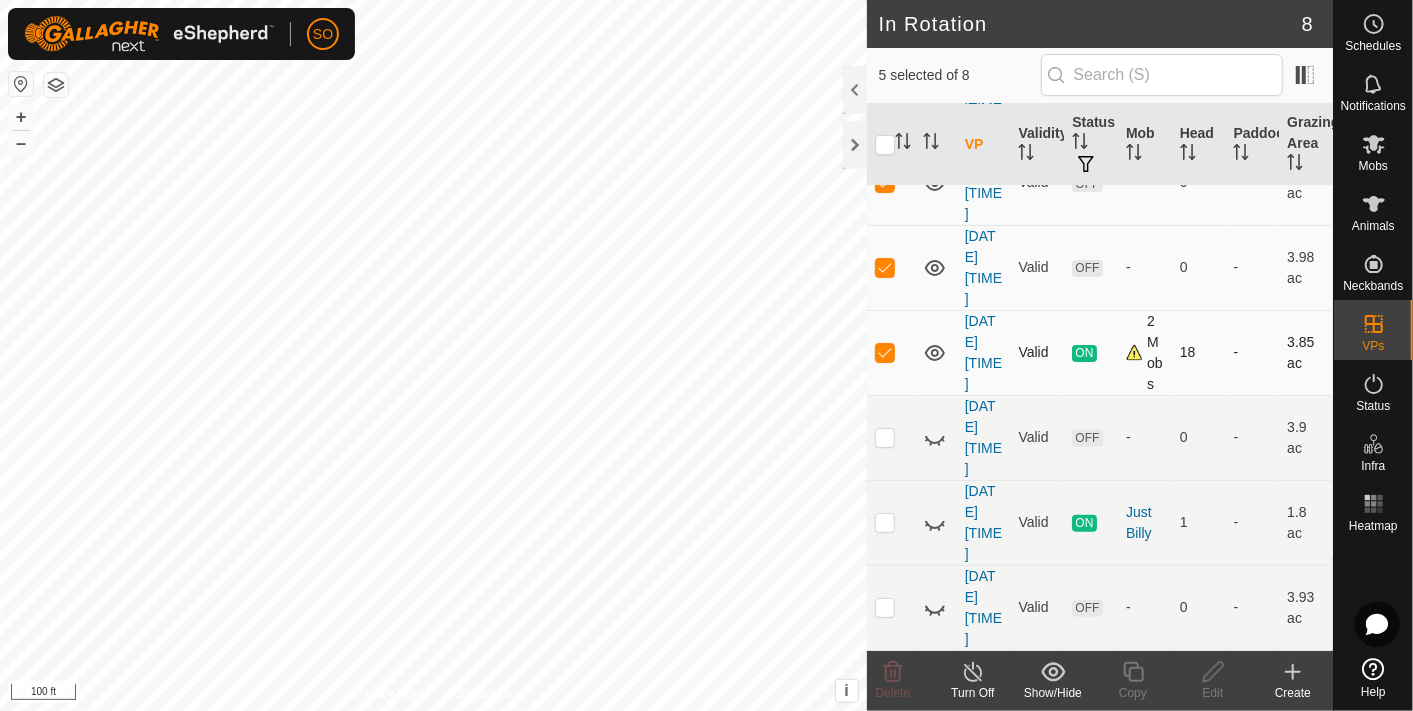 click at bounding box center (885, 352) 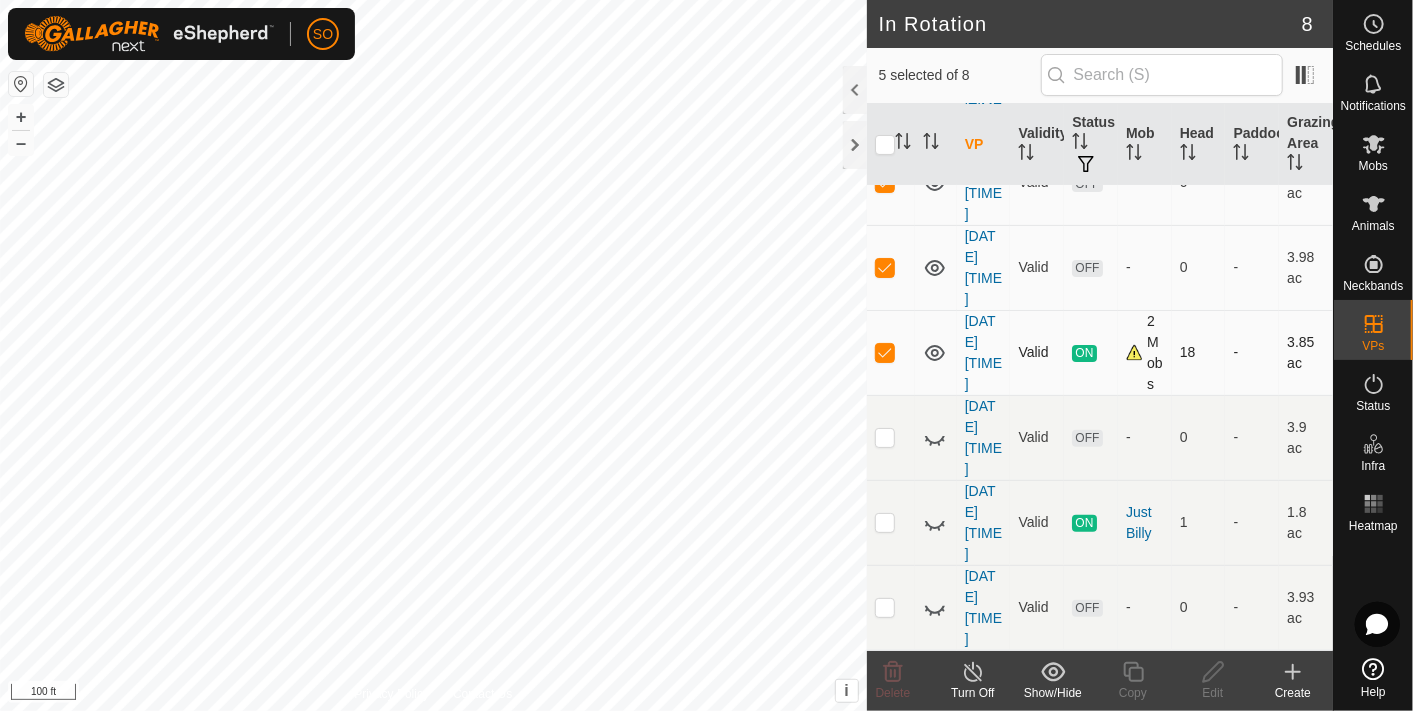 checkbox on "false" 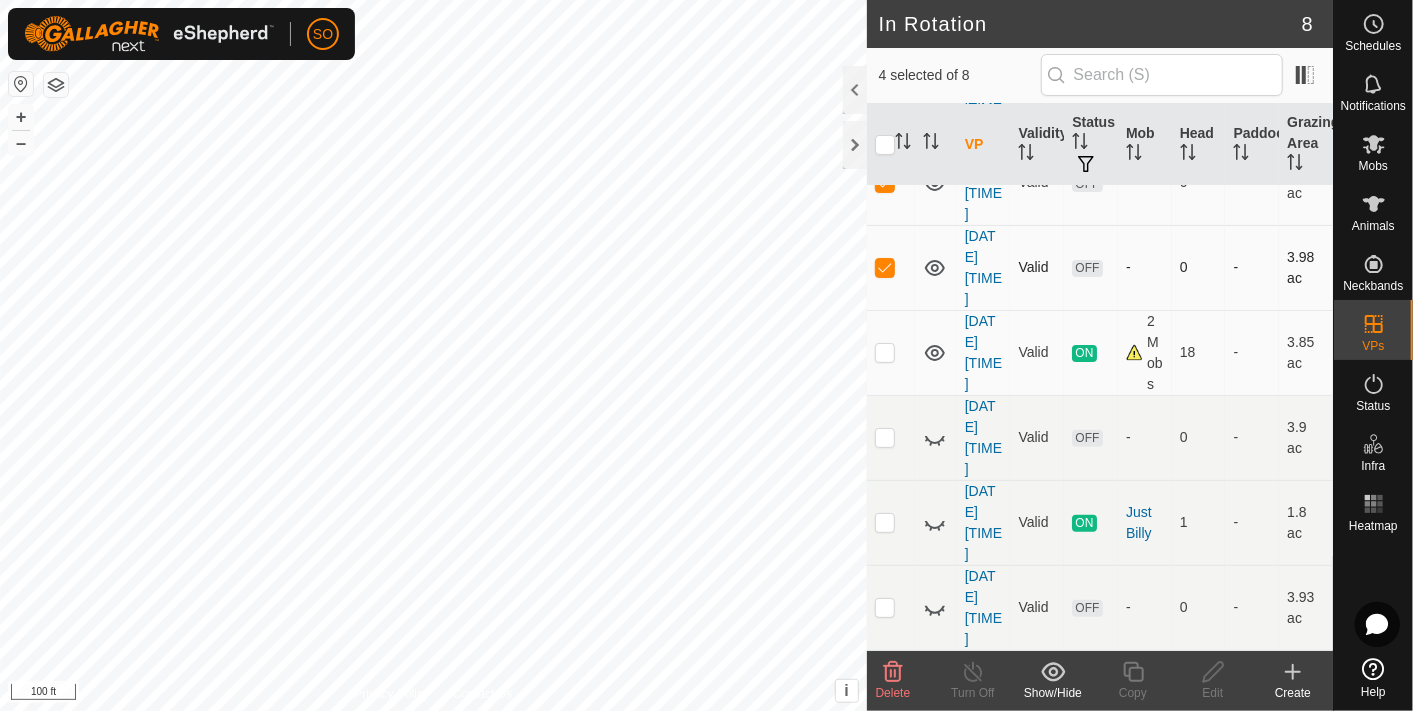 click at bounding box center (885, 267) 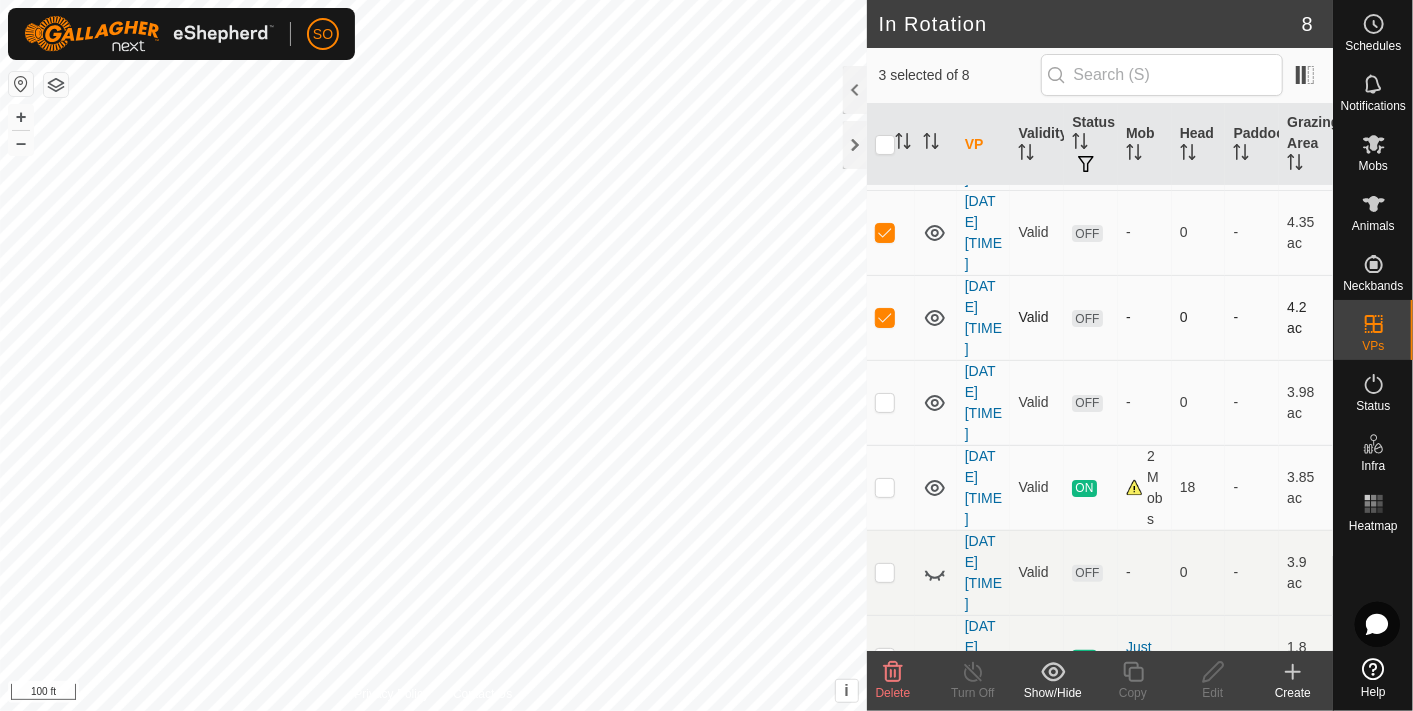 scroll, scrollTop: 119, scrollLeft: 0, axis: vertical 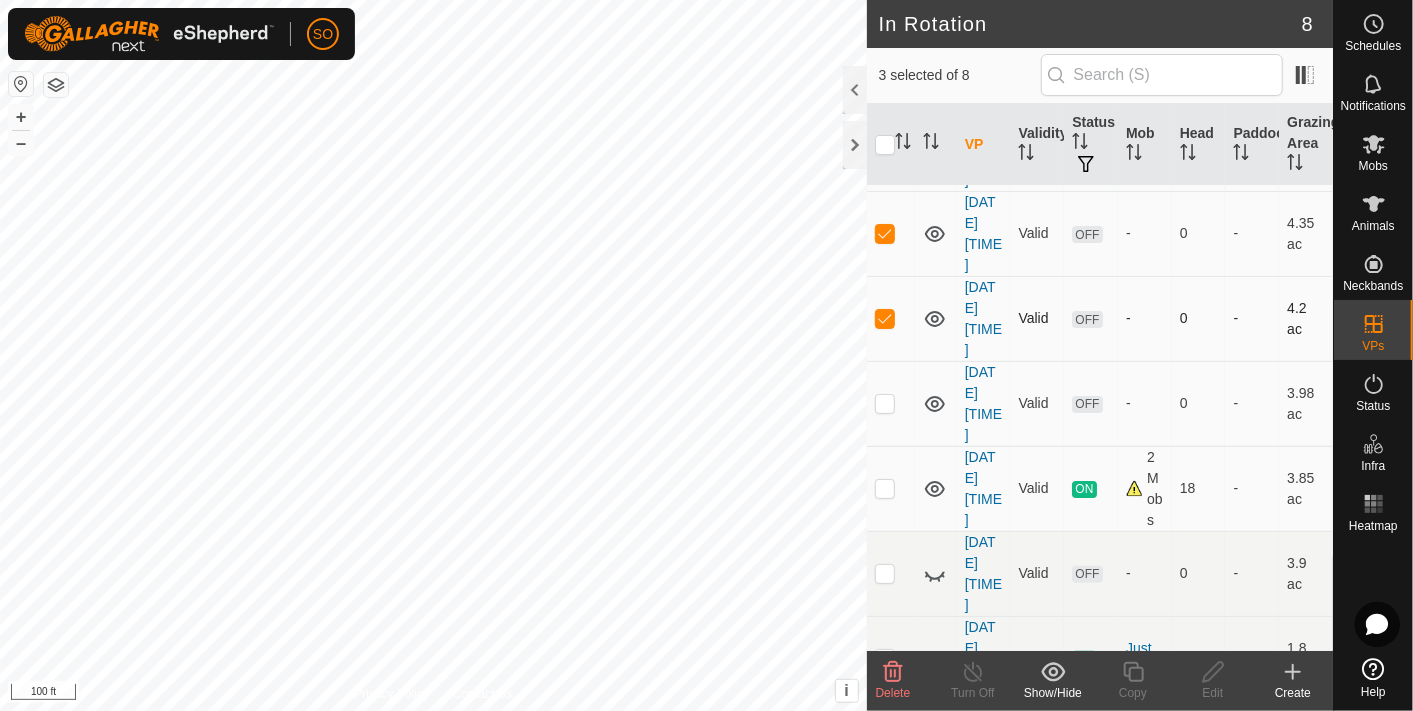 click at bounding box center (885, 318) 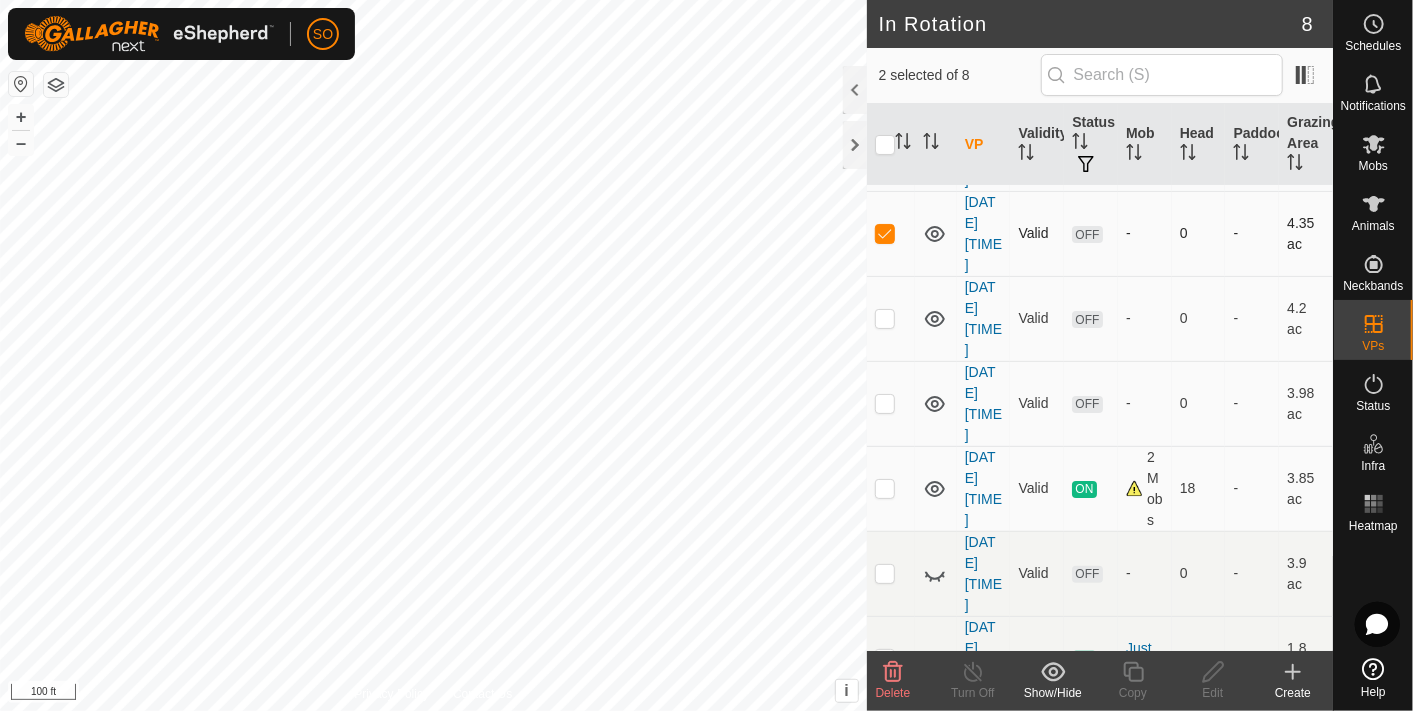 click at bounding box center (885, 233) 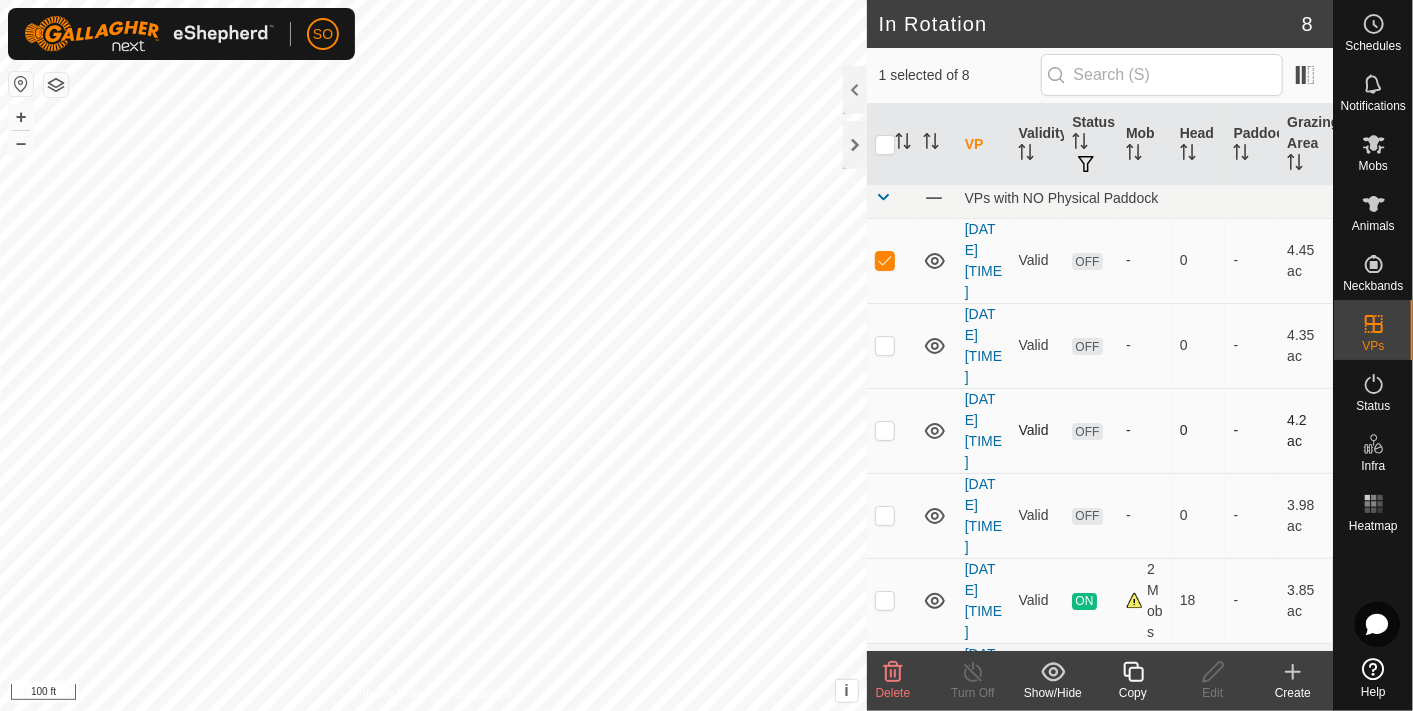 scroll, scrollTop: 0, scrollLeft: 0, axis: both 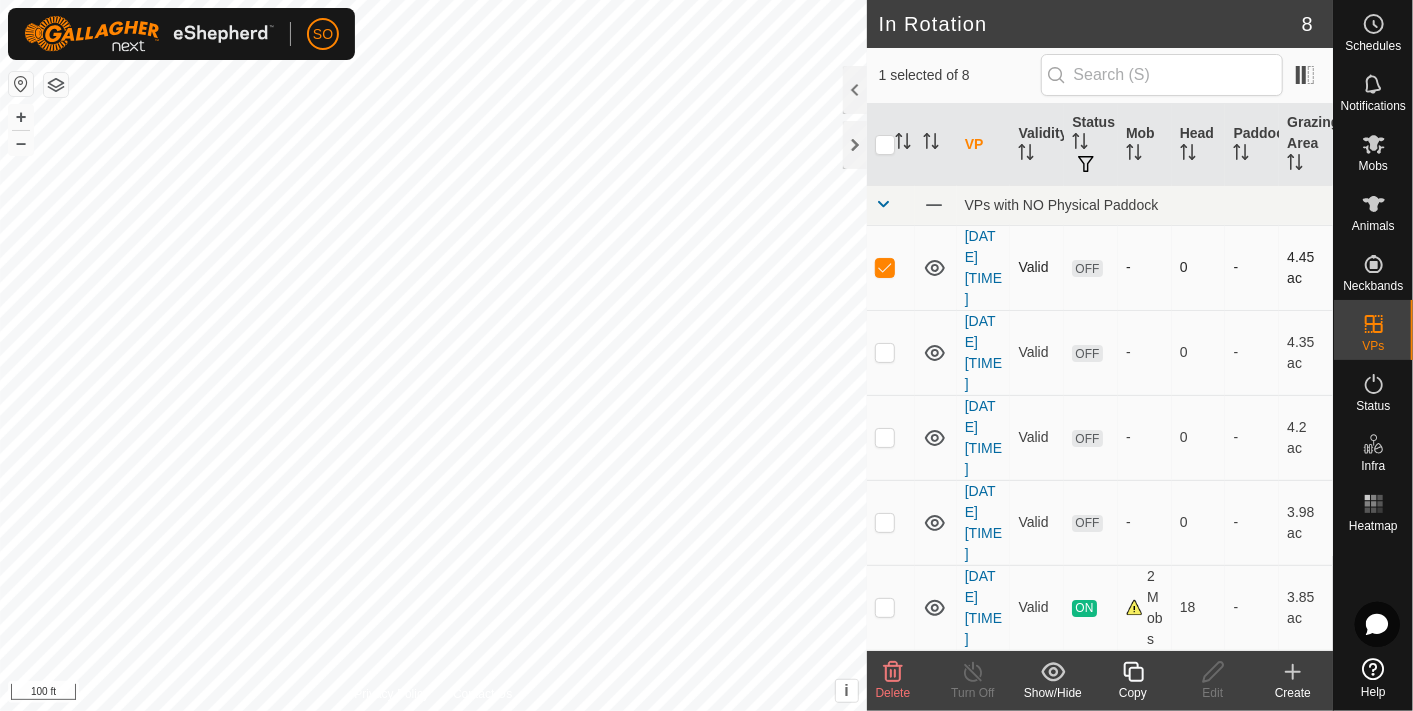 click at bounding box center [885, 267] 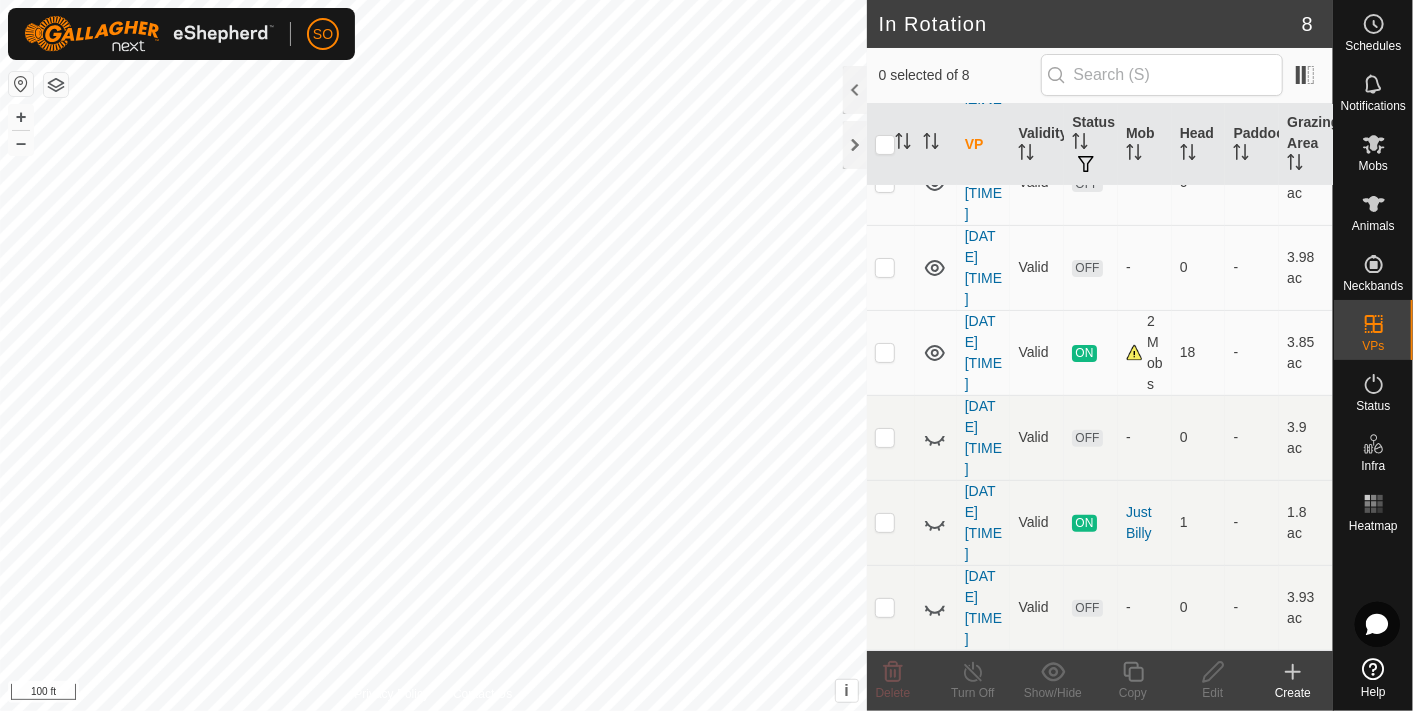 scroll, scrollTop: 272, scrollLeft: 0, axis: vertical 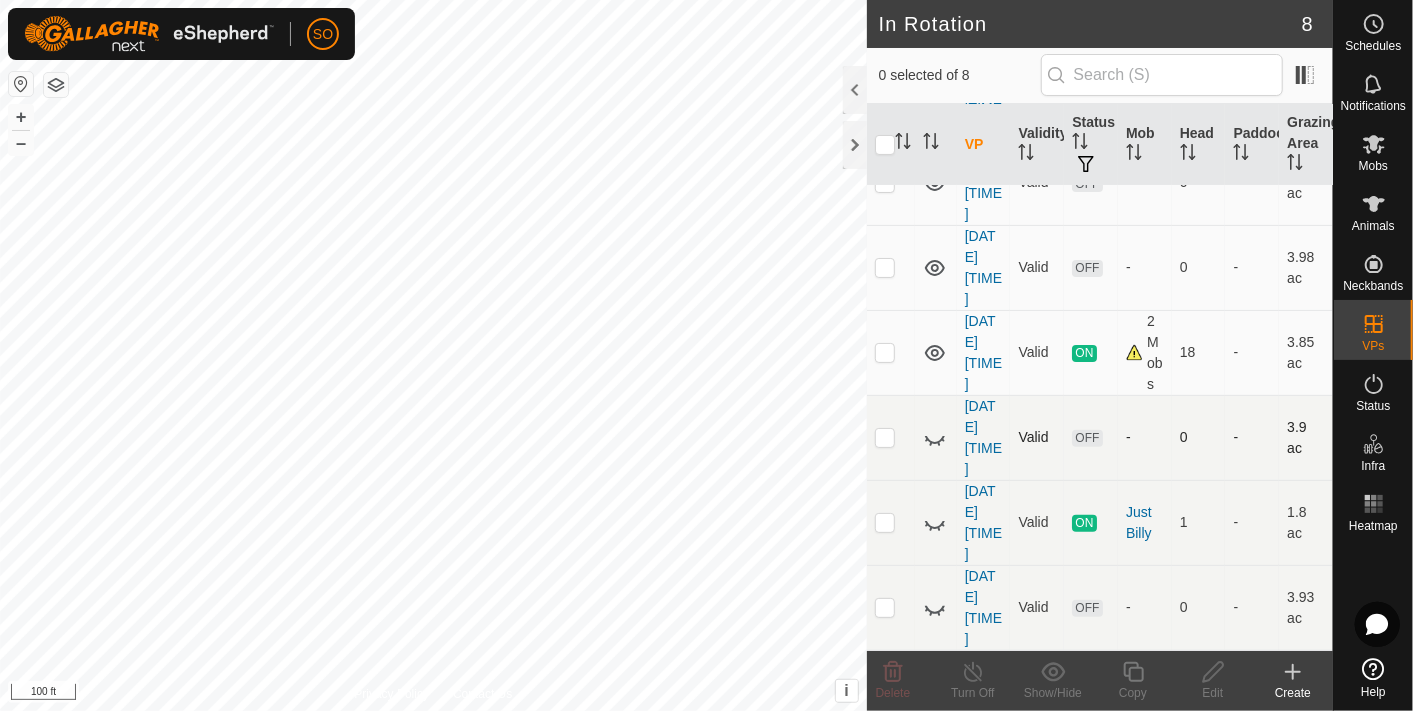 click at bounding box center [885, 437] 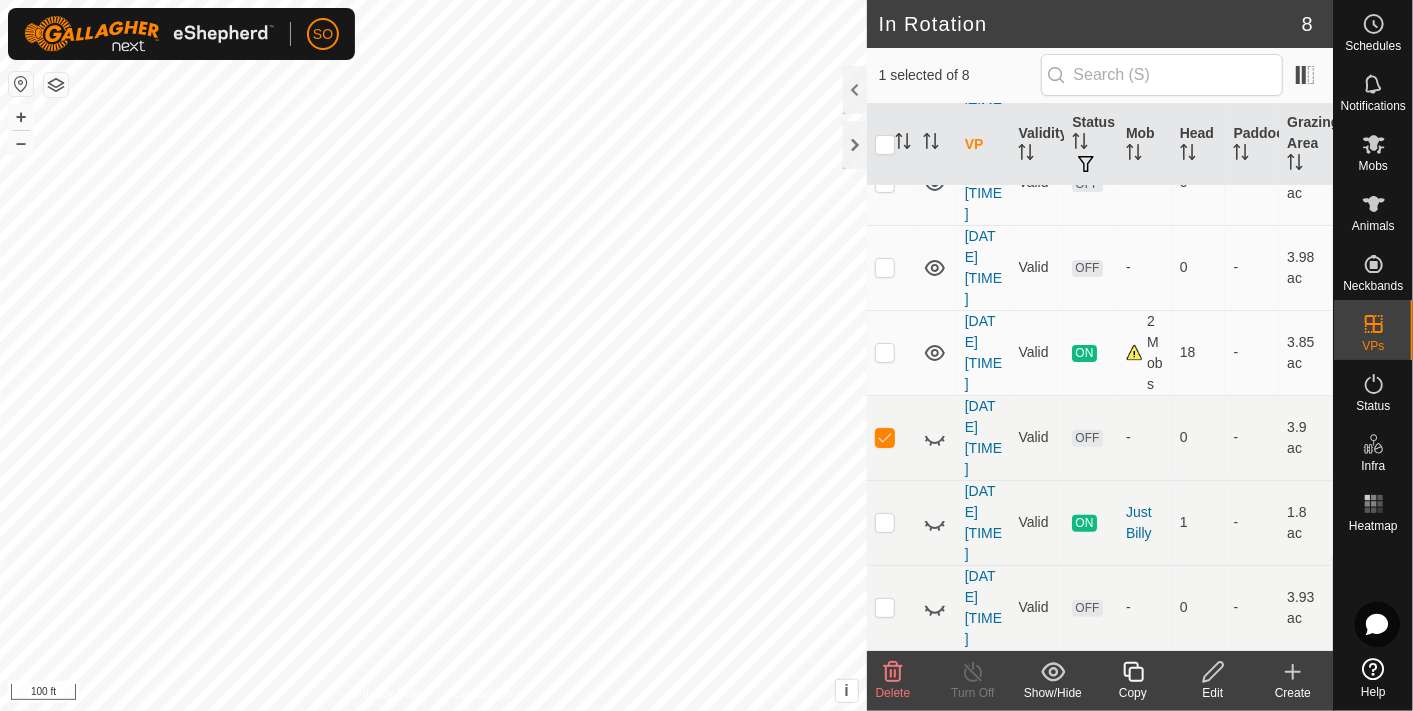 click 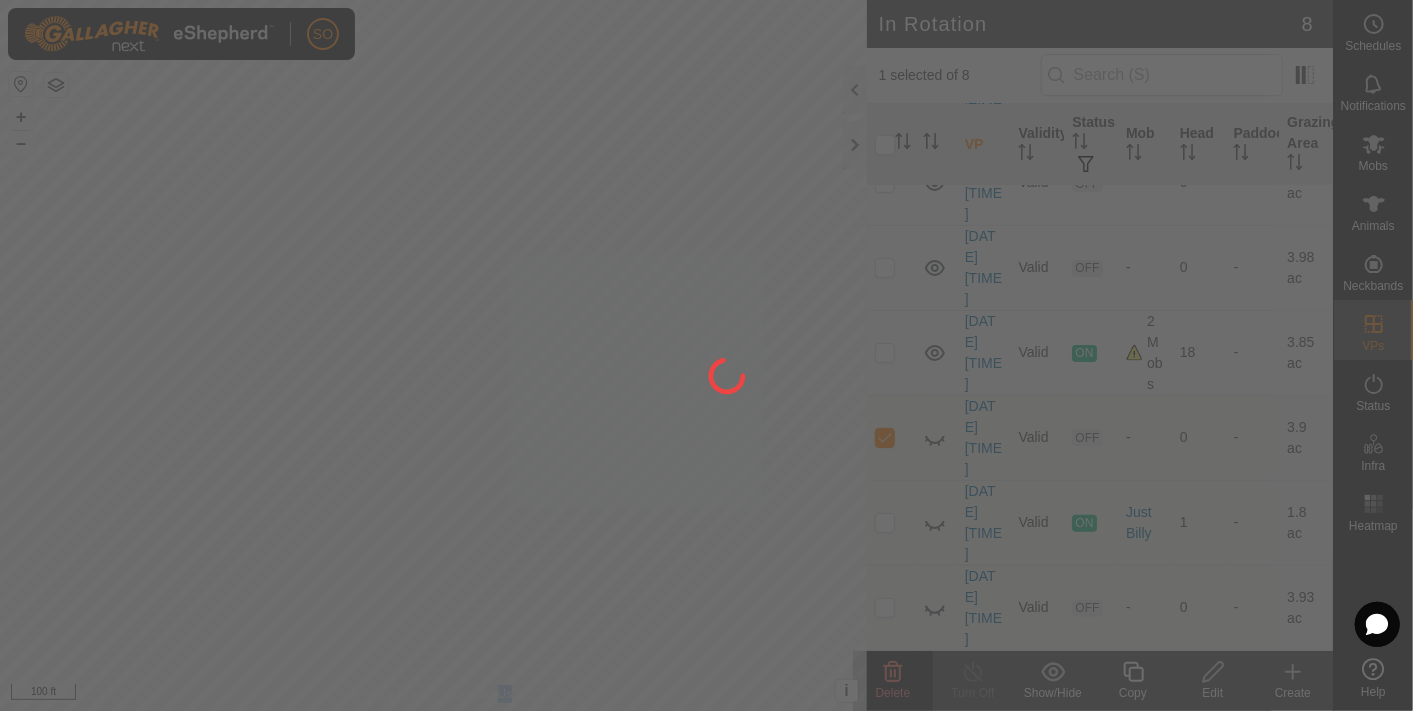 click 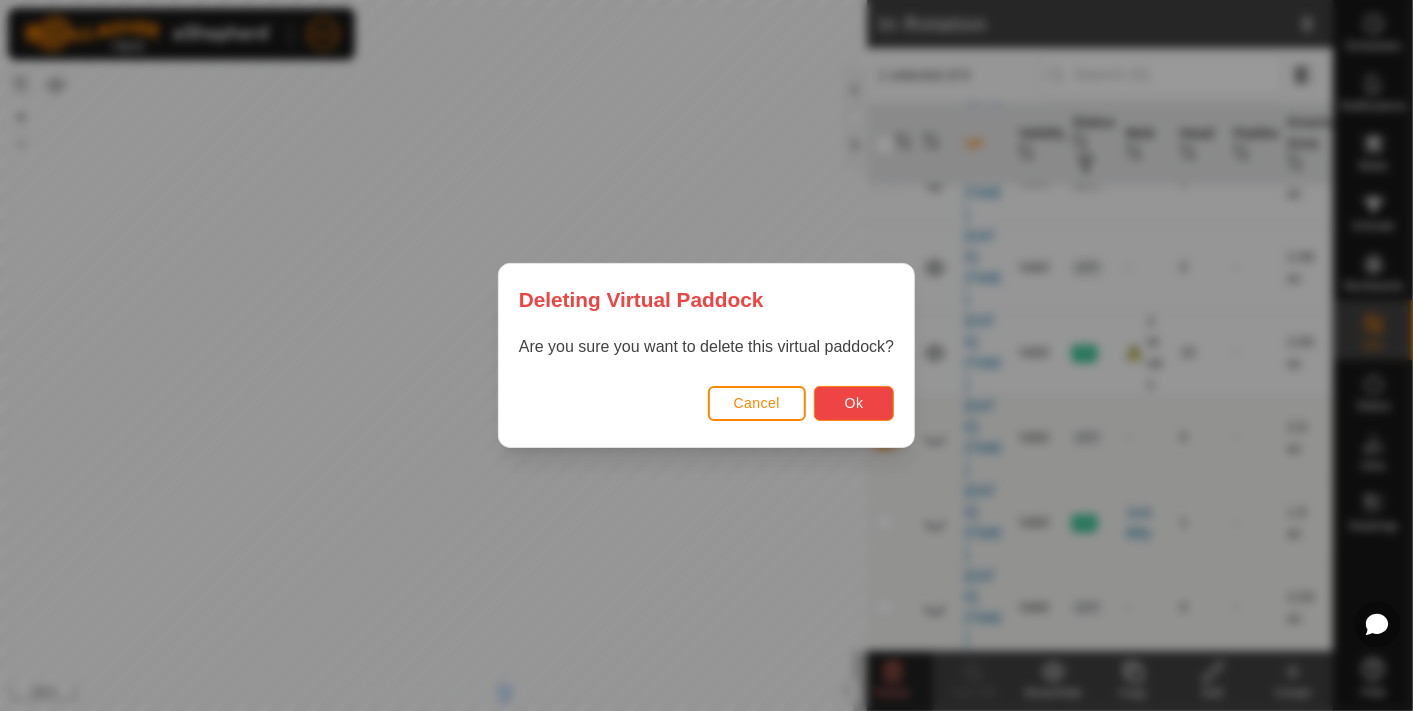 drag, startPoint x: 895, startPoint y: 669, endPoint x: 851, endPoint y: 394, distance: 278.49774 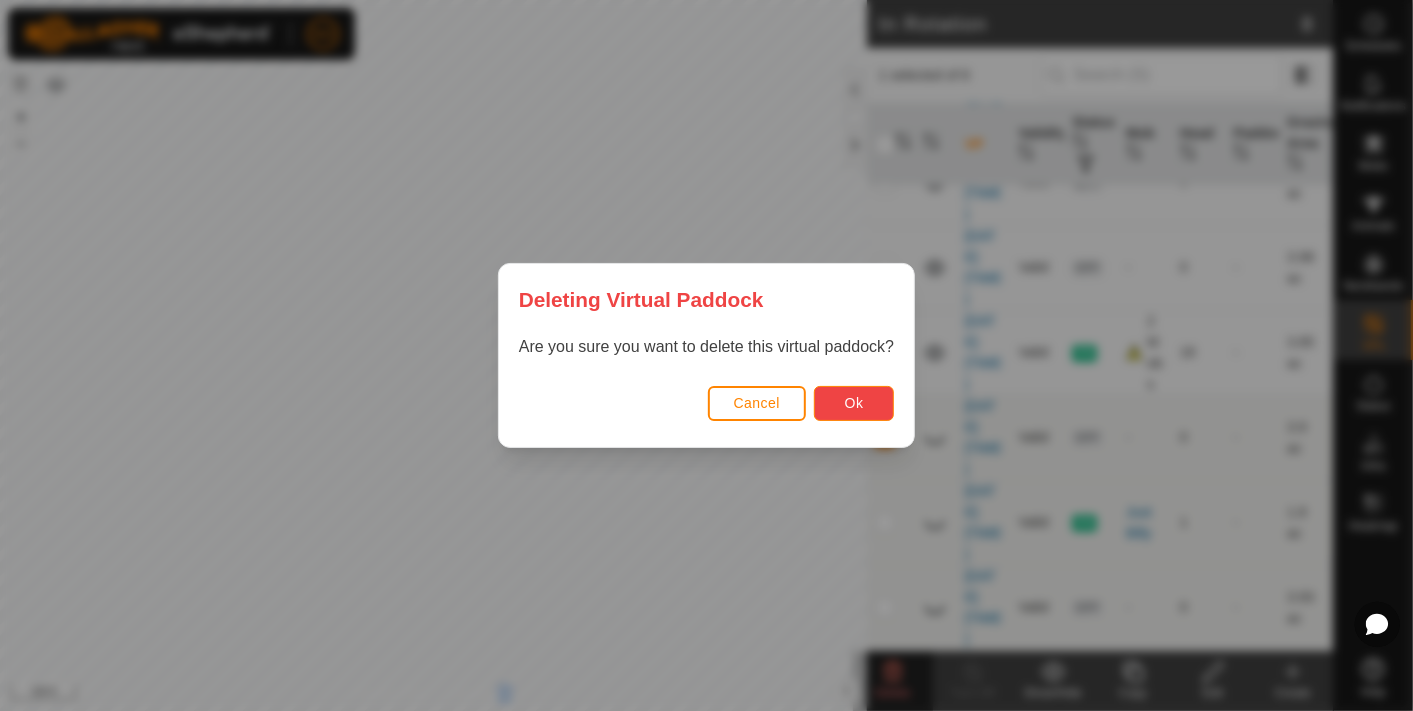 click on "Ok" at bounding box center [854, 403] 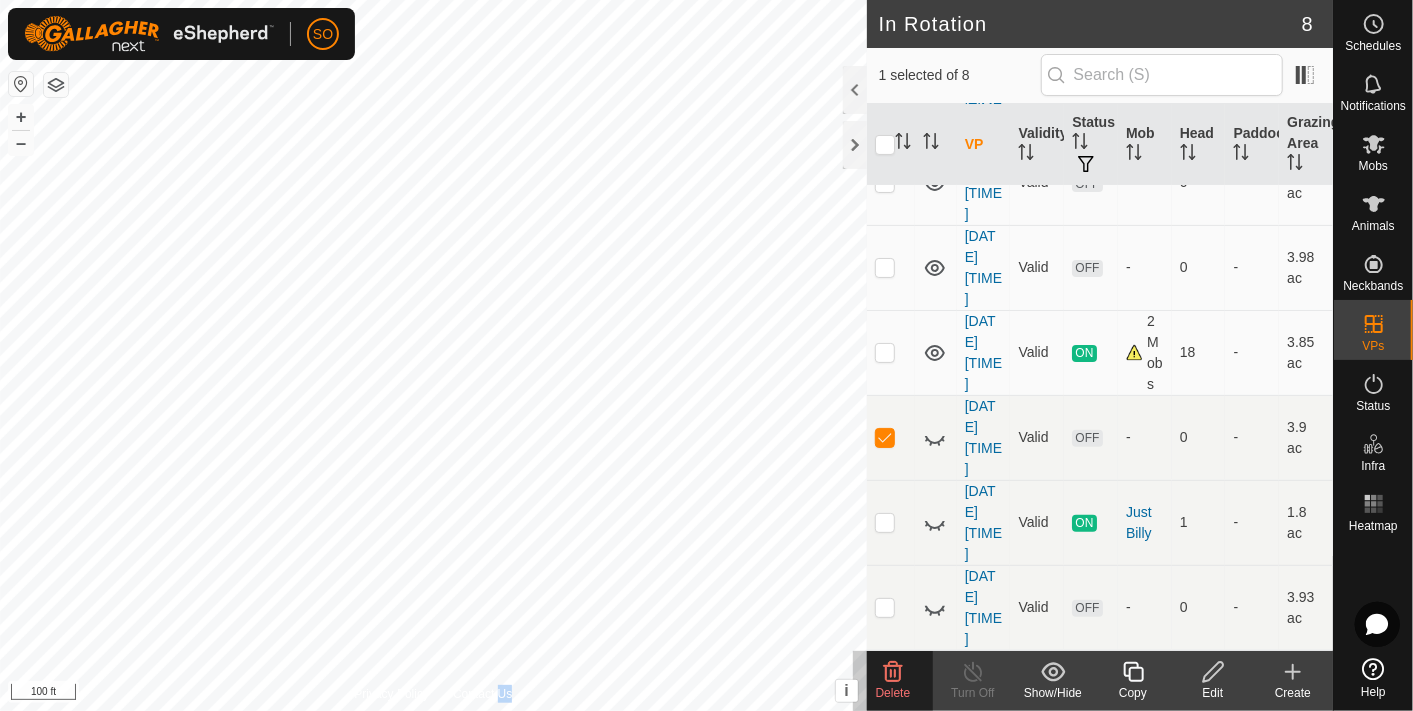 click 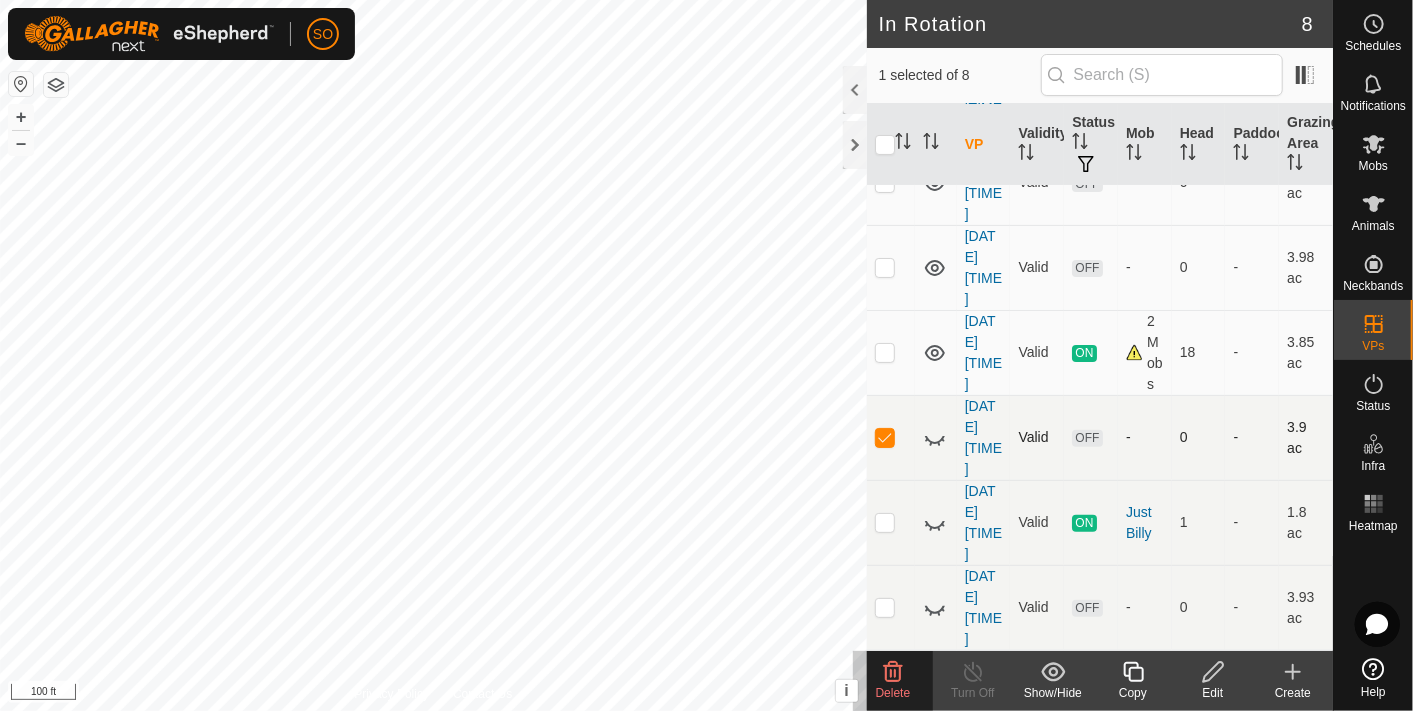 click at bounding box center [885, 437] 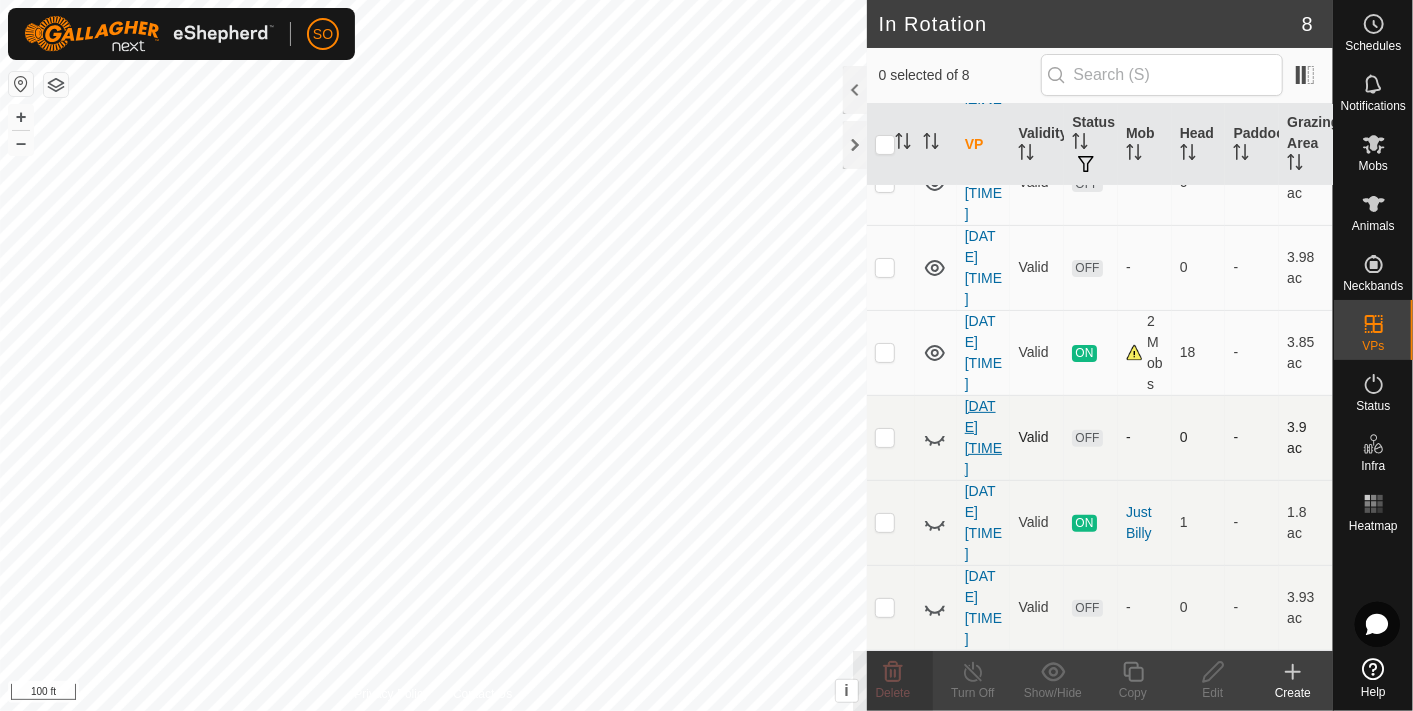 click on "[DATE] [TIME]" at bounding box center (983, 437) 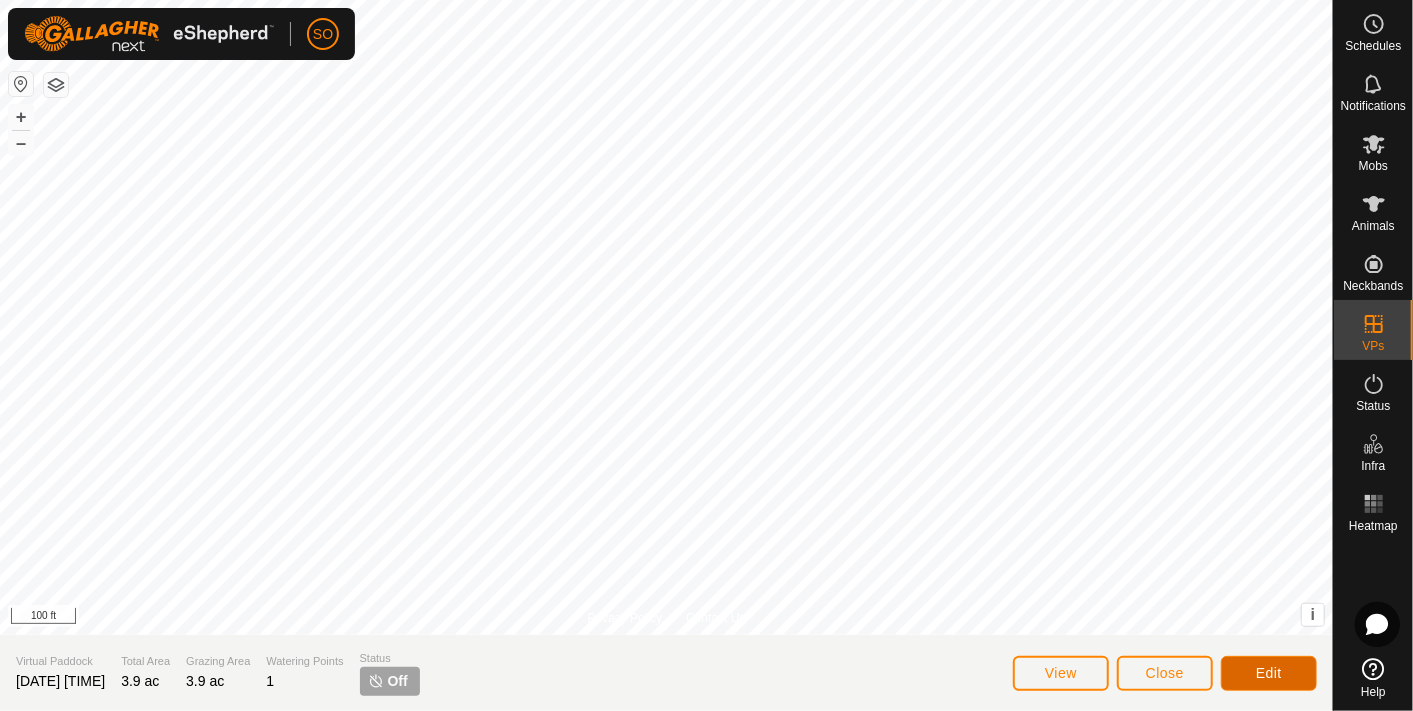 click on "Edit" 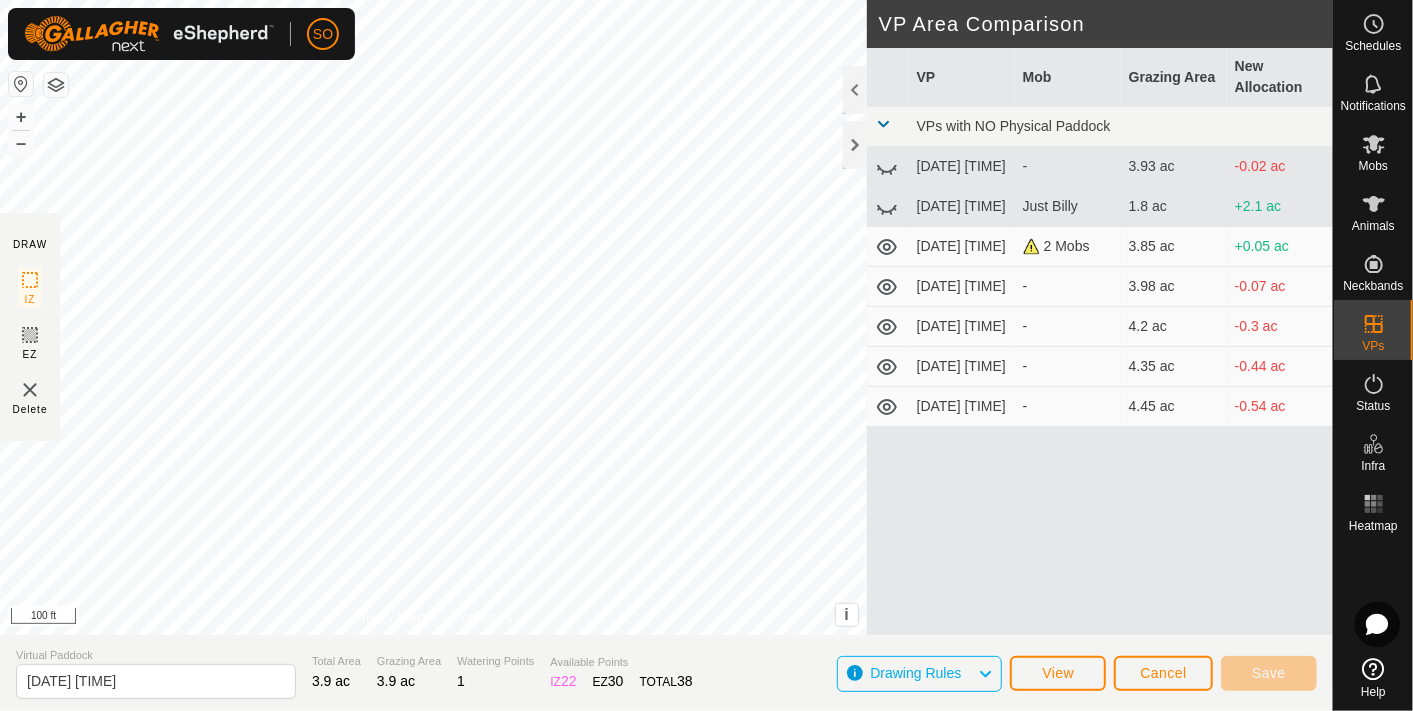 click on "VP Mob Grazing Area New Allocation VPs with NO Physical Paddock [DATE] [TIME] - 3.93 ac -0.02 ac [DATE] [TIME] Just Billy 1.8 ac +2.1 ac [DATE] [TIME] 2 Mobs 3.85 ac +0.05 ac [DATE] [TIME] - 3.98 ac -0.07 ac [DATE] [TIME] - 4.2 ac -0.3 ac [DATE] [TIME] - 4.35 ac -0.44 ac [DATE] [TIME] - 4.45 ac -0.54 ac" at bounding box center [1100, 365] 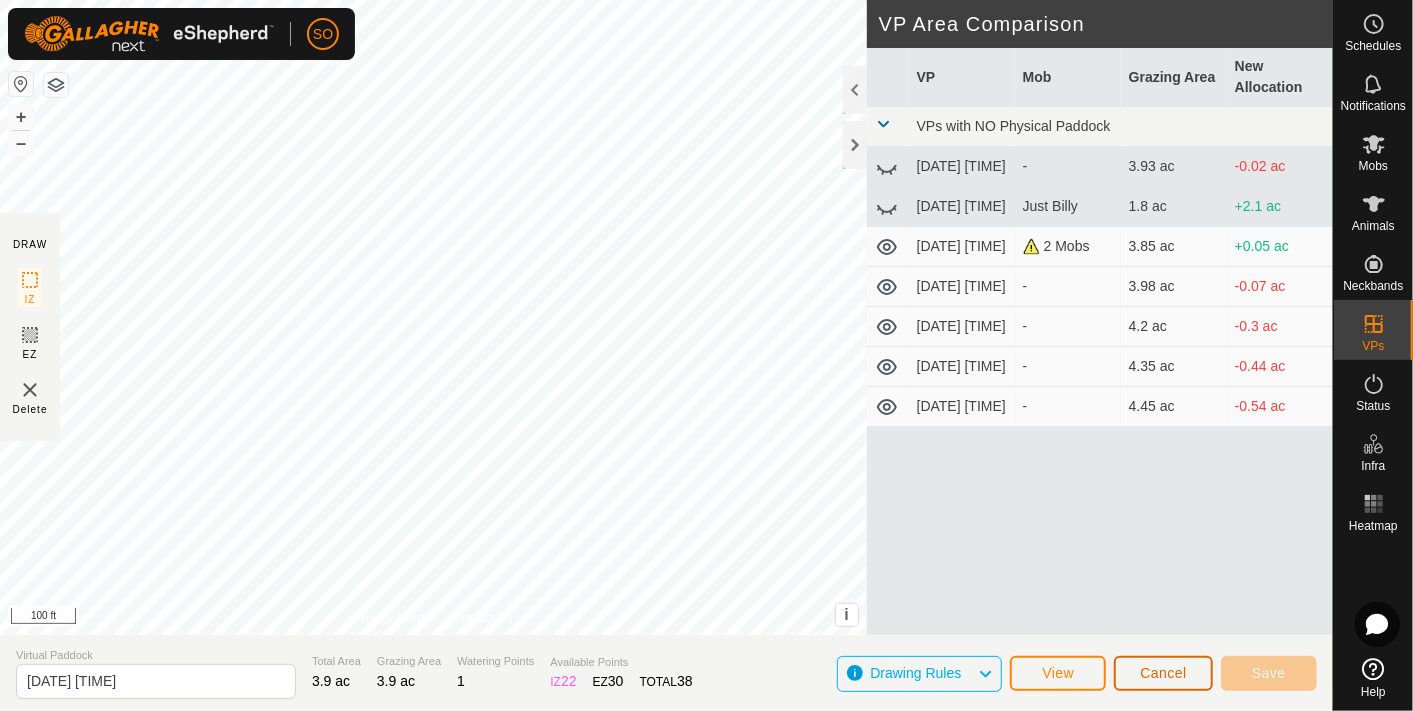 click on "Cancel" 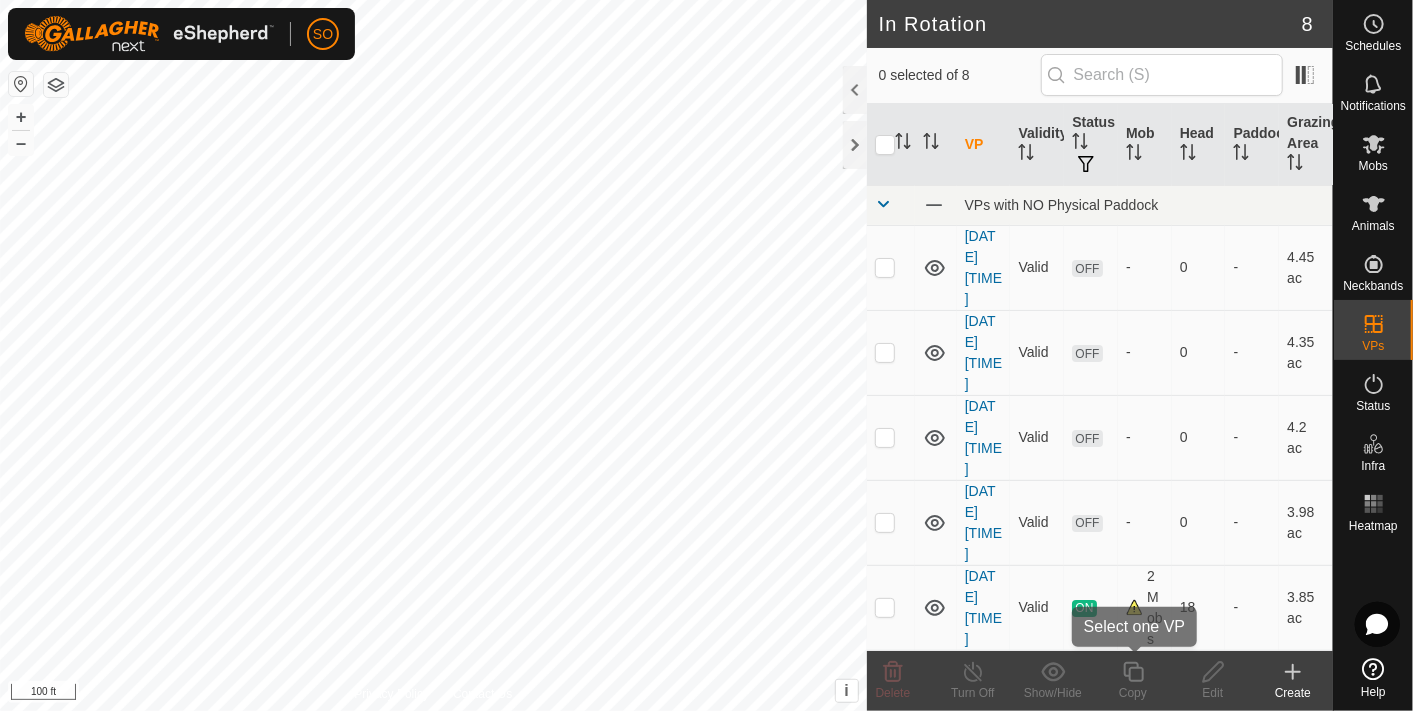 click 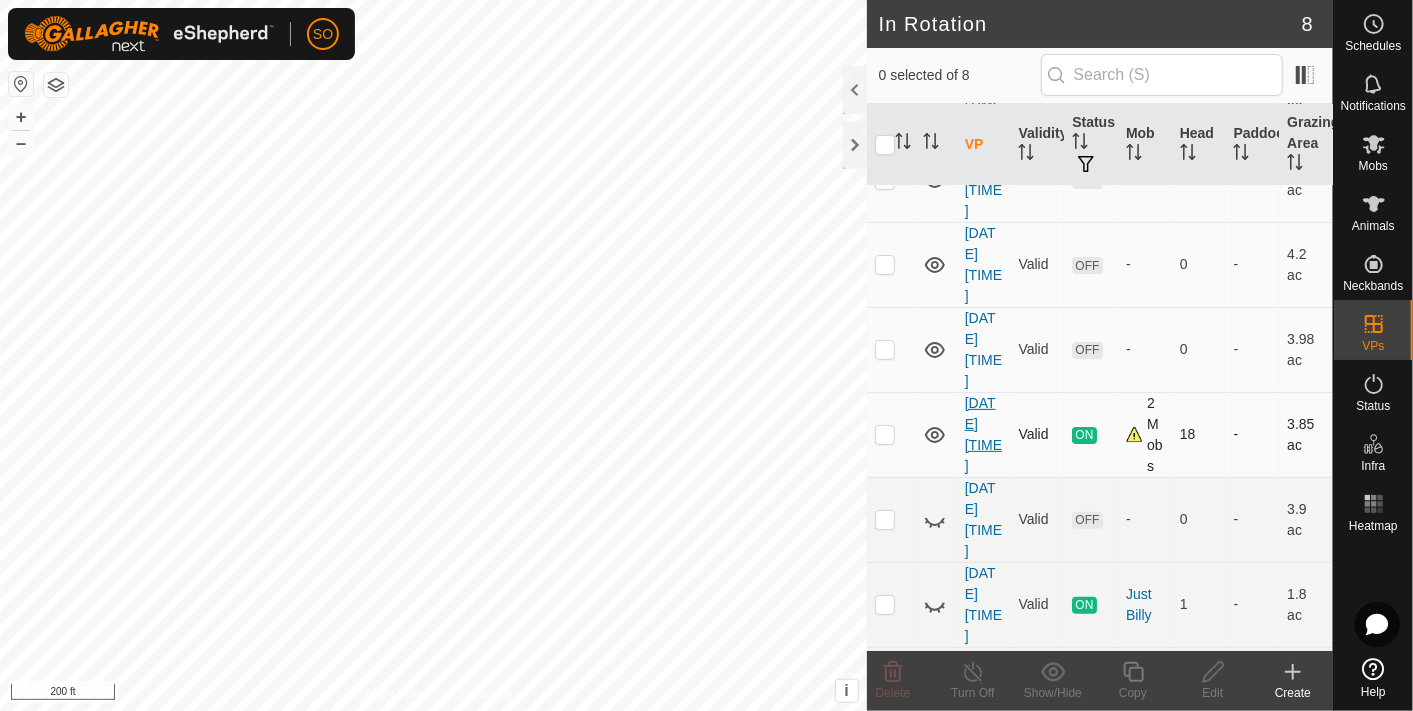 scroll, scrollTop: 173, scrollLeft: 0, axis: vertical 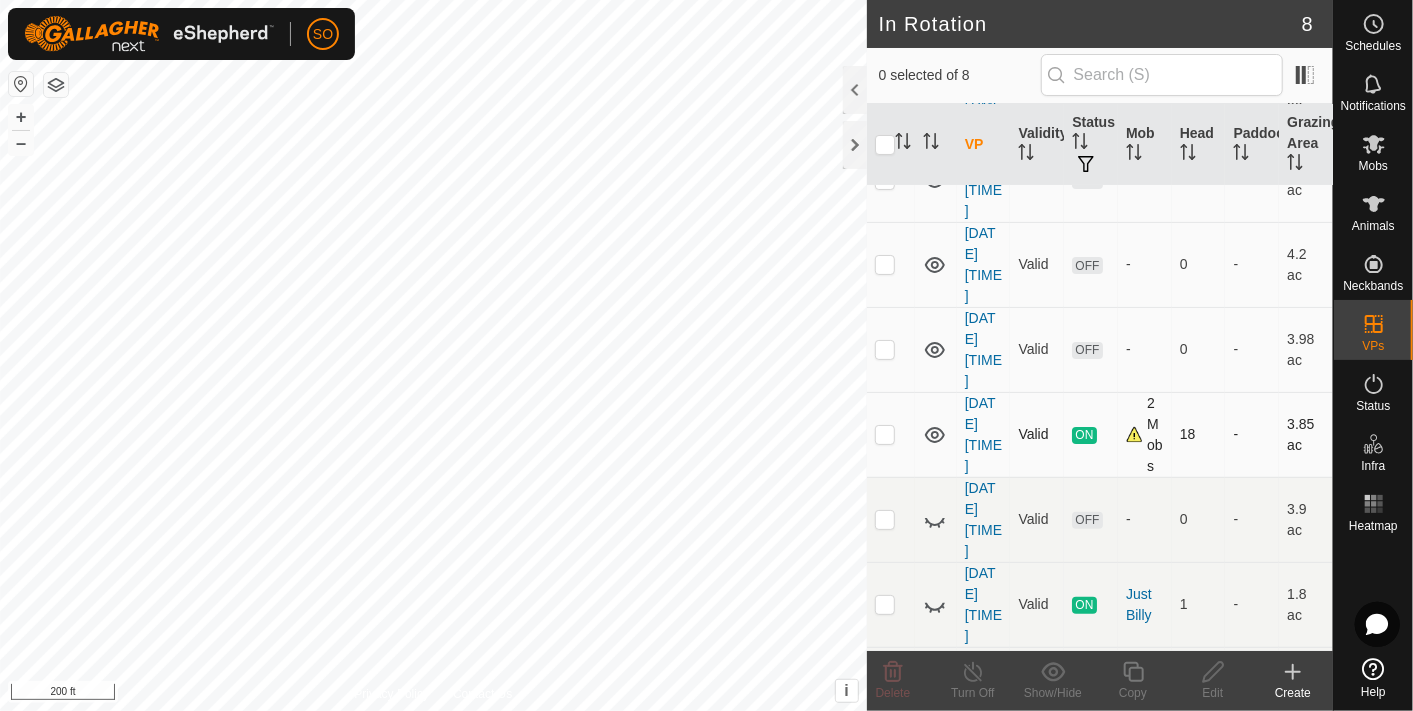 click at bounding box center [885, 434] 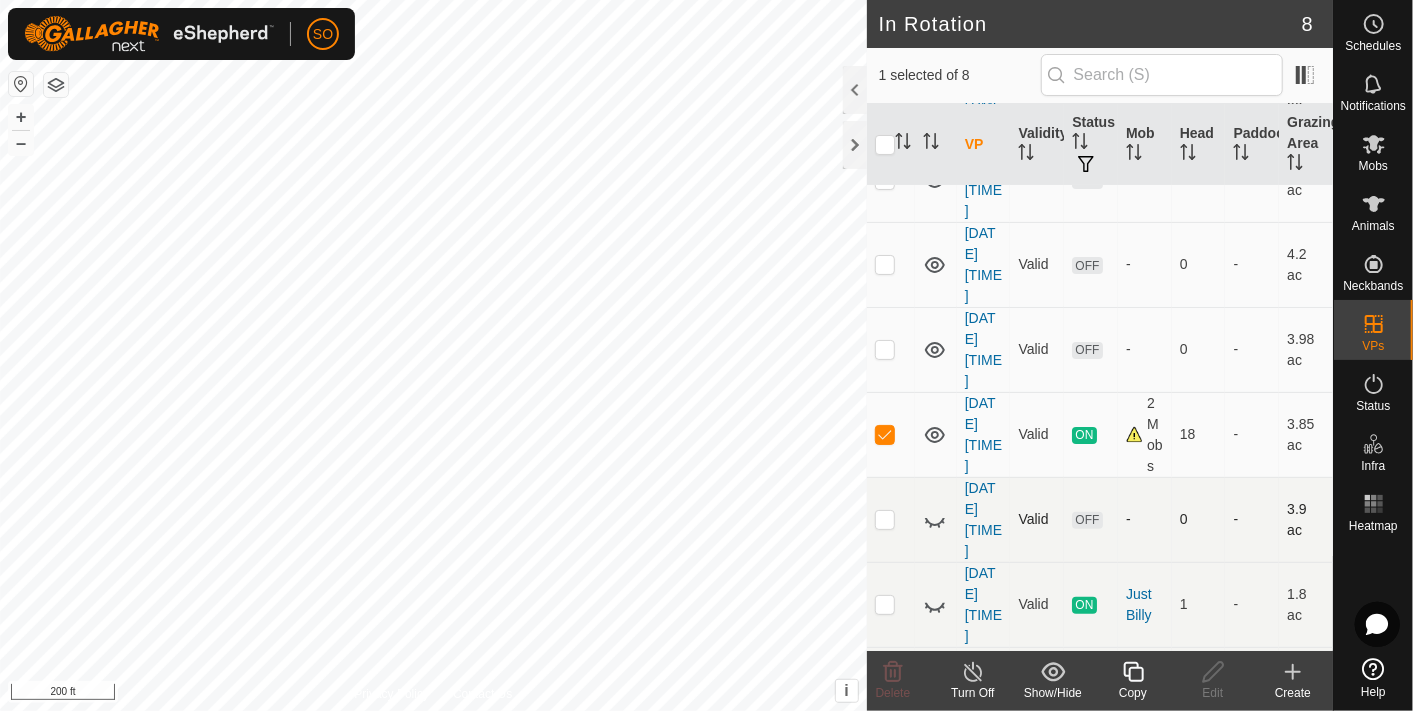 click at bounding box center (885, 519) 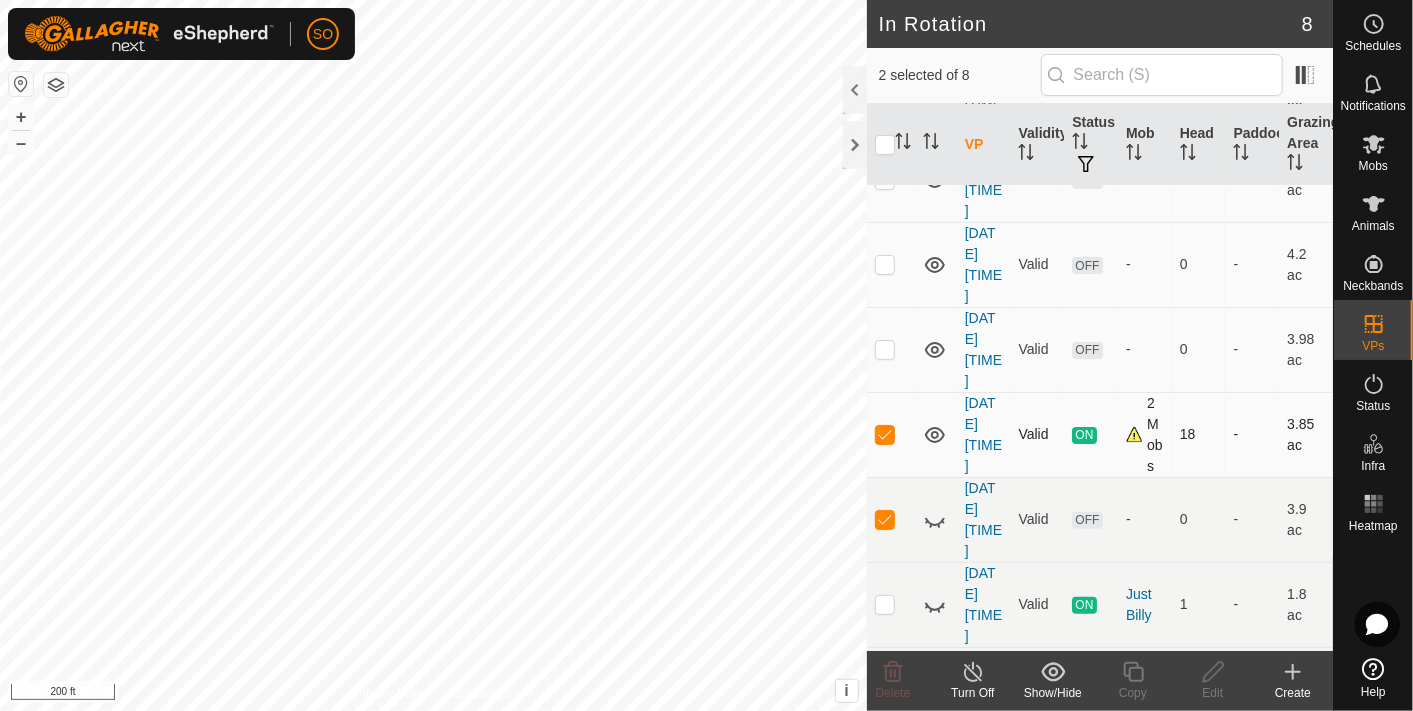 click at bounding box center [885, 434] 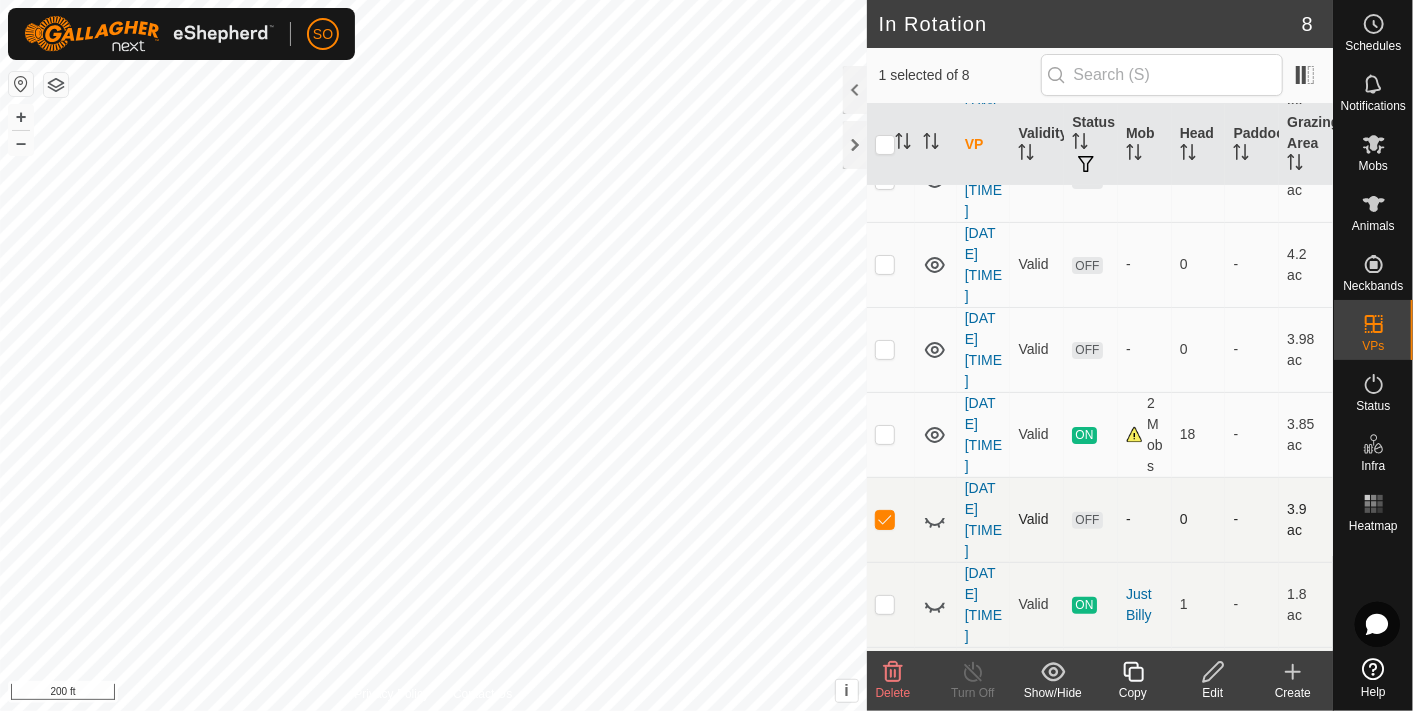 click at bounding box center (885, 519) 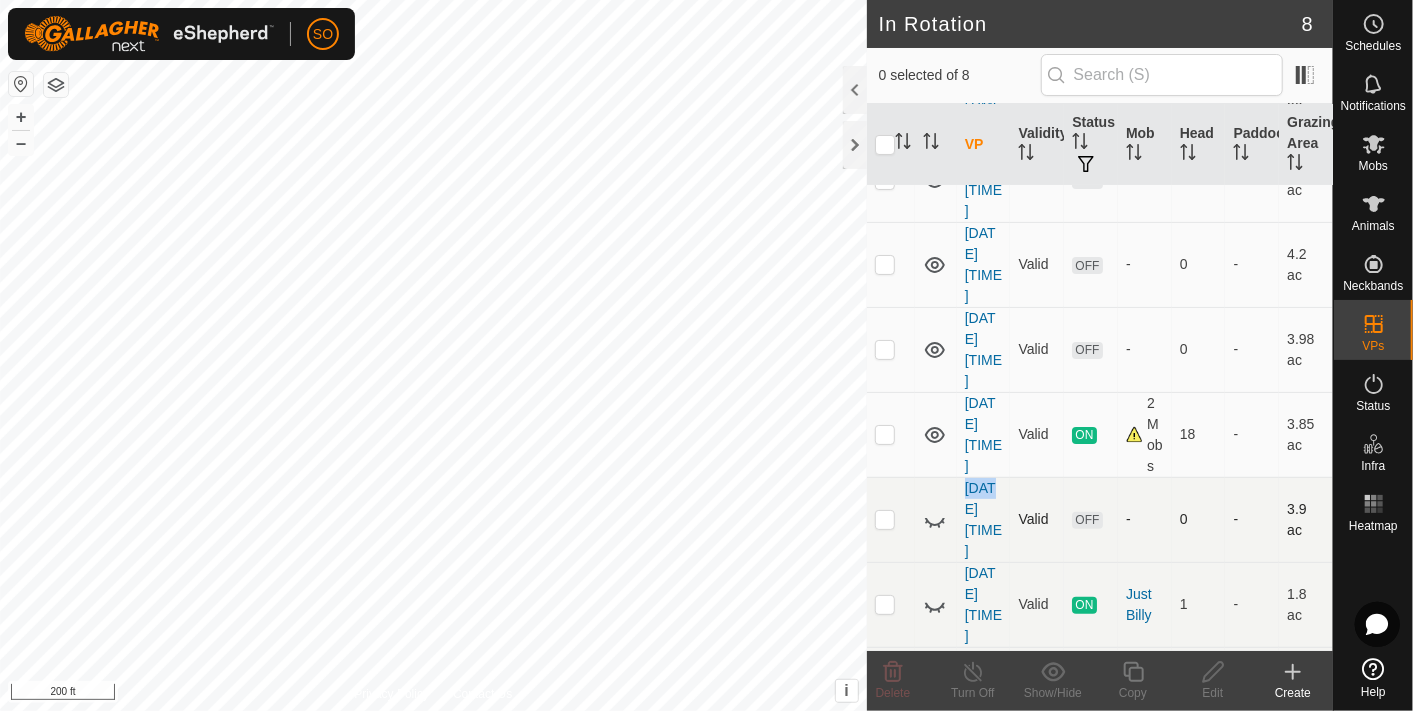 click at bounding box center (885, 519) 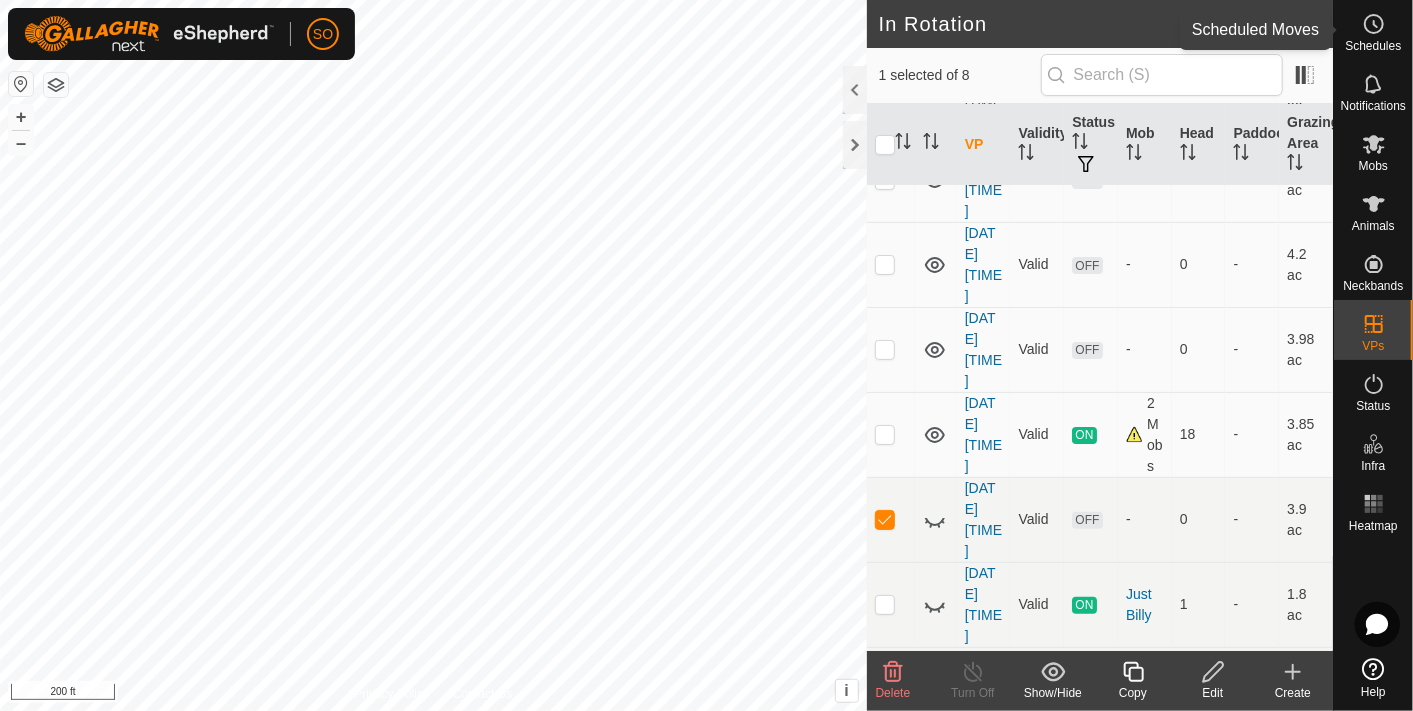 click 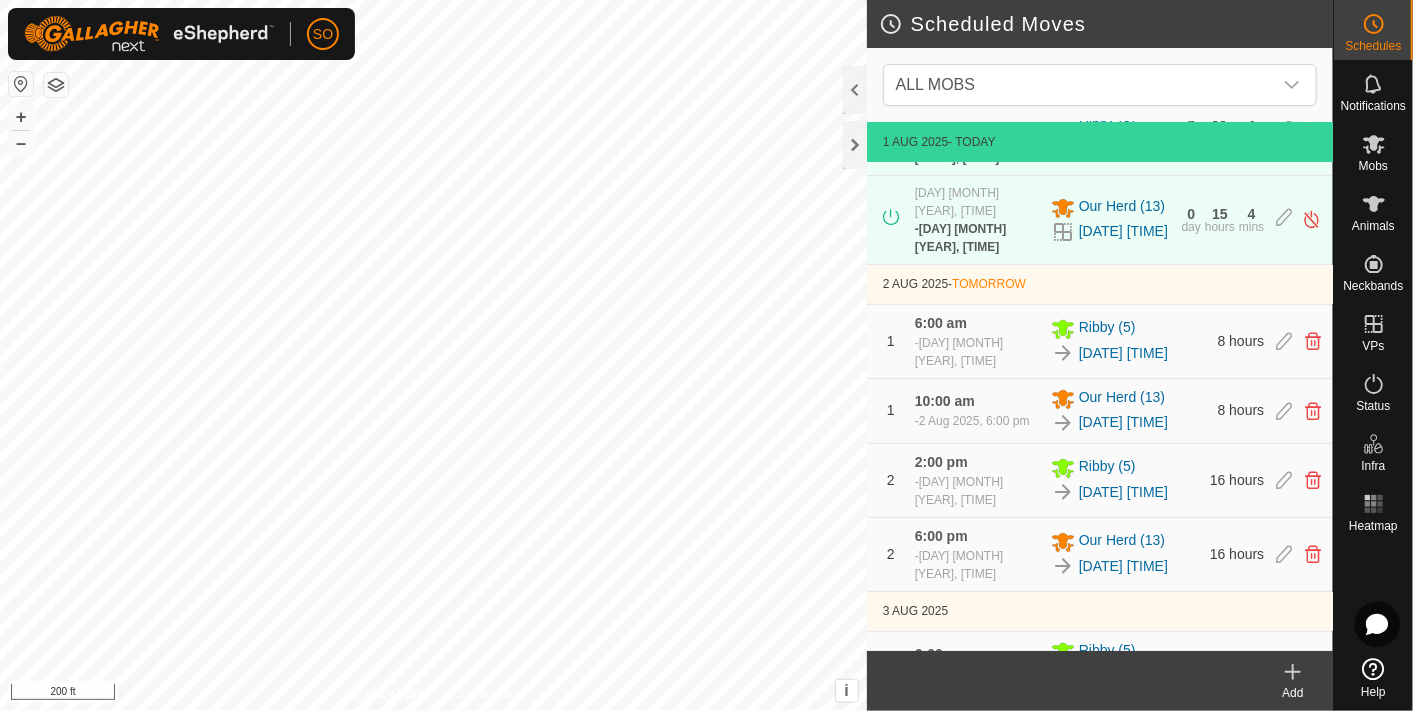 scroll, scrollTop: 0, scrollLeft: 0, axis: both 